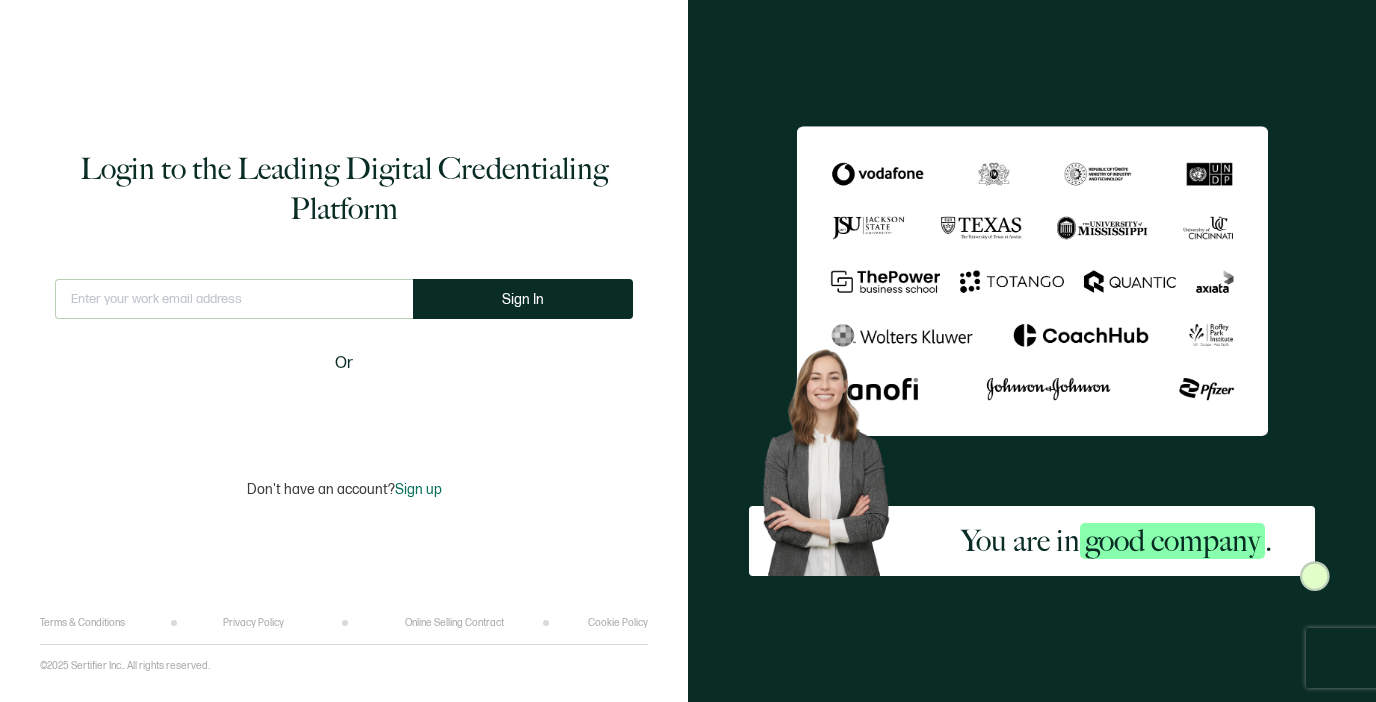 scroll, scrollTop: 0, scrollLeft: 0, axis: both 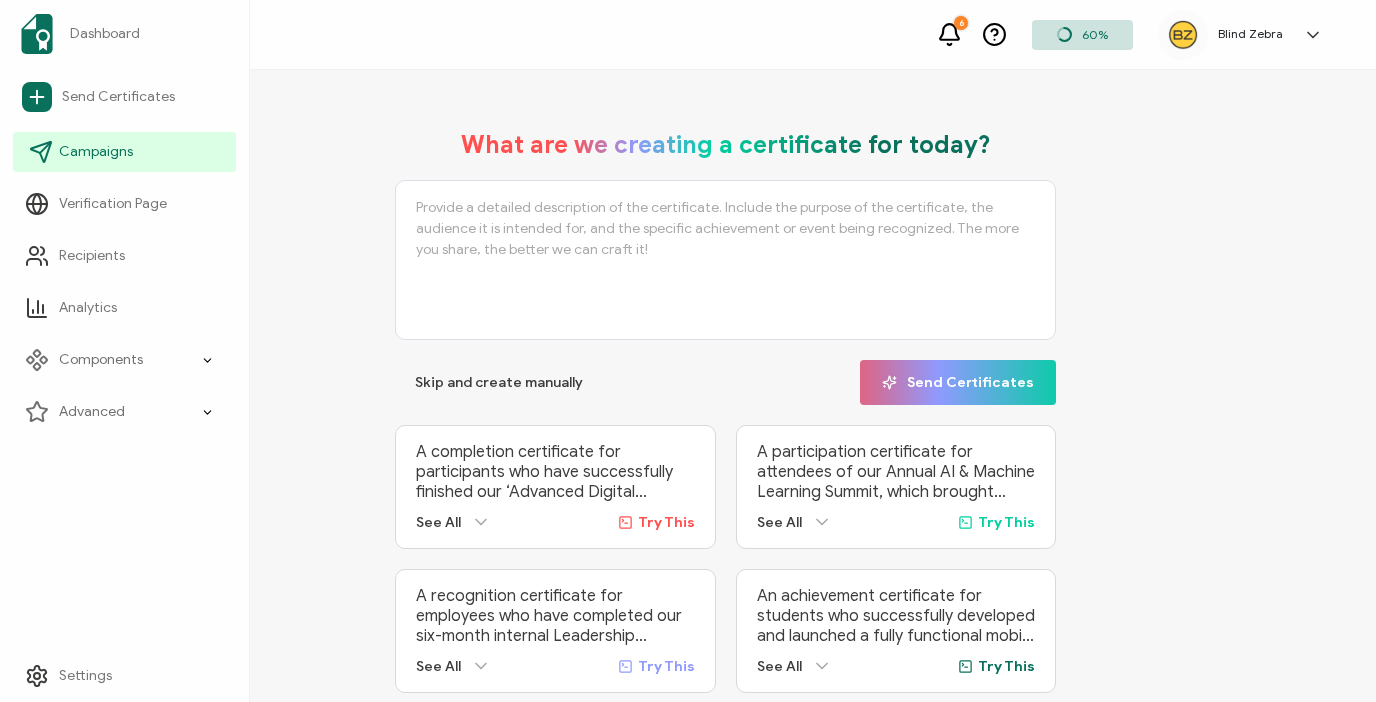 click on "Campaigns" at bounding box center (124, 152) 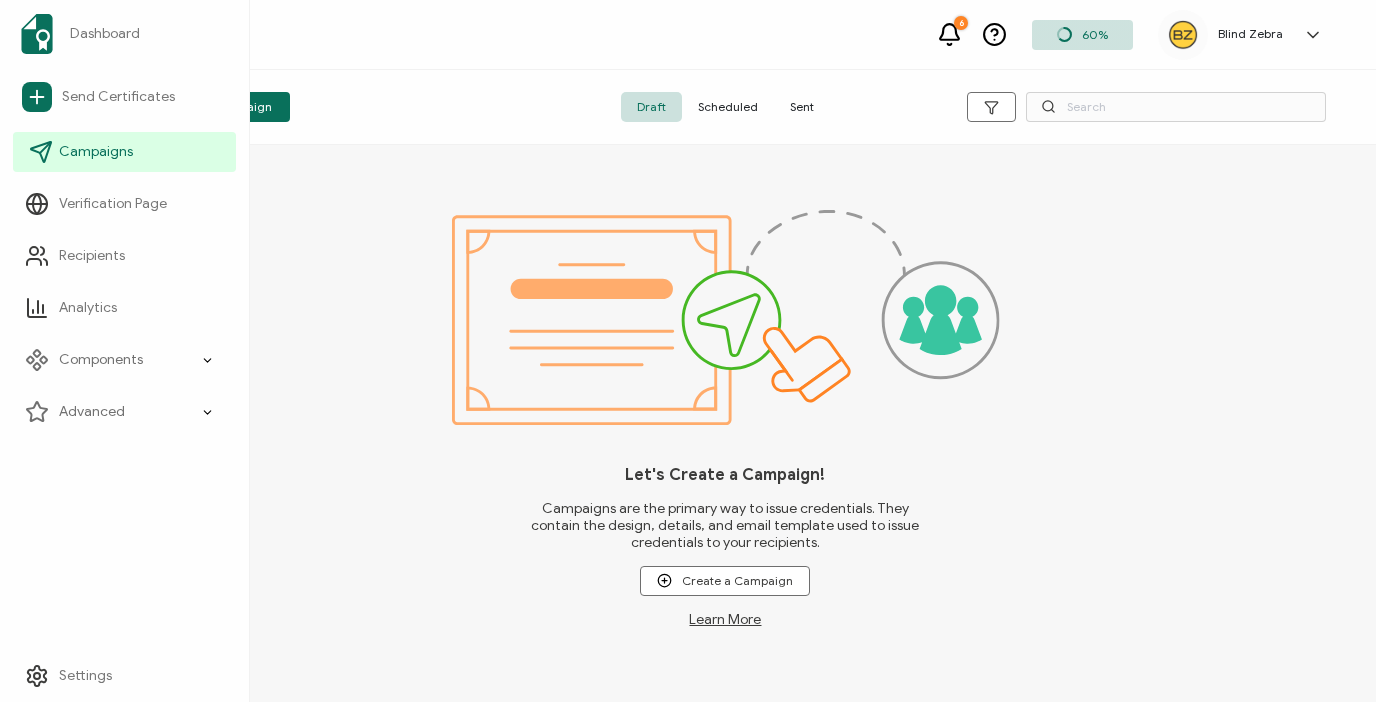 click on "Campaigns" at bounding box center (124, 152) 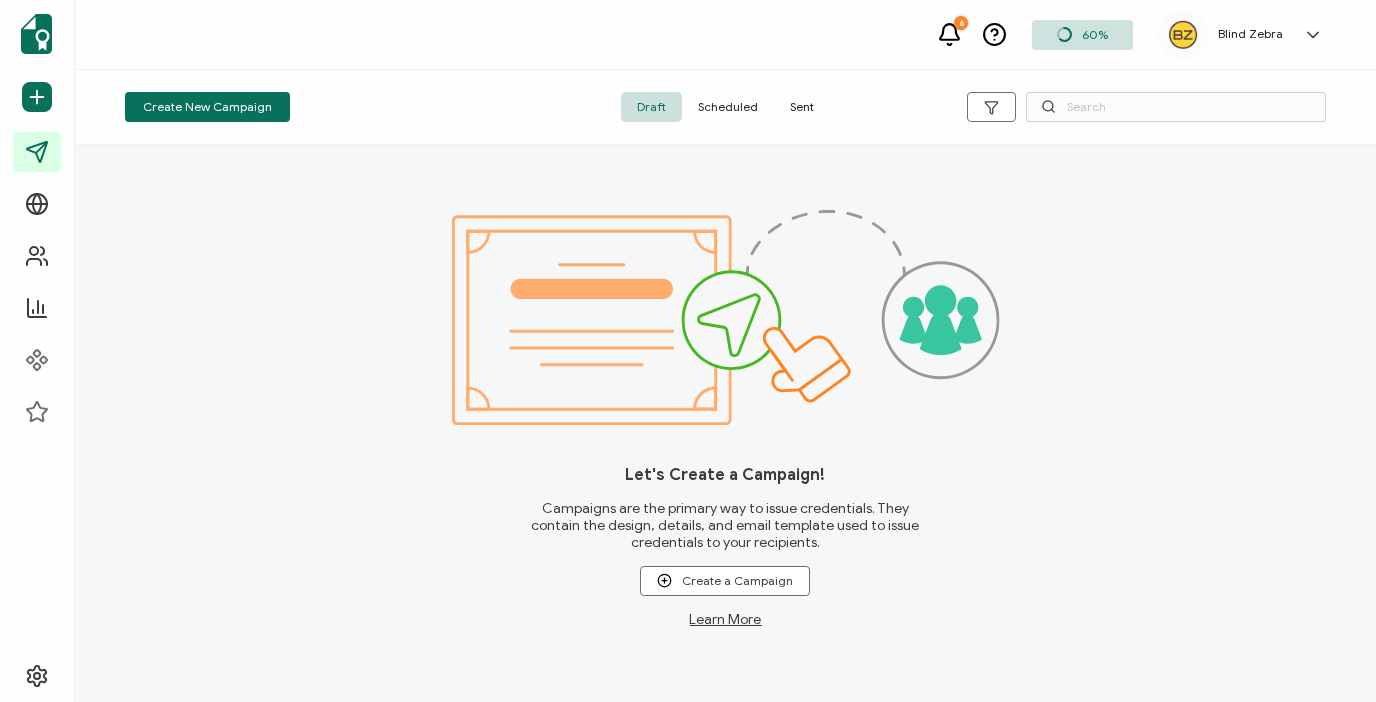 click on "Sent" at bounding box center (802, 107) 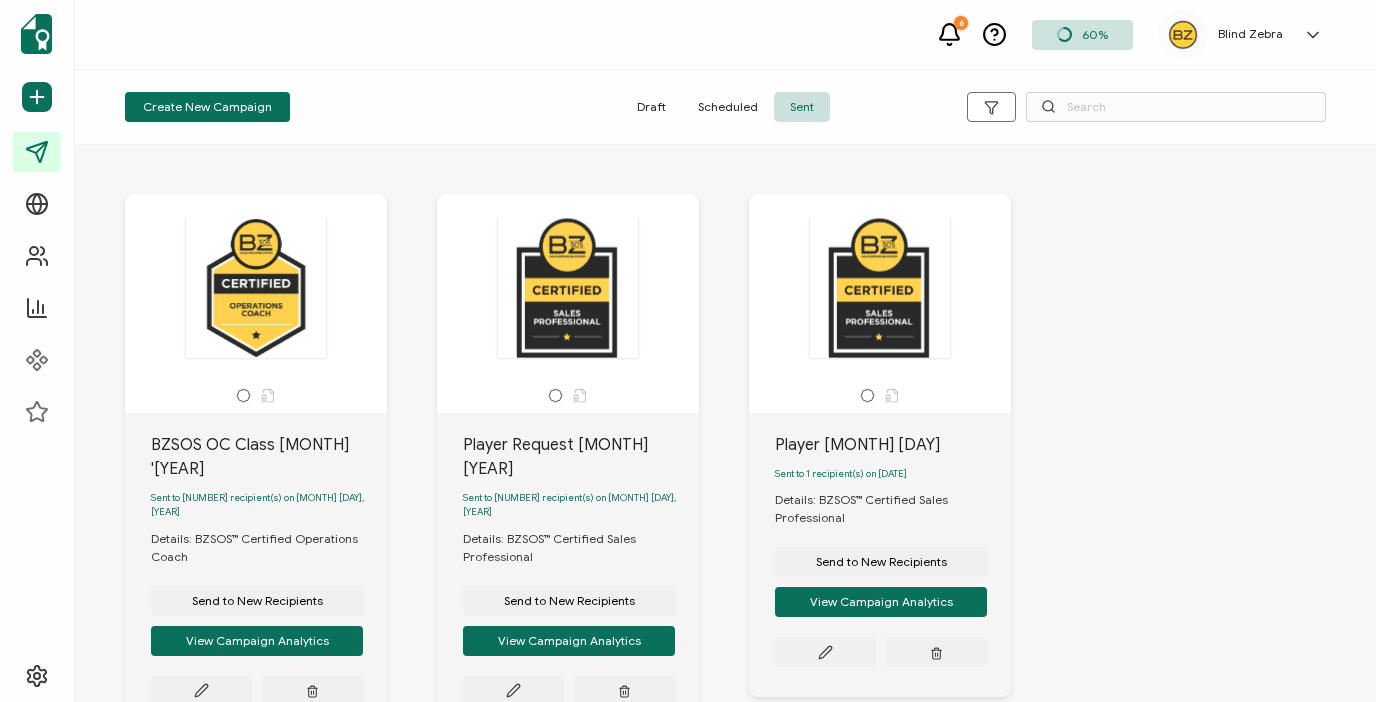 scroll, scrollTop: 0, scrollLeft: 0, axis: both 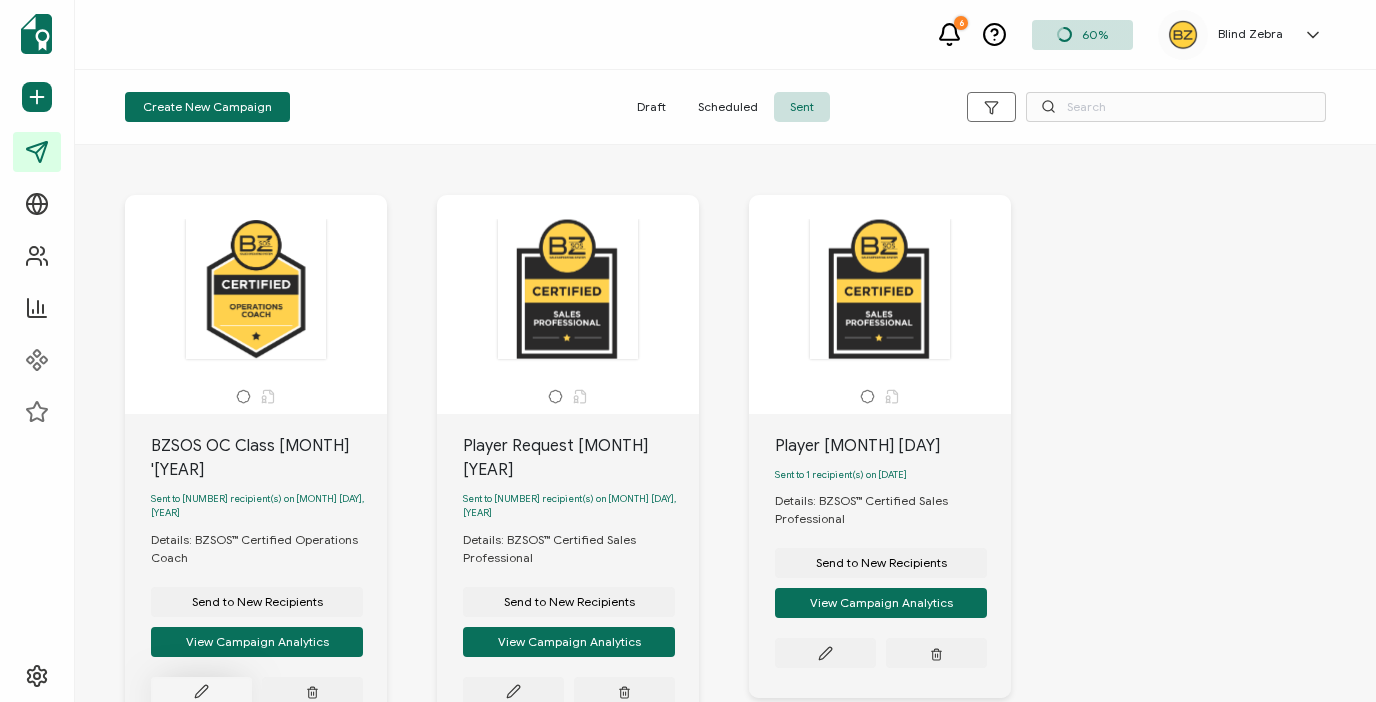 click at bounding box center [201, 692] 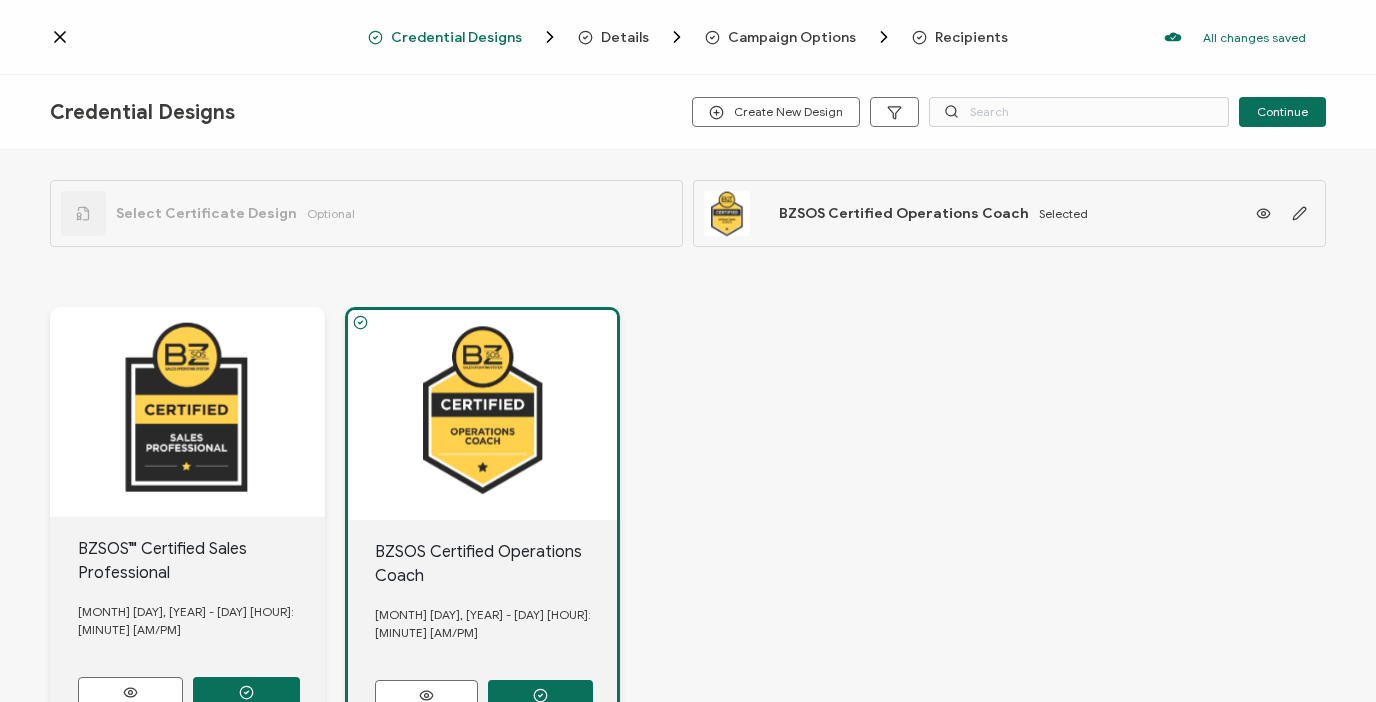 click 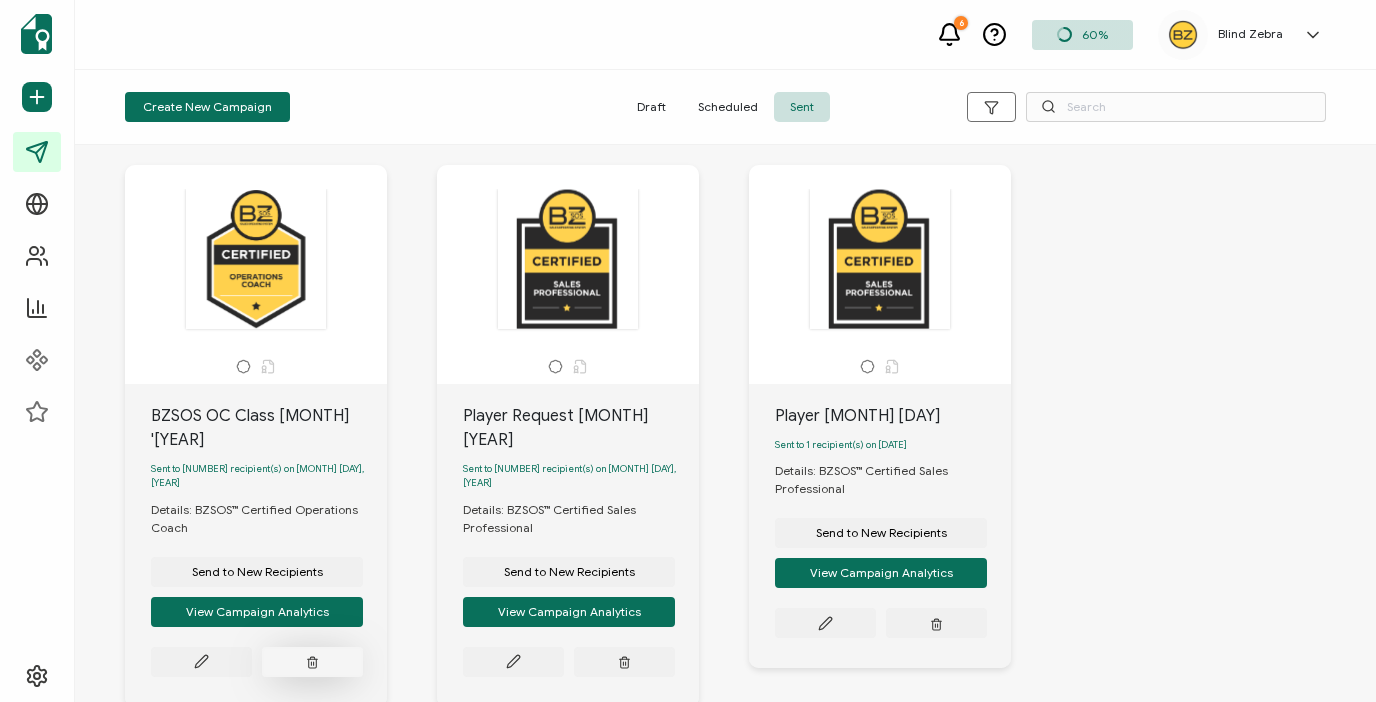scroll, scrollTop: 0, scrollLeft: 0, axis: both 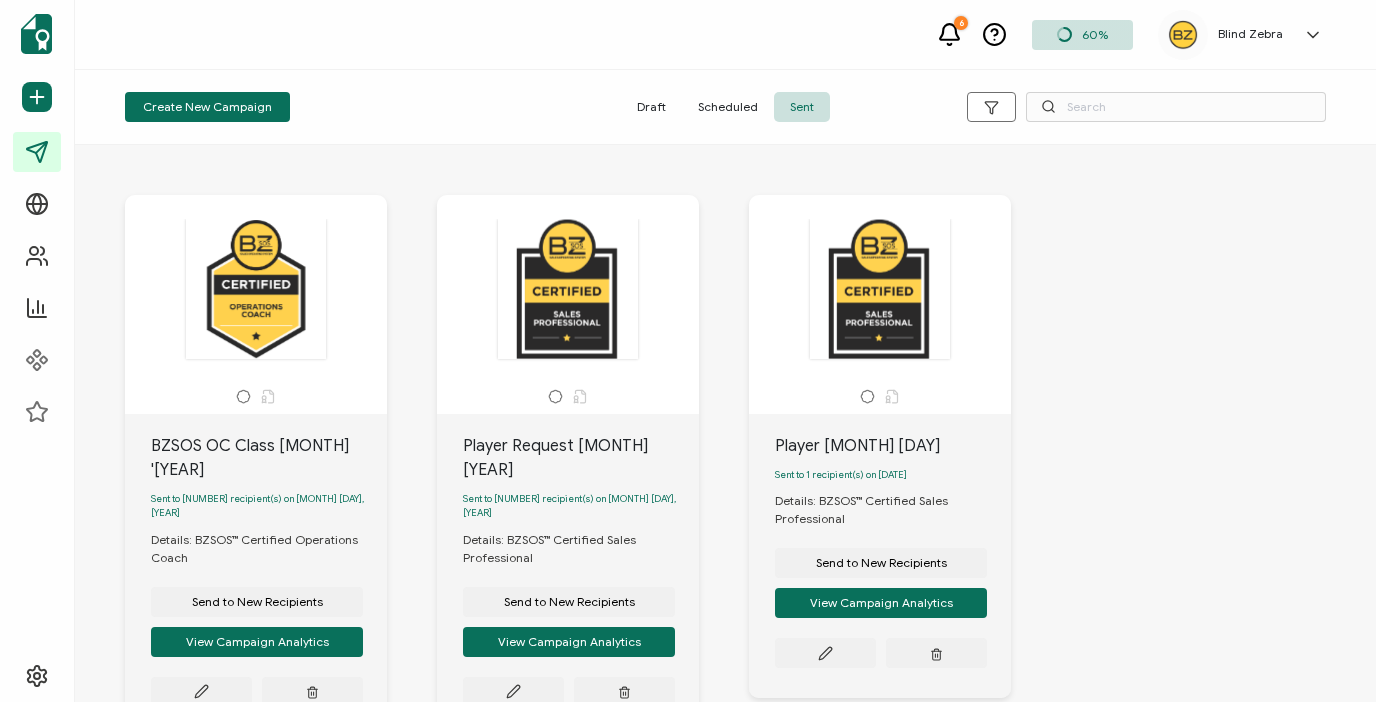 click at bounding box center (256, 396) 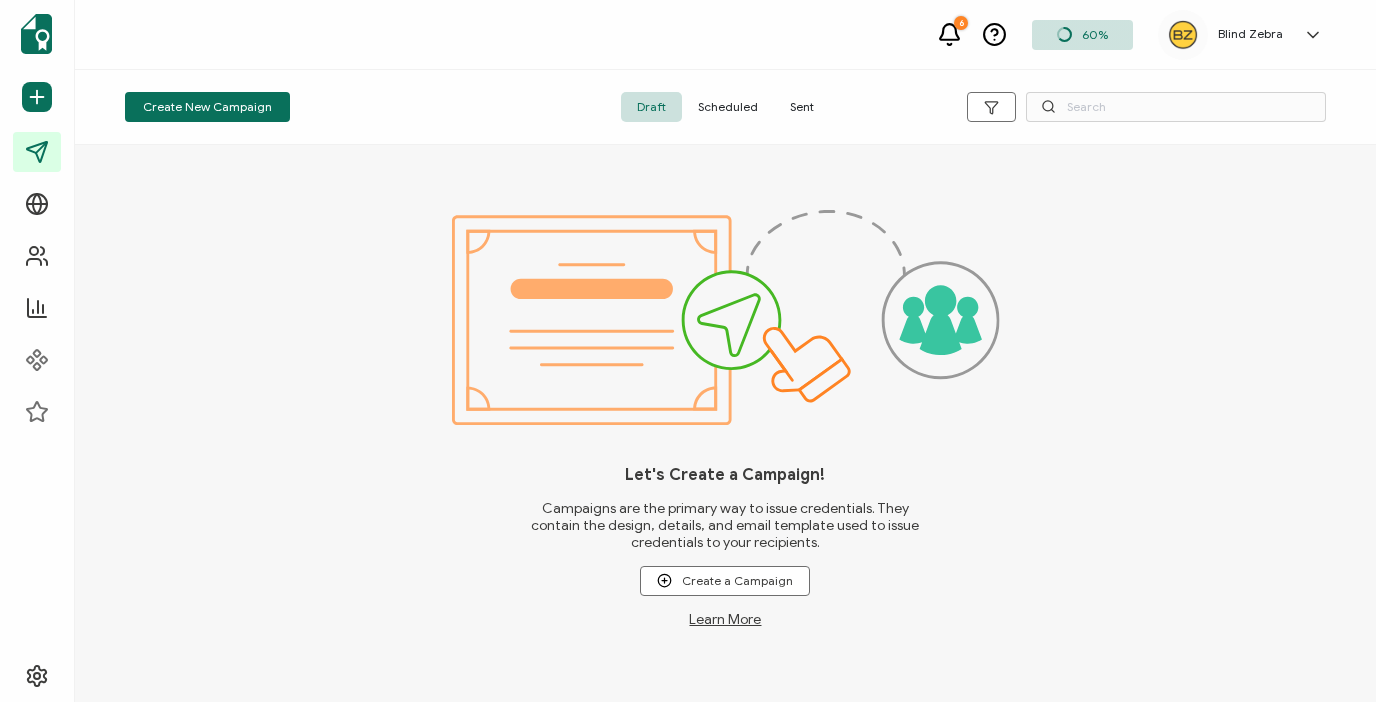 click on "Sent" at bounding box center (802, 107) 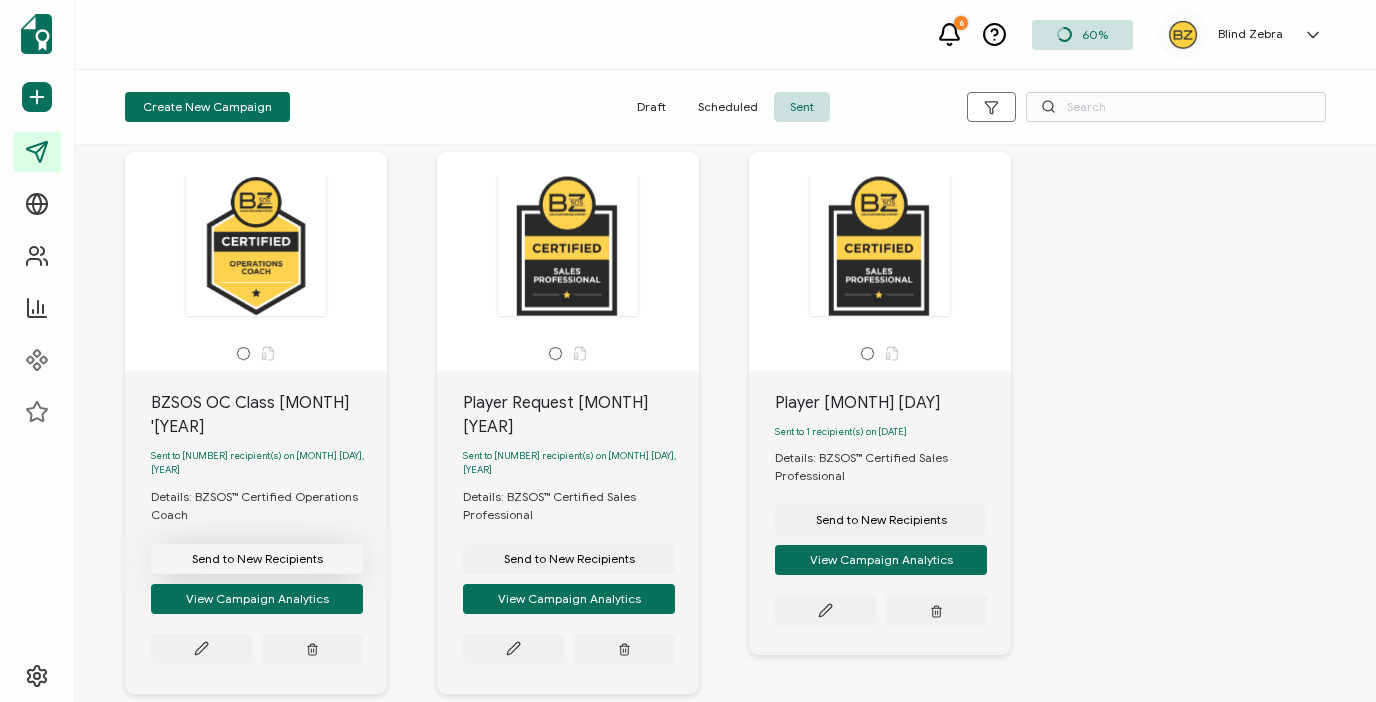 scroll, scrollTop: 41, scrollLeft: 0, axis: vertical 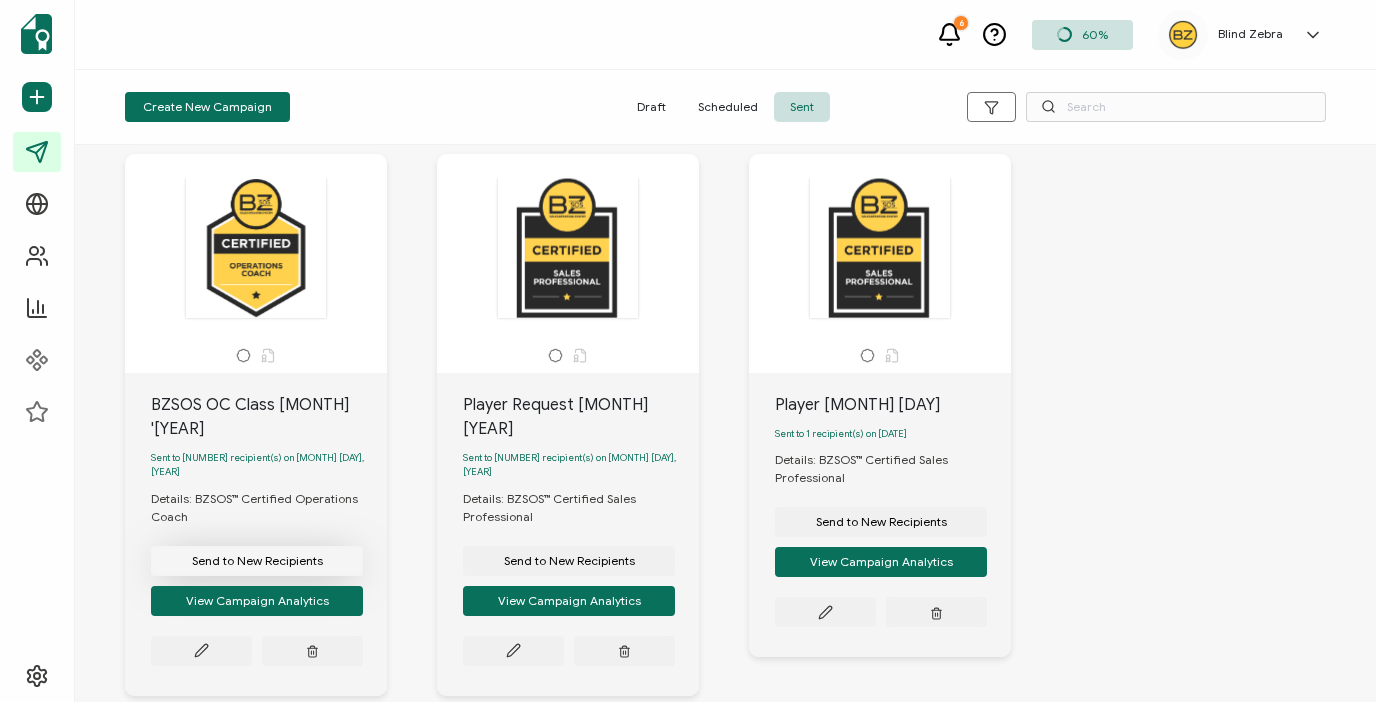 click on "Send to New Recipients" at bounding box center (257, 561) 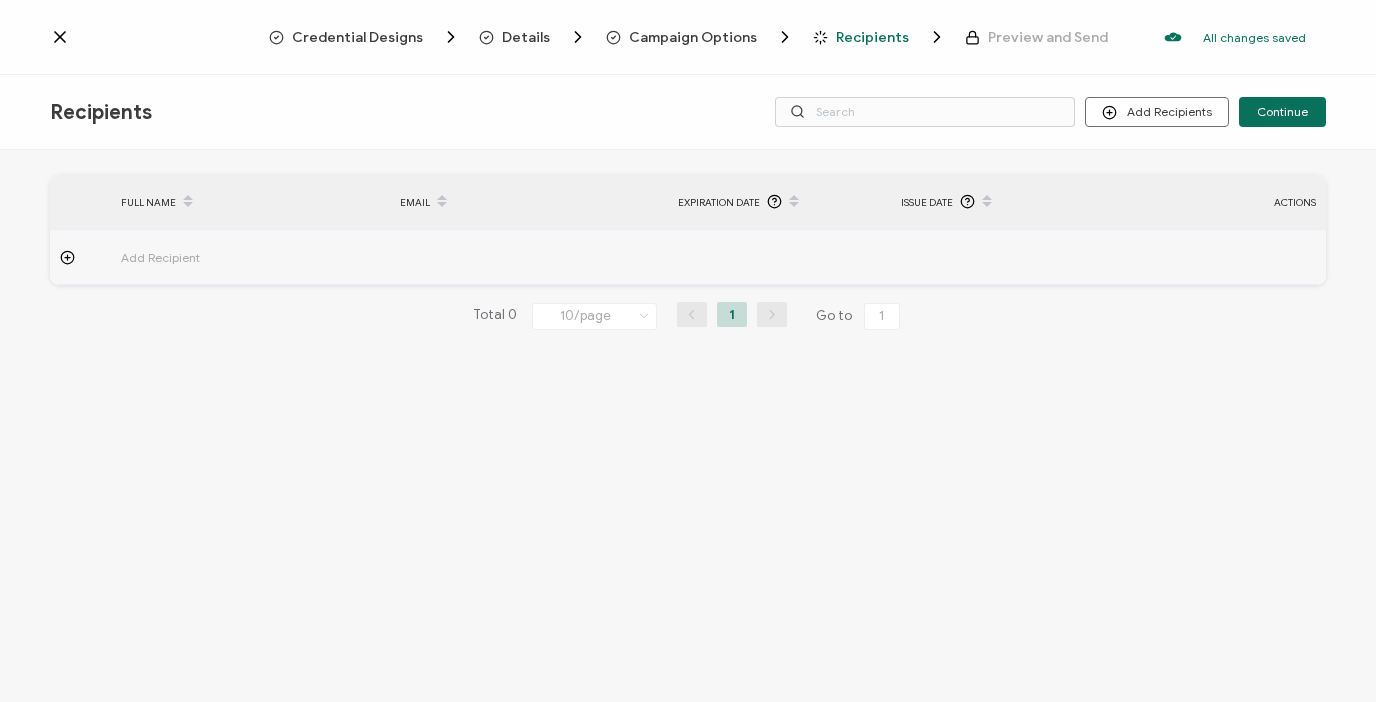 click on "Details" at bounding box center [526, 37] 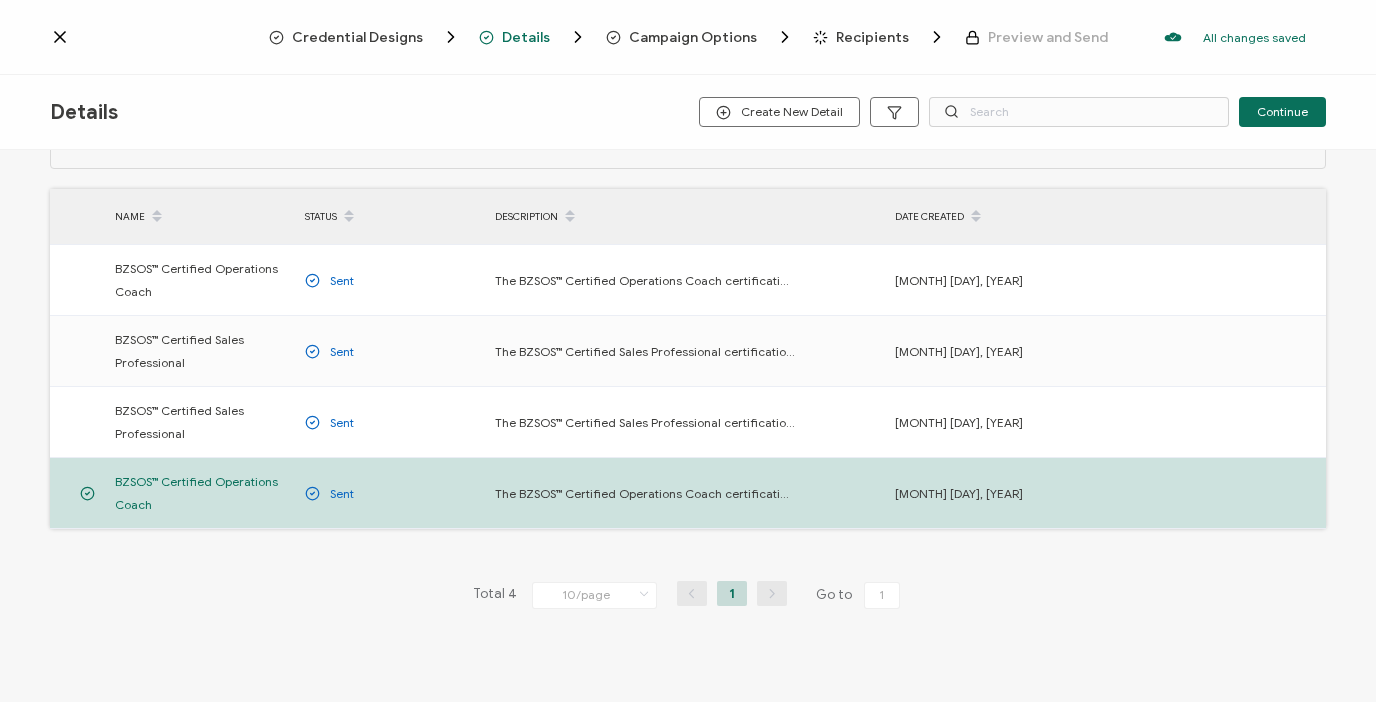 scroll, scrollTop: 0, scrollLeft: 0, axis: both 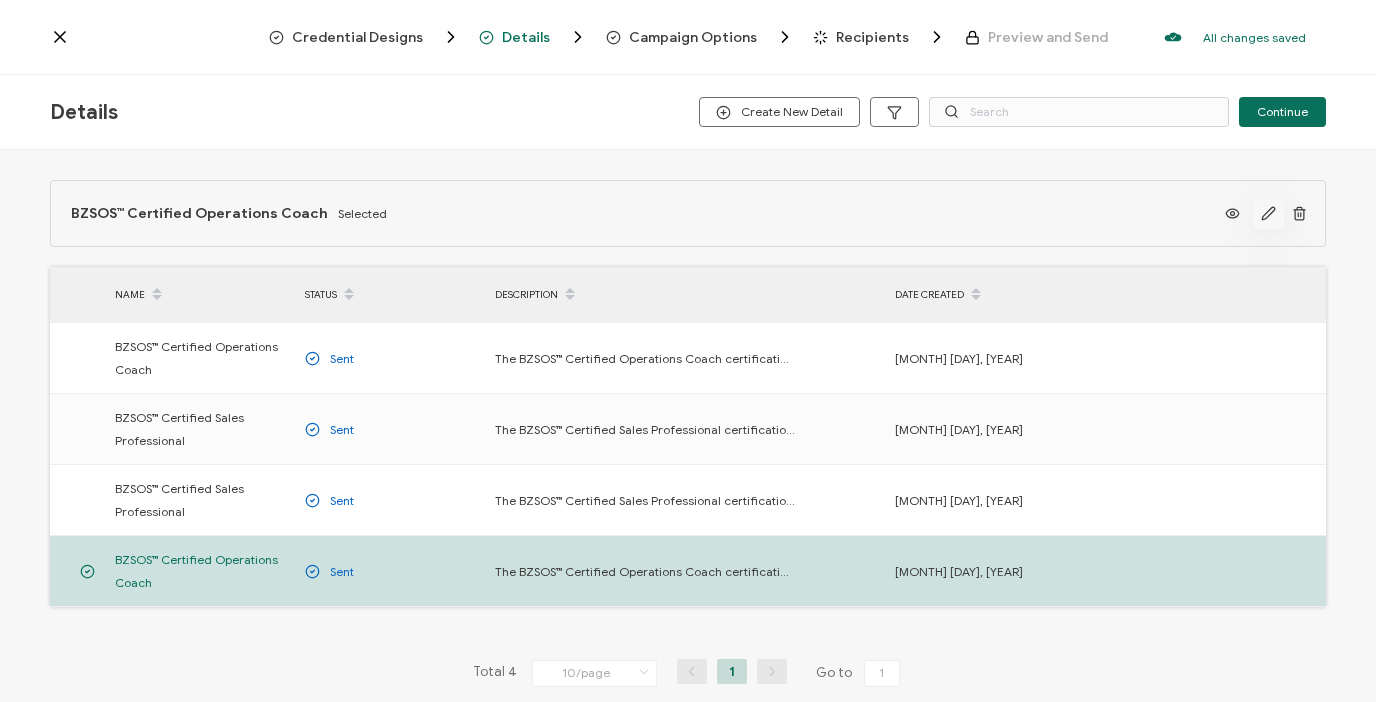 click 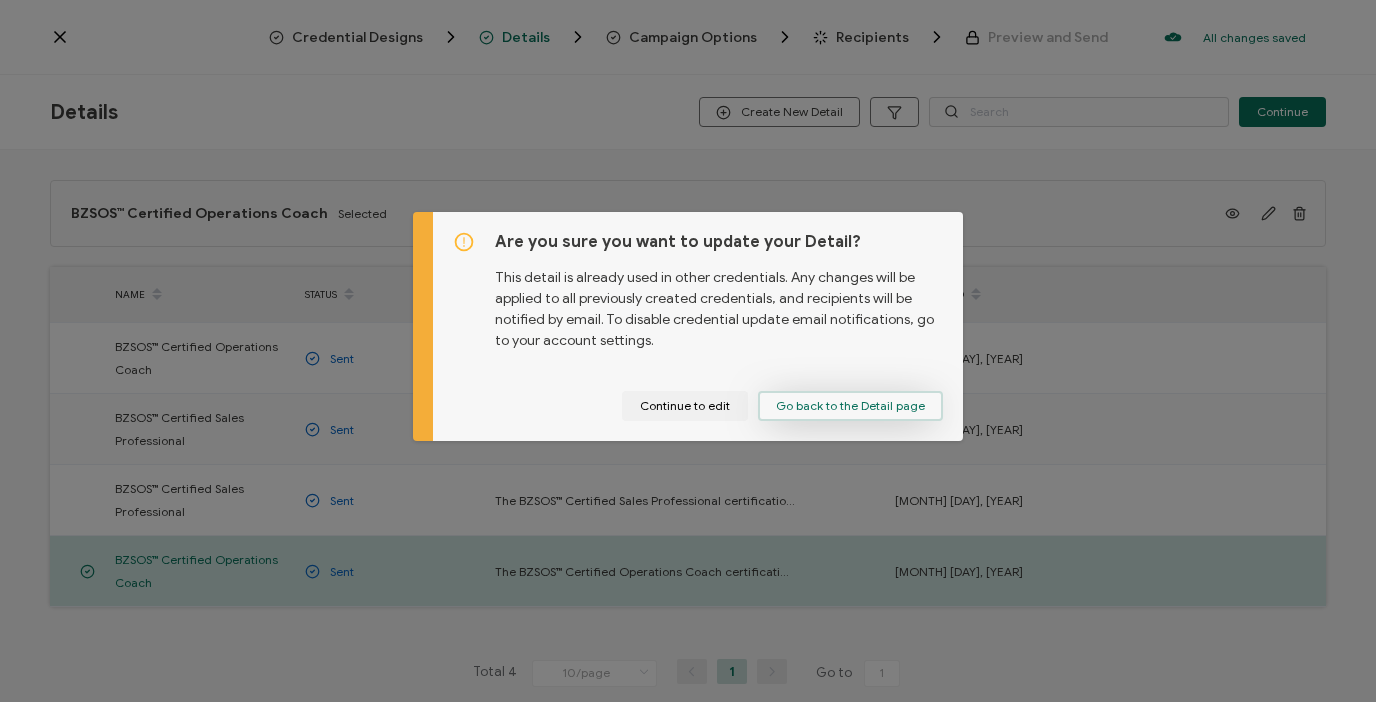 click on "Go back to the Detail page" at bounding box center [850, 406] 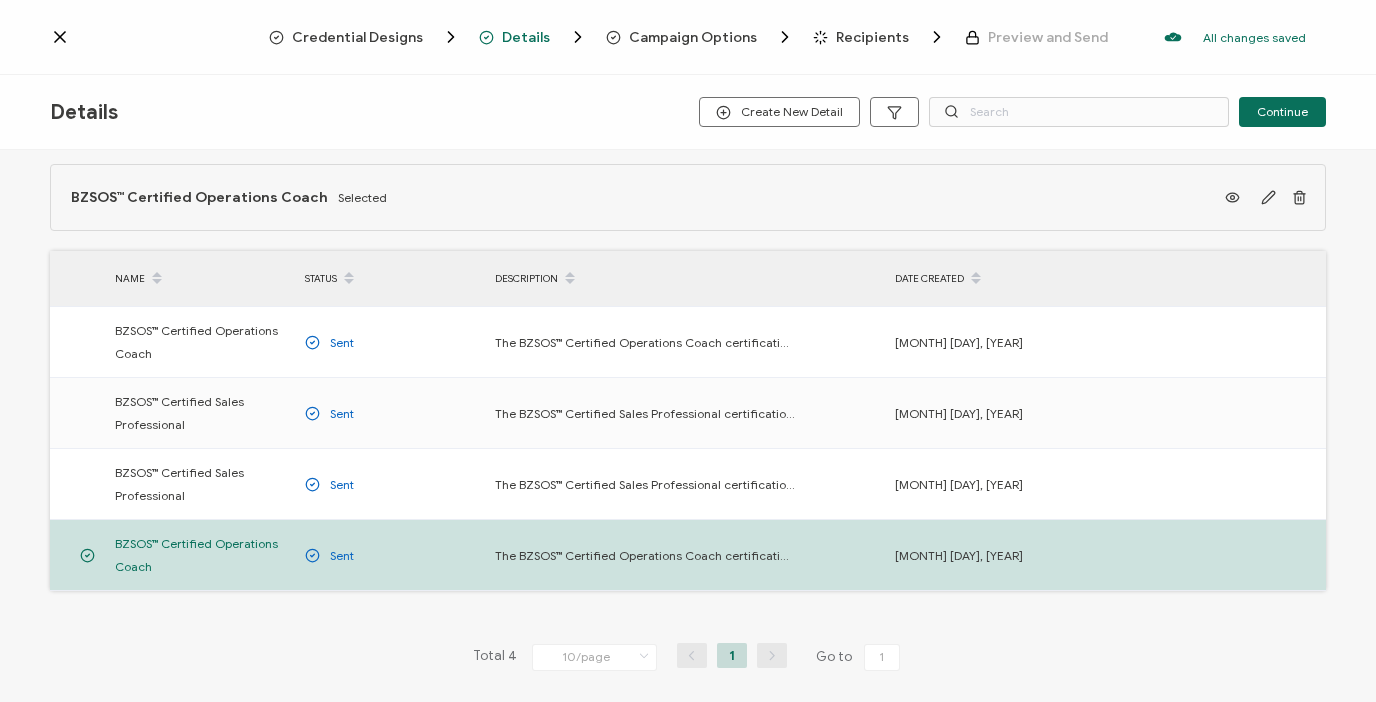 scroll, scrollTop: 0, scrollLeft: 0, axis: both 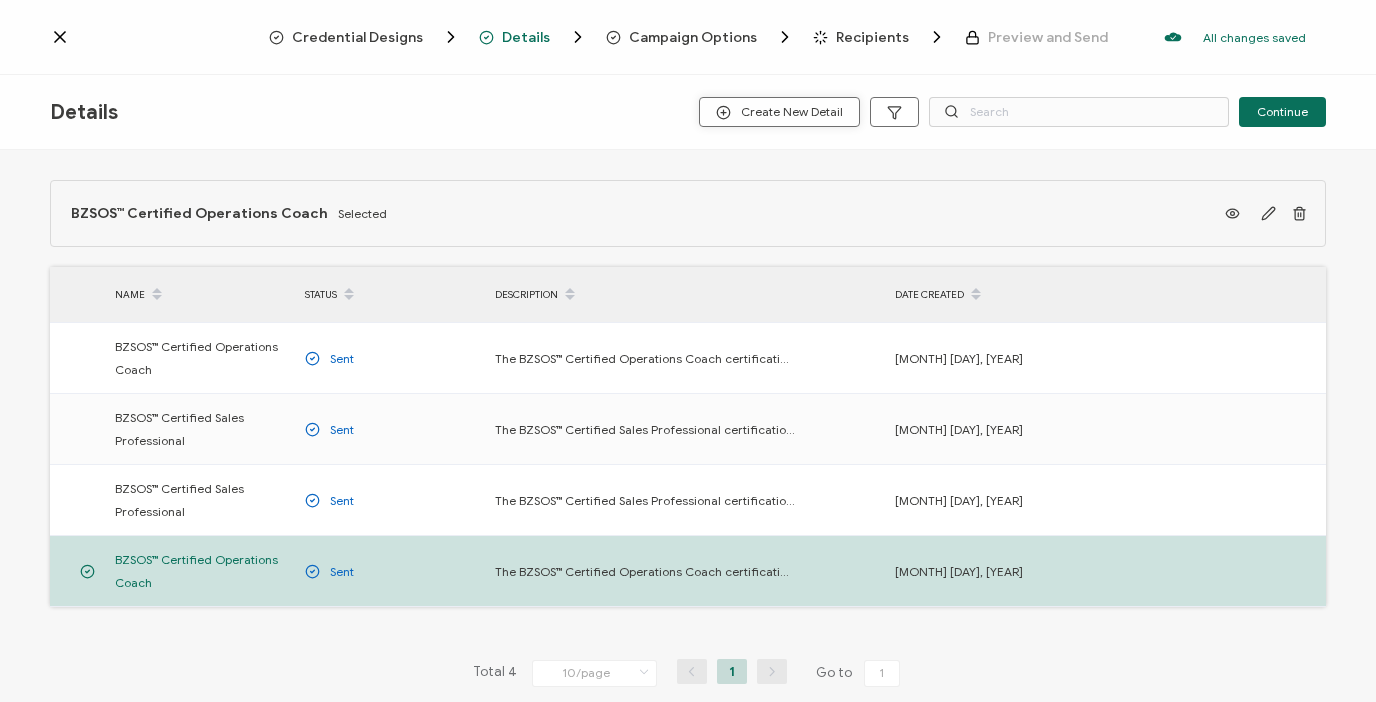 click on "Create New Detail" at bounding box center (779, 112) 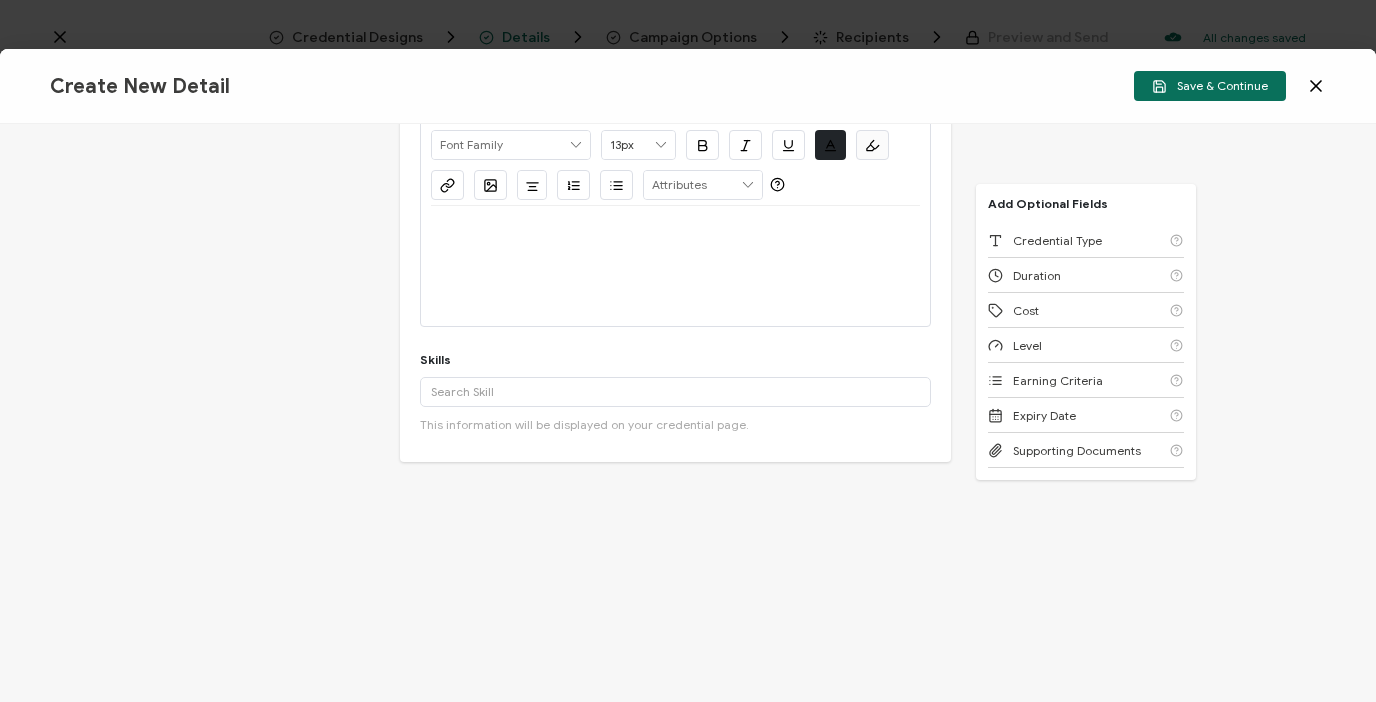 scroll, scrollTop: 0, scrollLeft: 0, axis: both 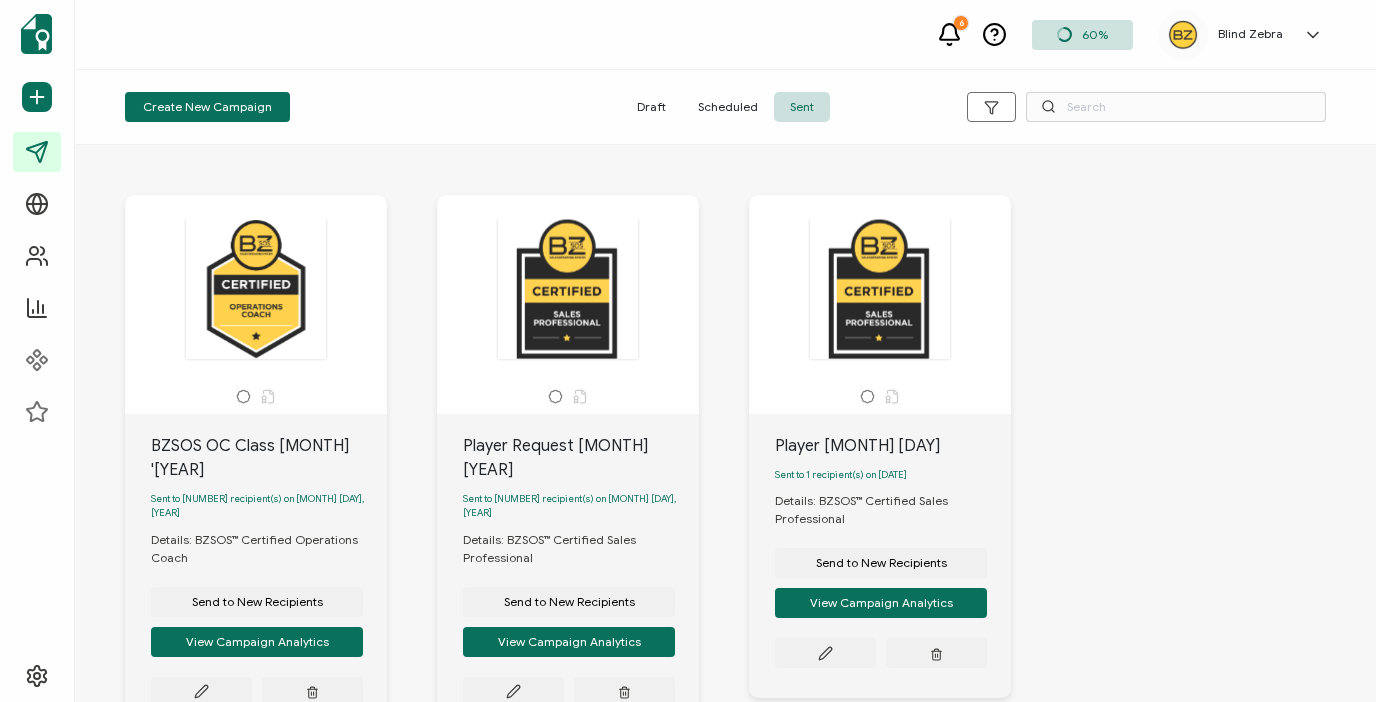 click on "Create New Campaign
Draft
Scheduled
Sent" at bounding box center [725, 107] 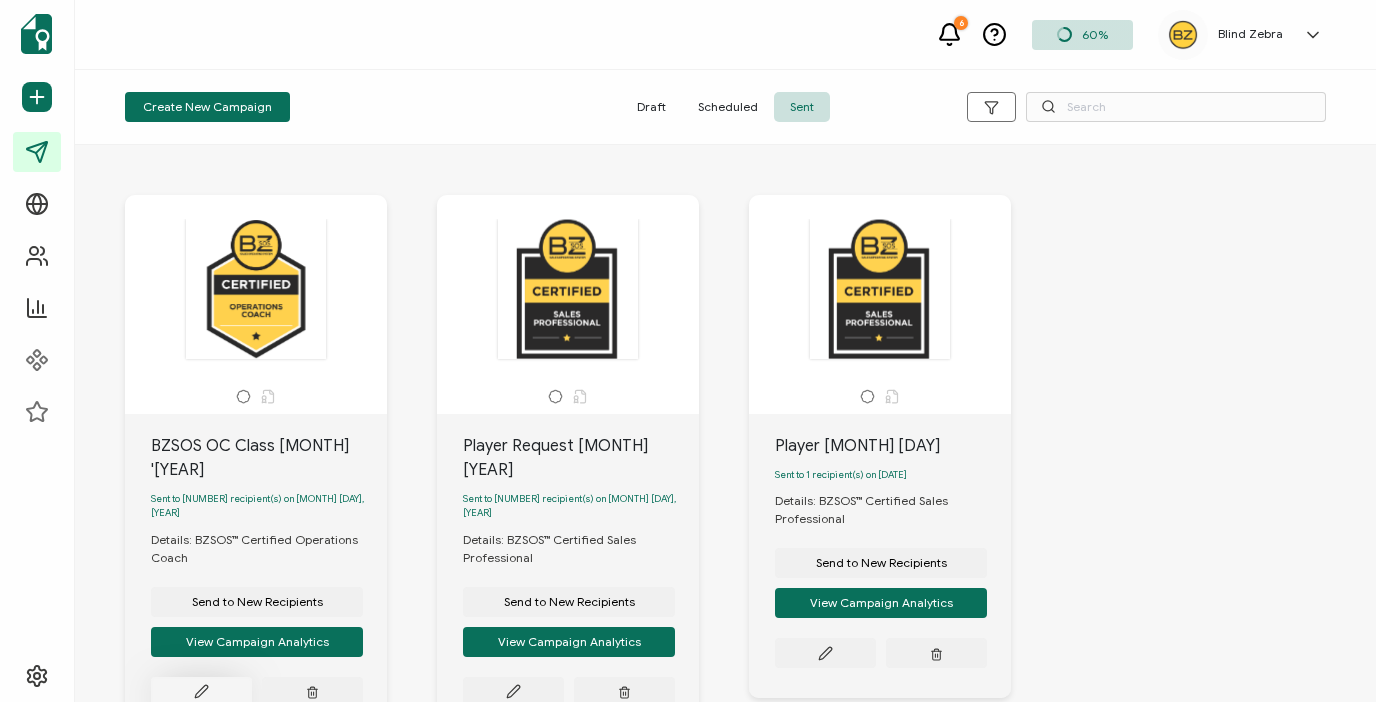 click 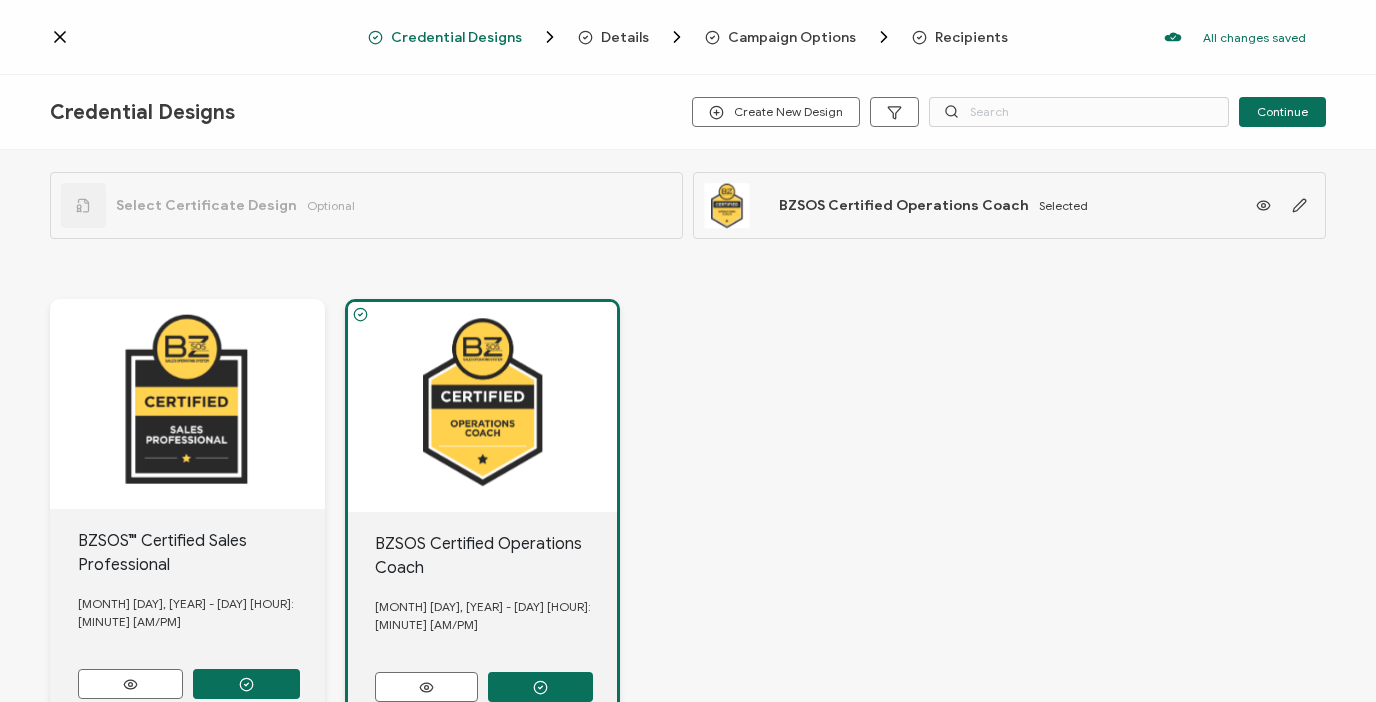 scroll, scrollTop: 0, scrollLeft: 0, axis: both 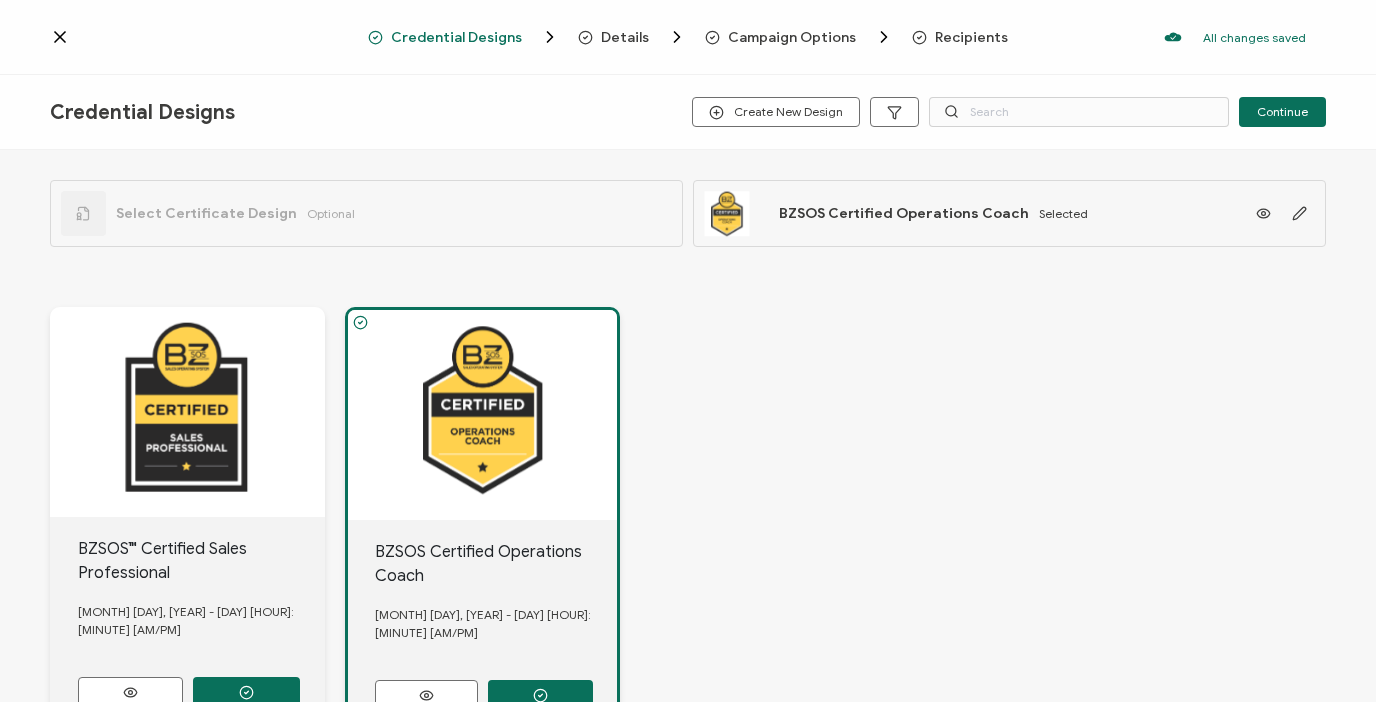 click 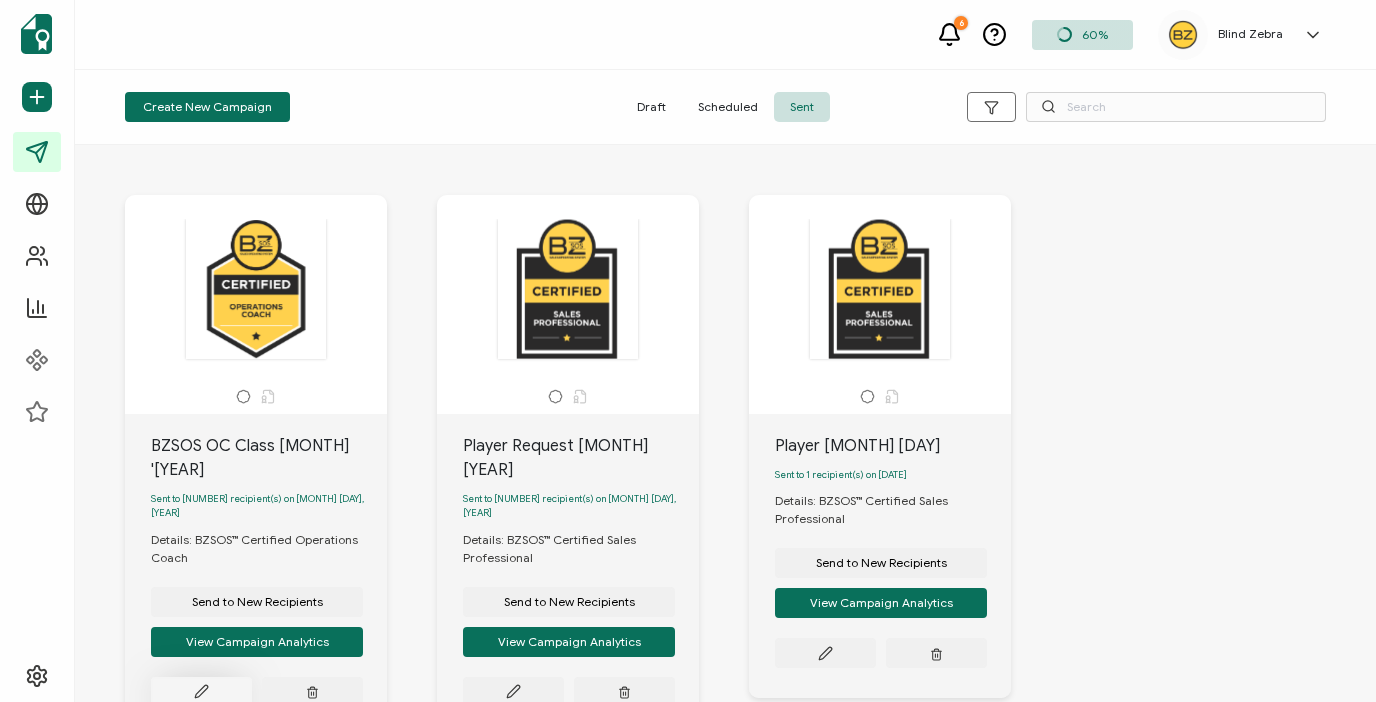click 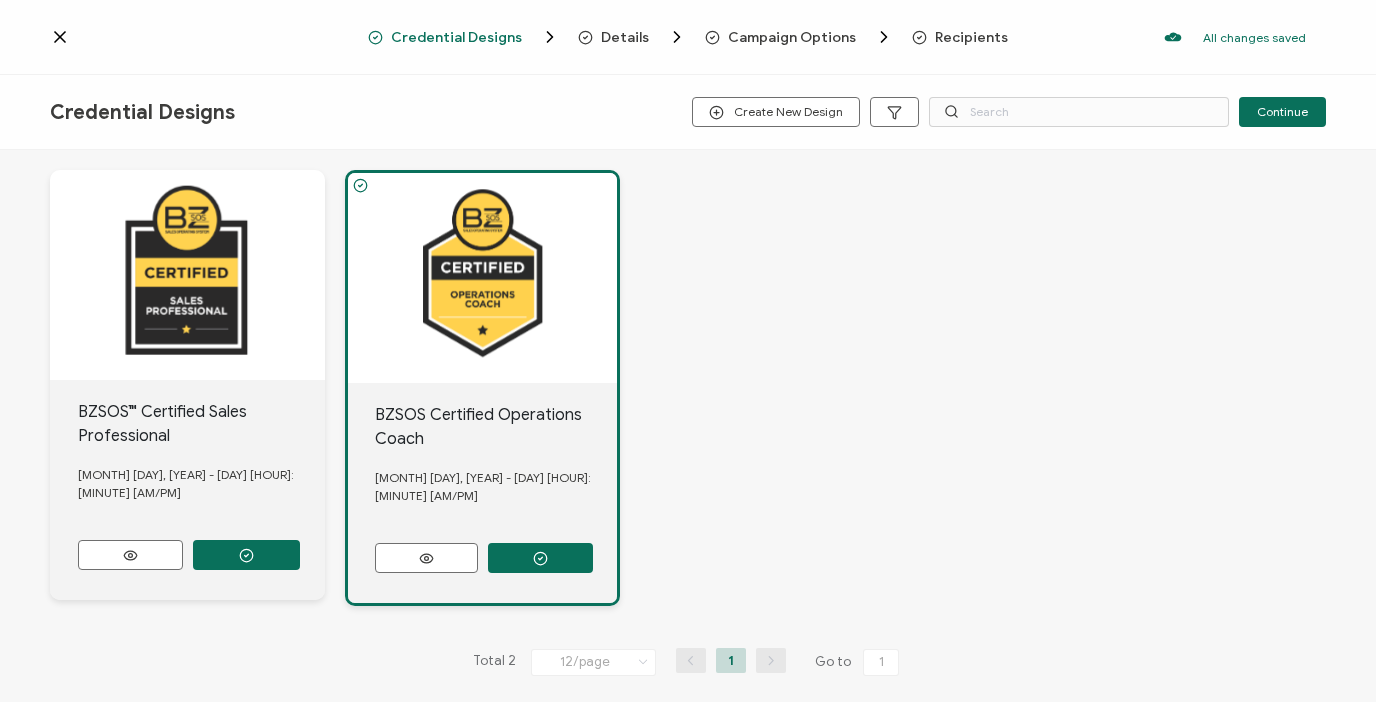 scroll, scrollTop: 0, scrollLeft: 0, axis: both 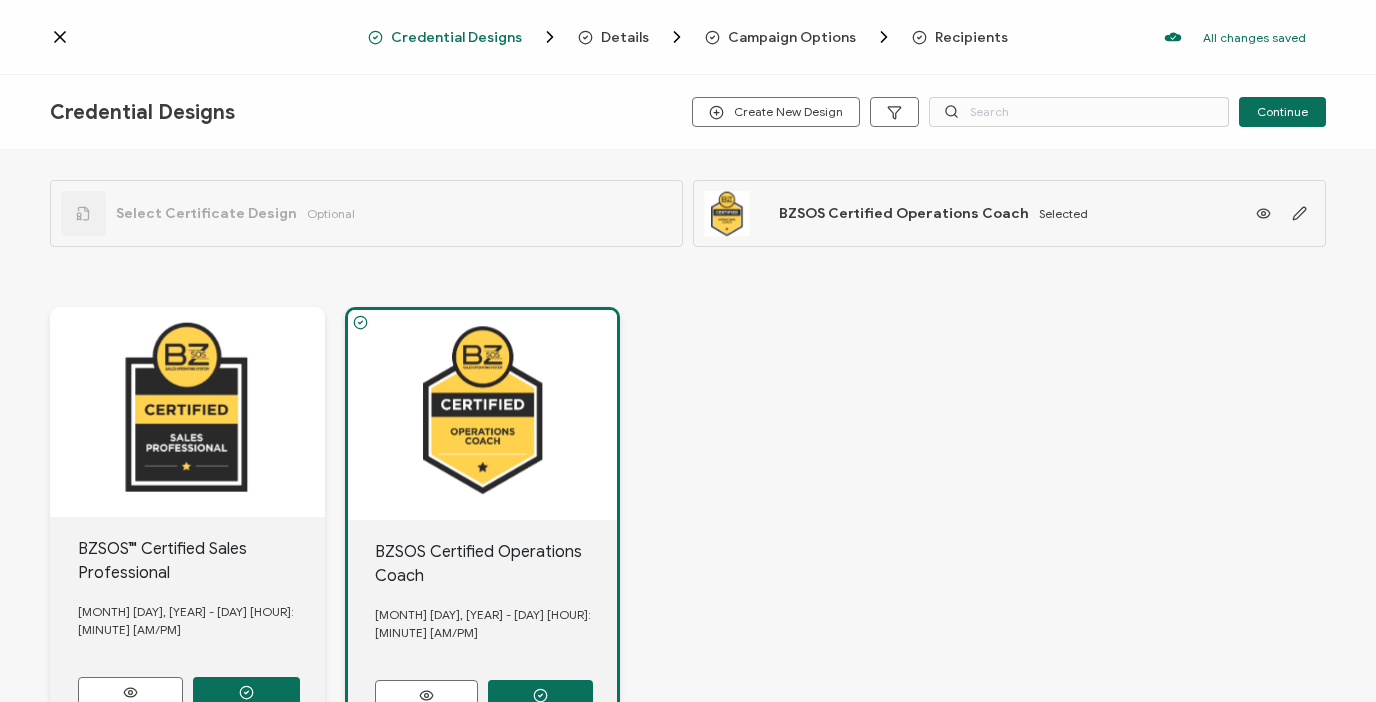 click 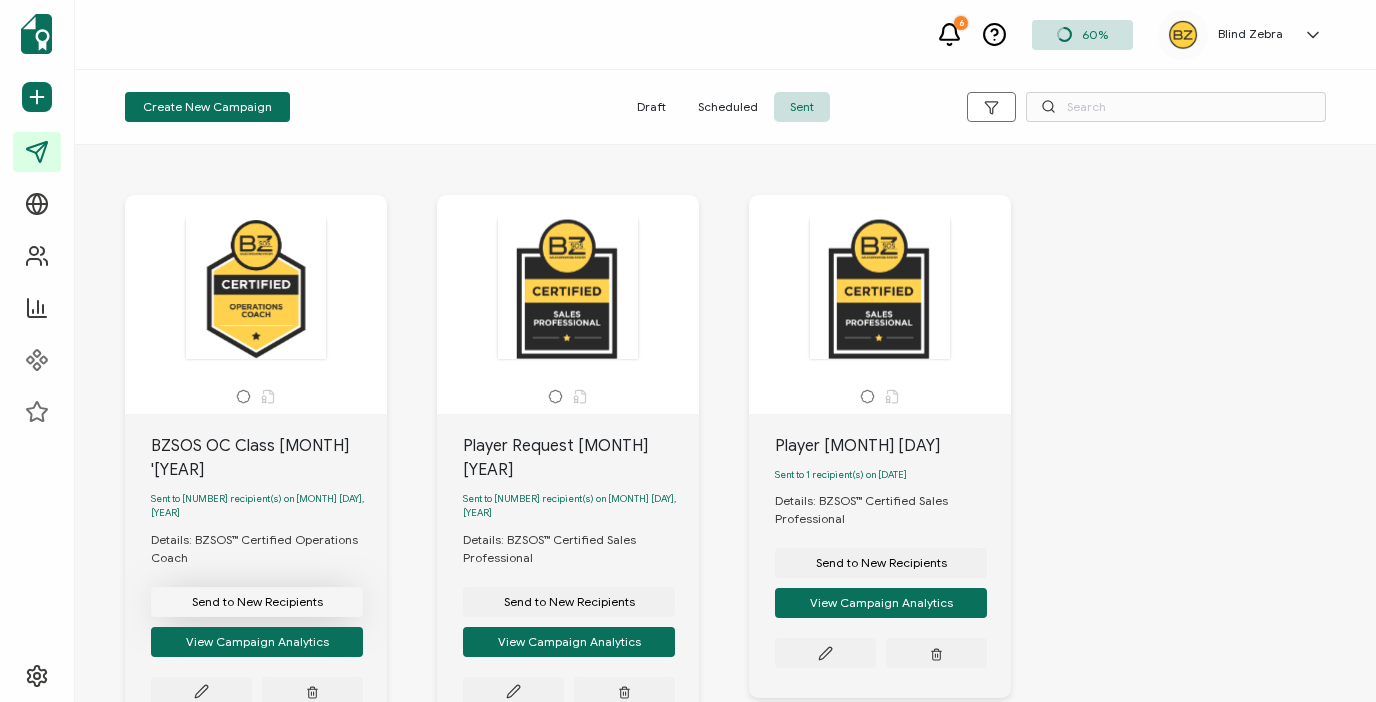 click on "Send to New Recipients" at bounding box center (257, 602) 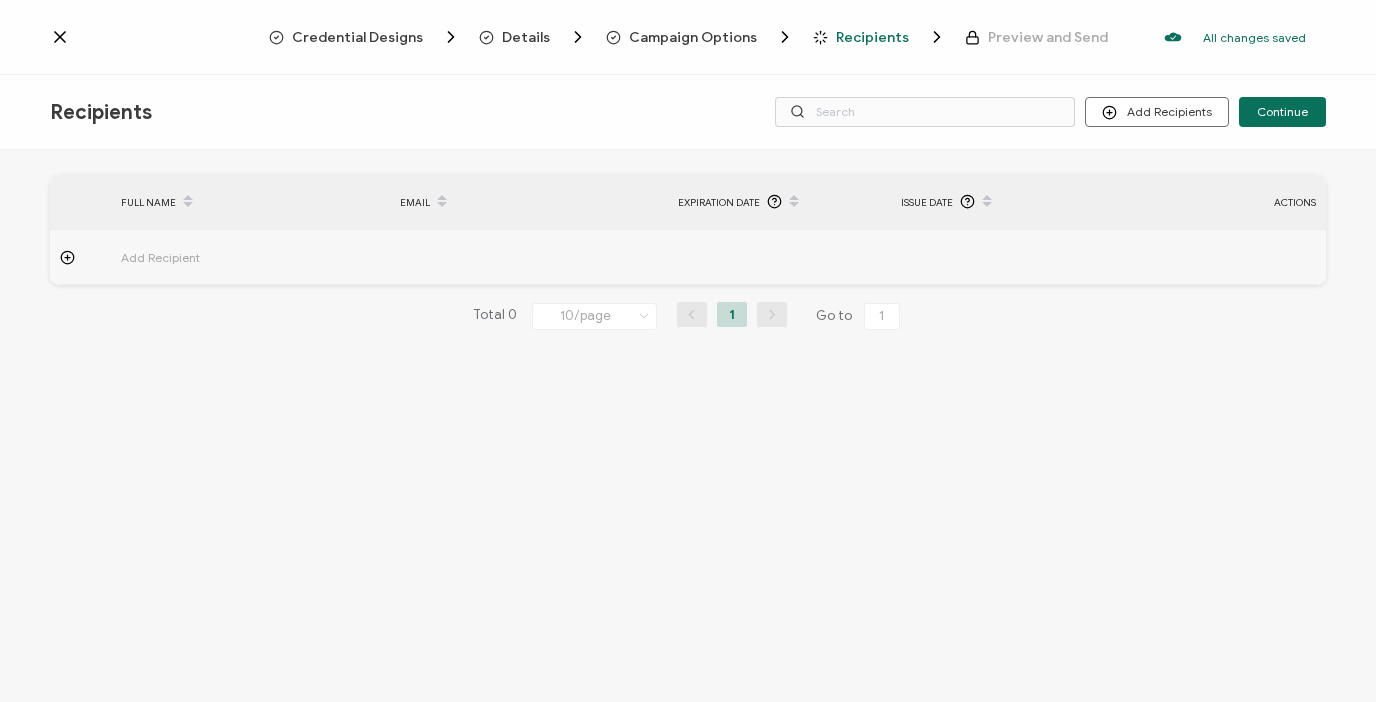 click on "Recipients
Add Recipients
Upload Recipients   Import From Recipients   Import From List
Continue" at bounding box center (688, 112) 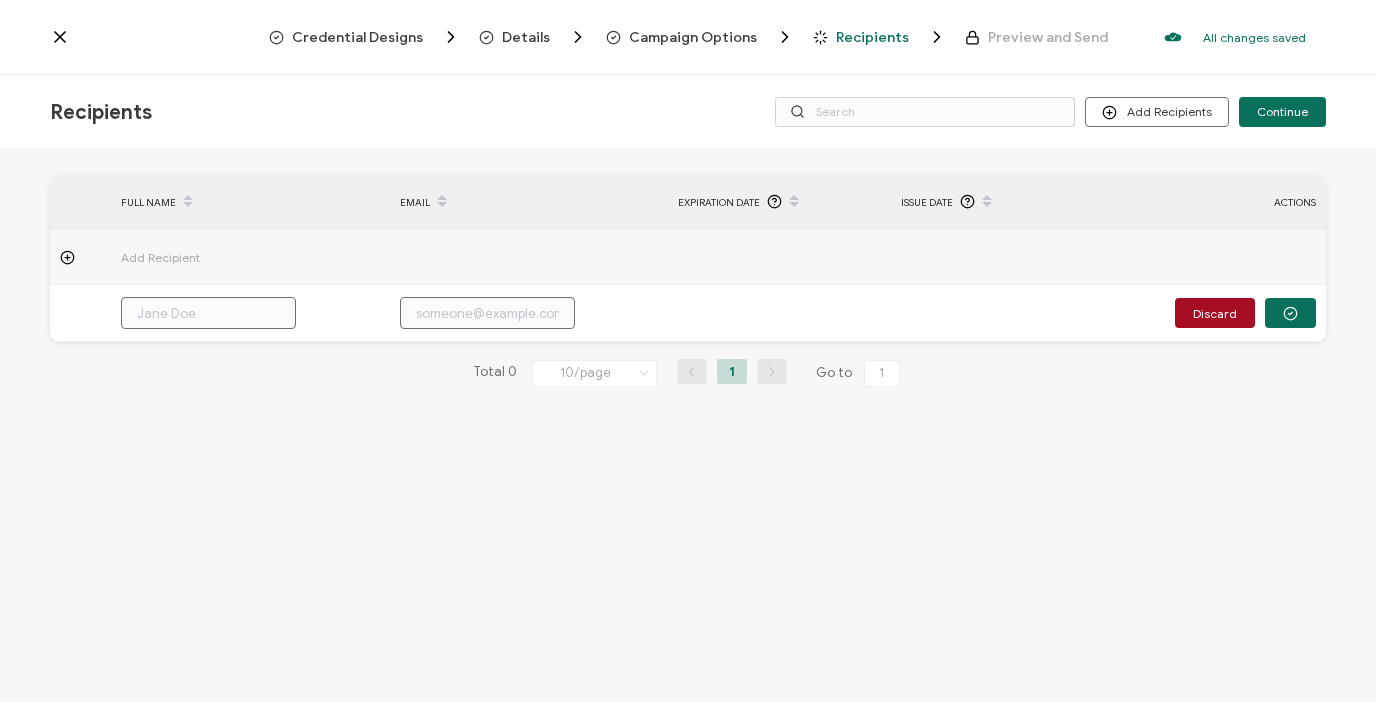 click on "FULL NAME EMAIL Expiration Date   Issue Date   ACTIONS Add Recipient
Discard
FULL NAME EMAIL Expiration Date   Issue Date   ACTIONS Add Recipient
Discard
Total 0 10/page 10/page 20/page 50/page 100/page 1 Go to 1" at bounding box center (688, 428) 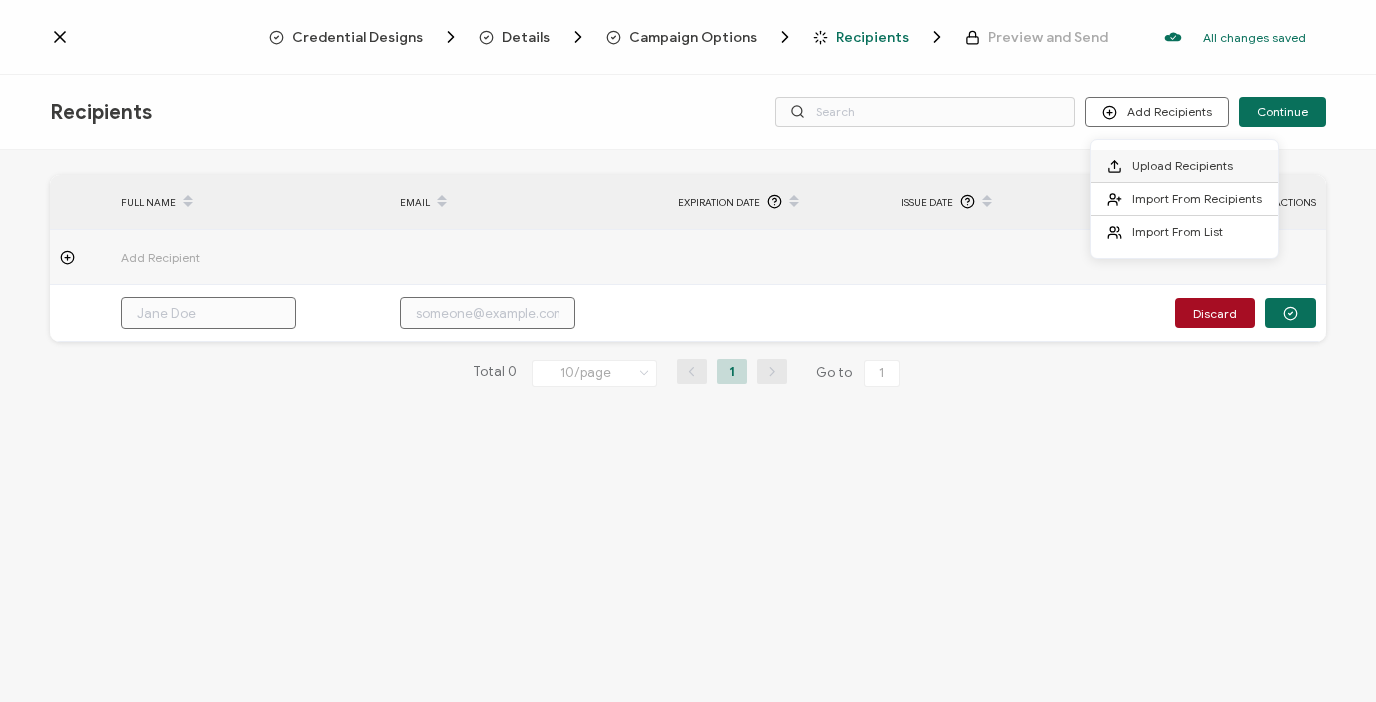 click on "Upload Recipients" at bounding box center (1182, 165) 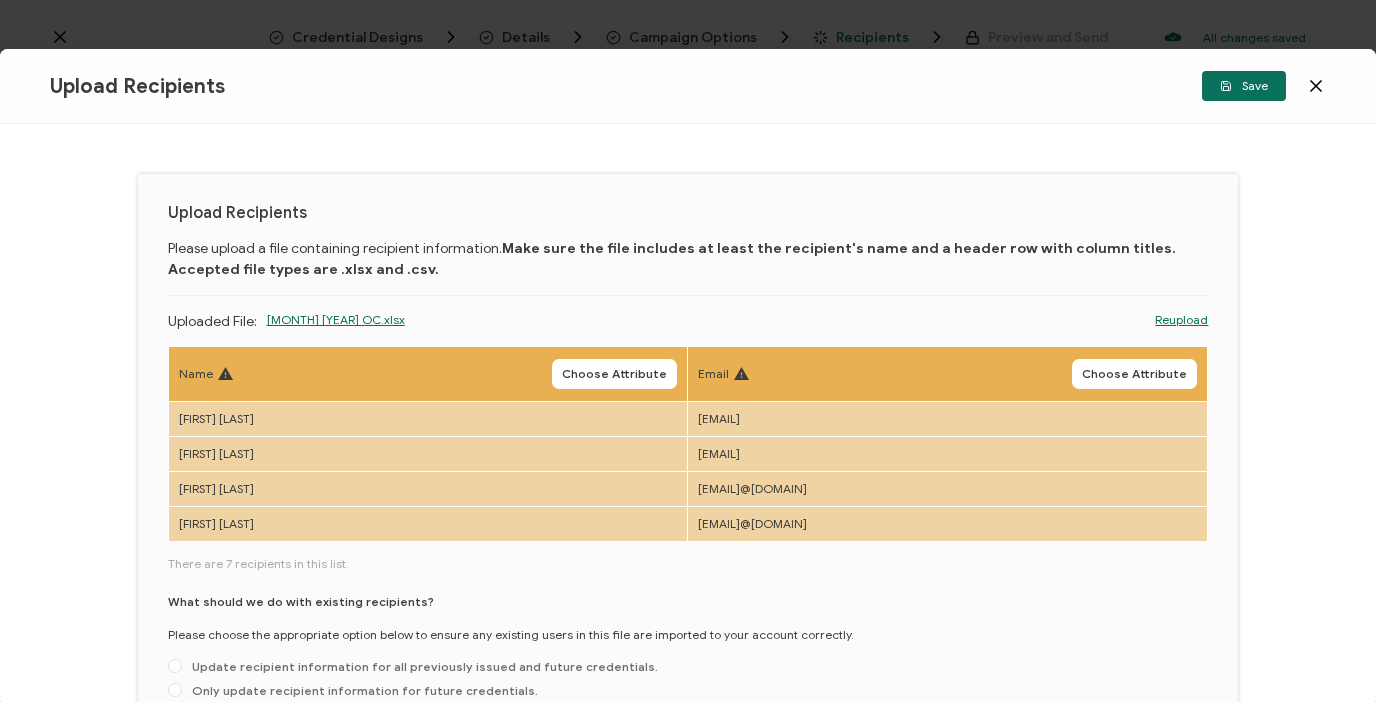 scroll, scrollTop: 19, scrollLeft: 0, axis: vertical 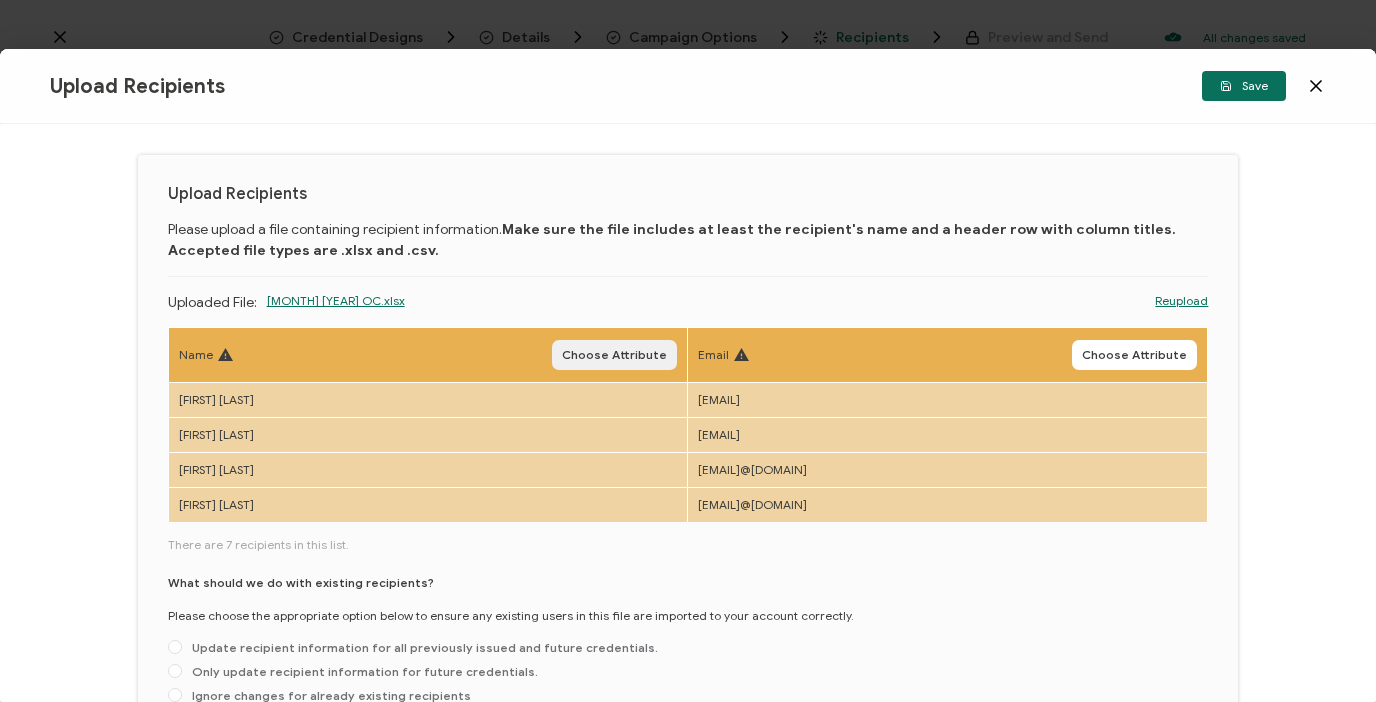 click on "Choose Attribute" at bounding box center (614, 355) 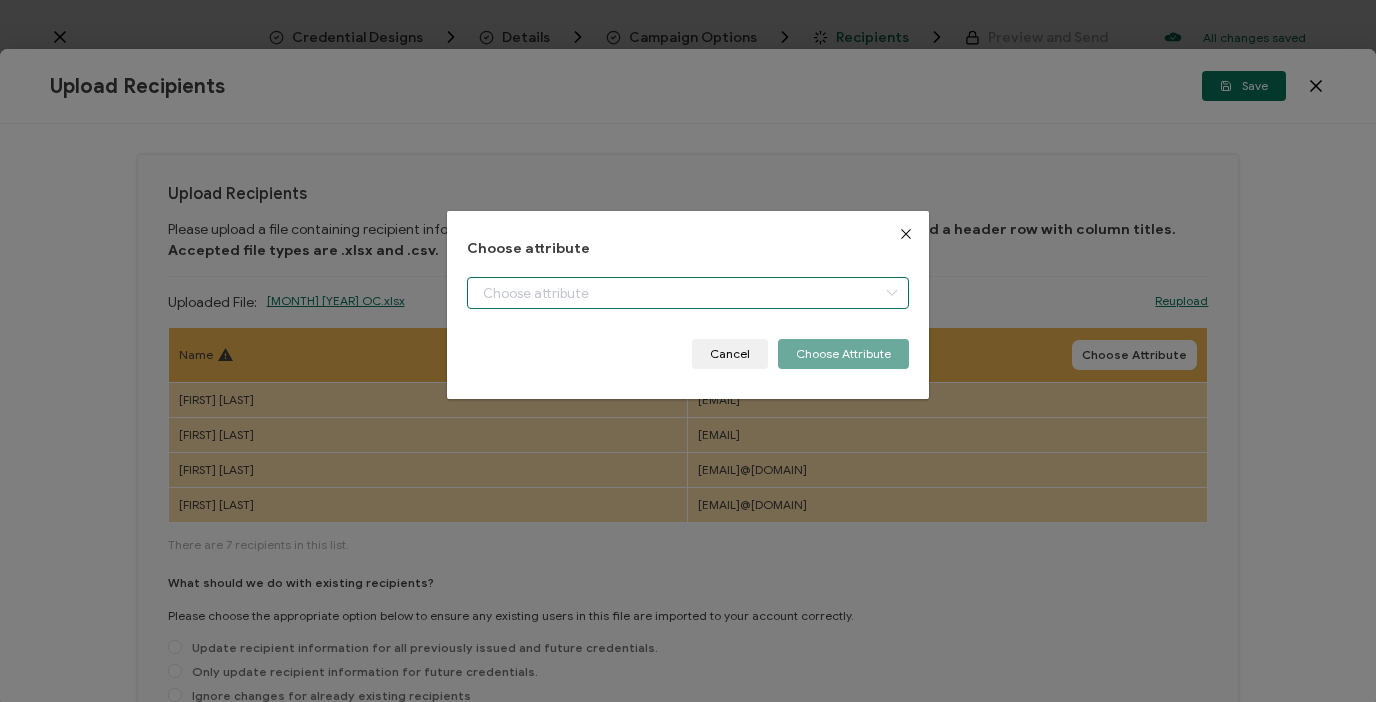 click at bounding box center [688, 293] 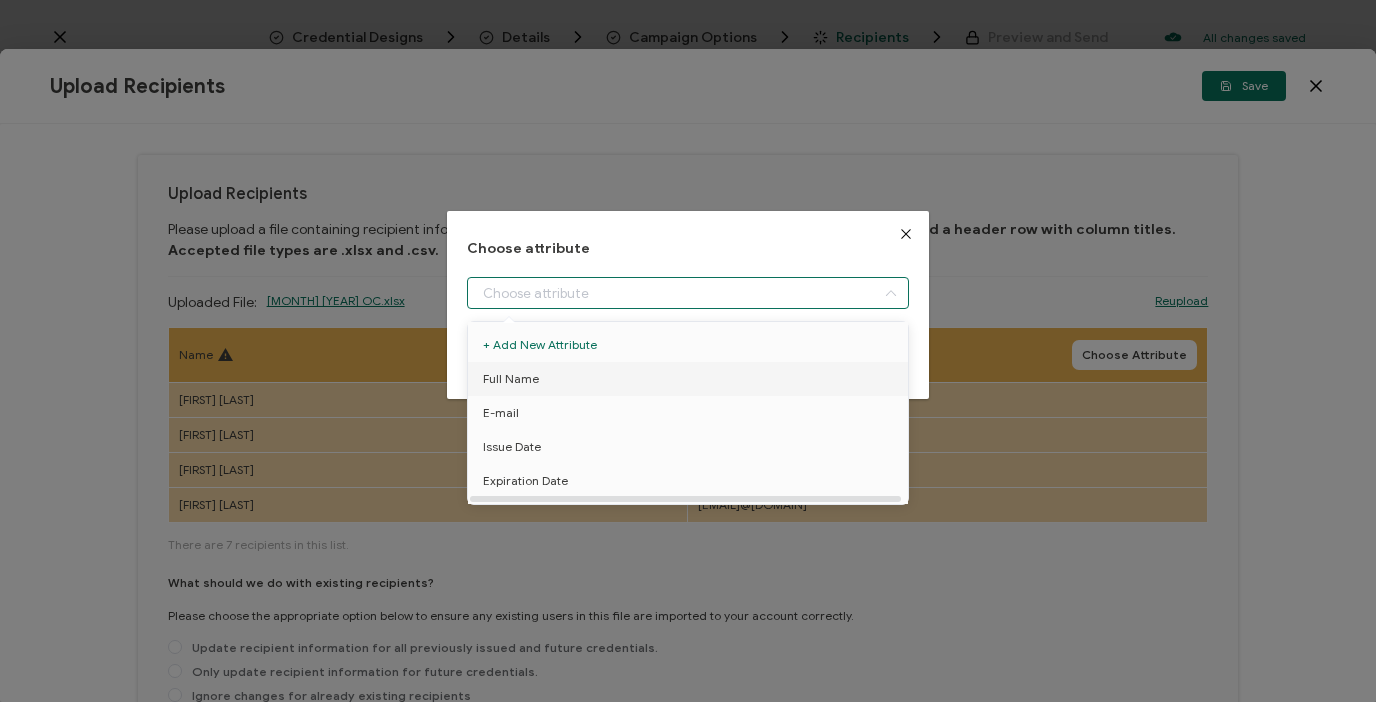 click on "Full Name" at bounding box center [688, 379] 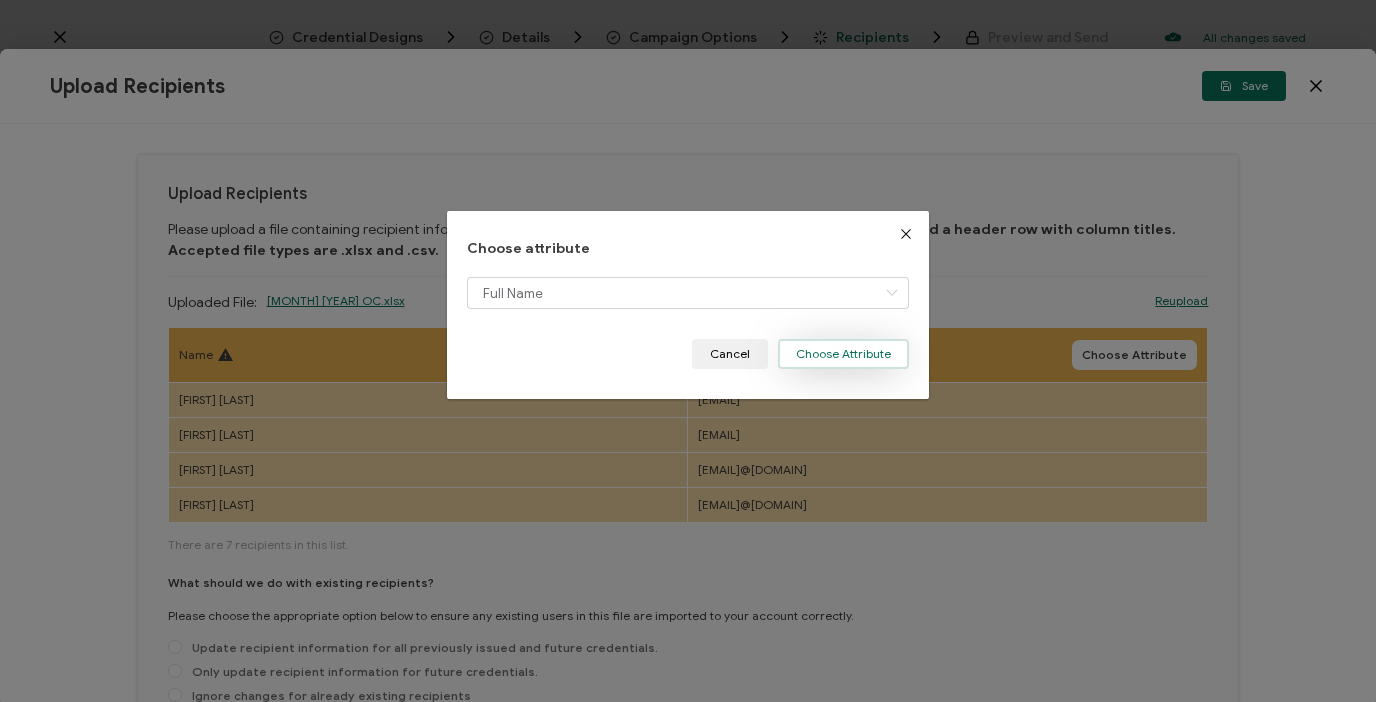 click on "Choose Attribute" at bounding box center (843, 354) 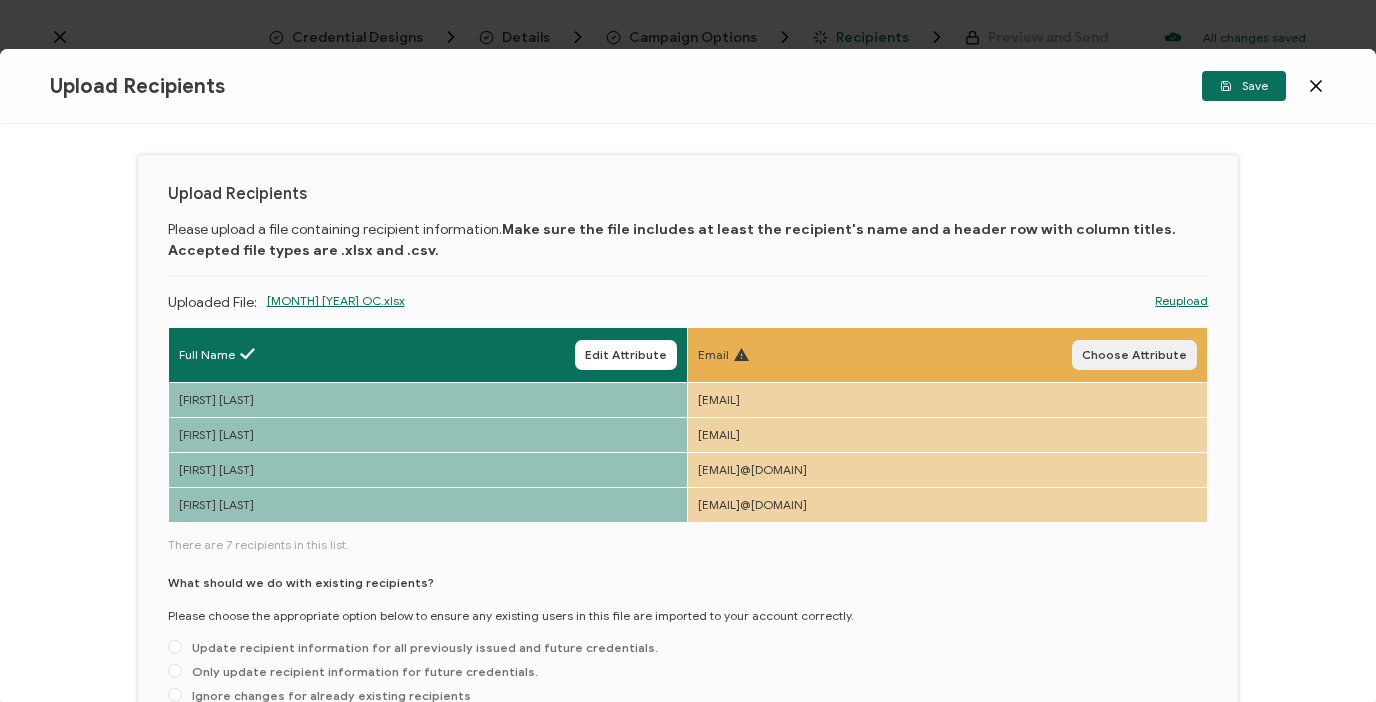 click on "Choose Attribute" at bounding box center [1134, 355] 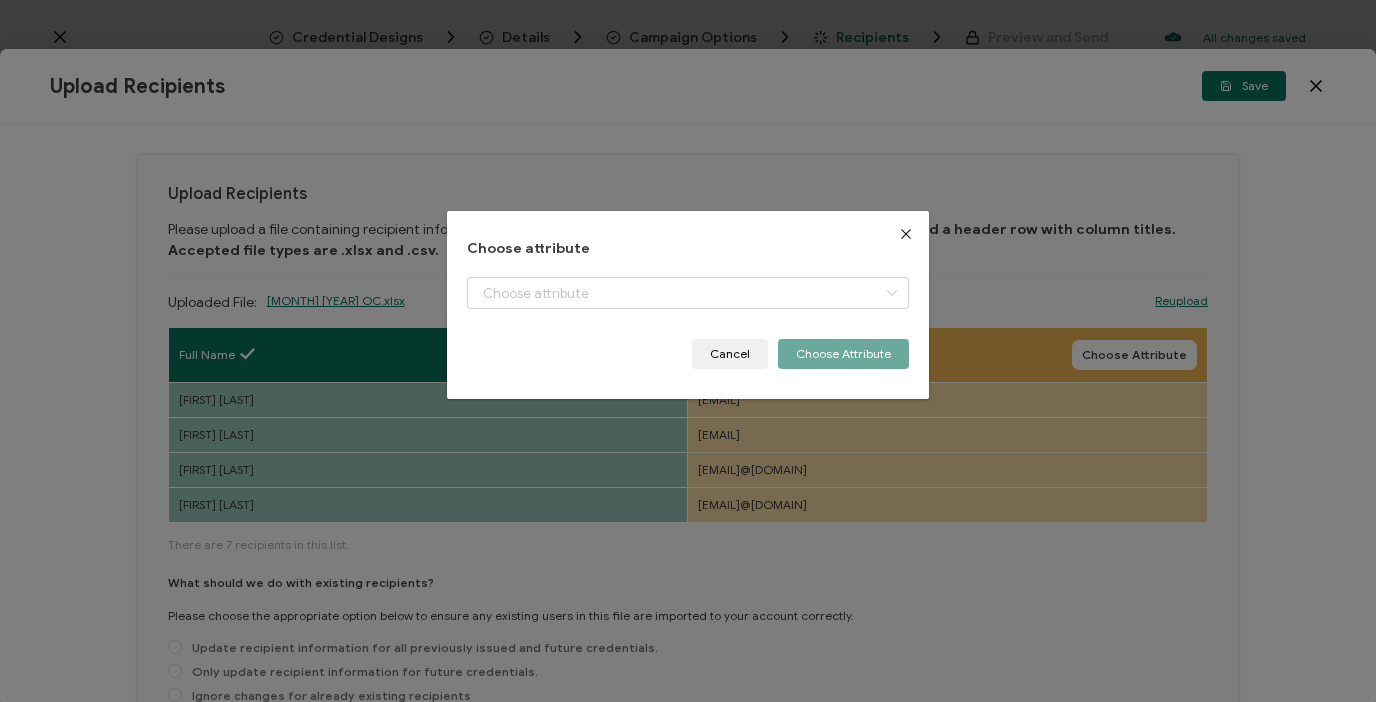 click on "Choose attribute
Cancel
Choose Attribute" at bounding box center [688, 305] 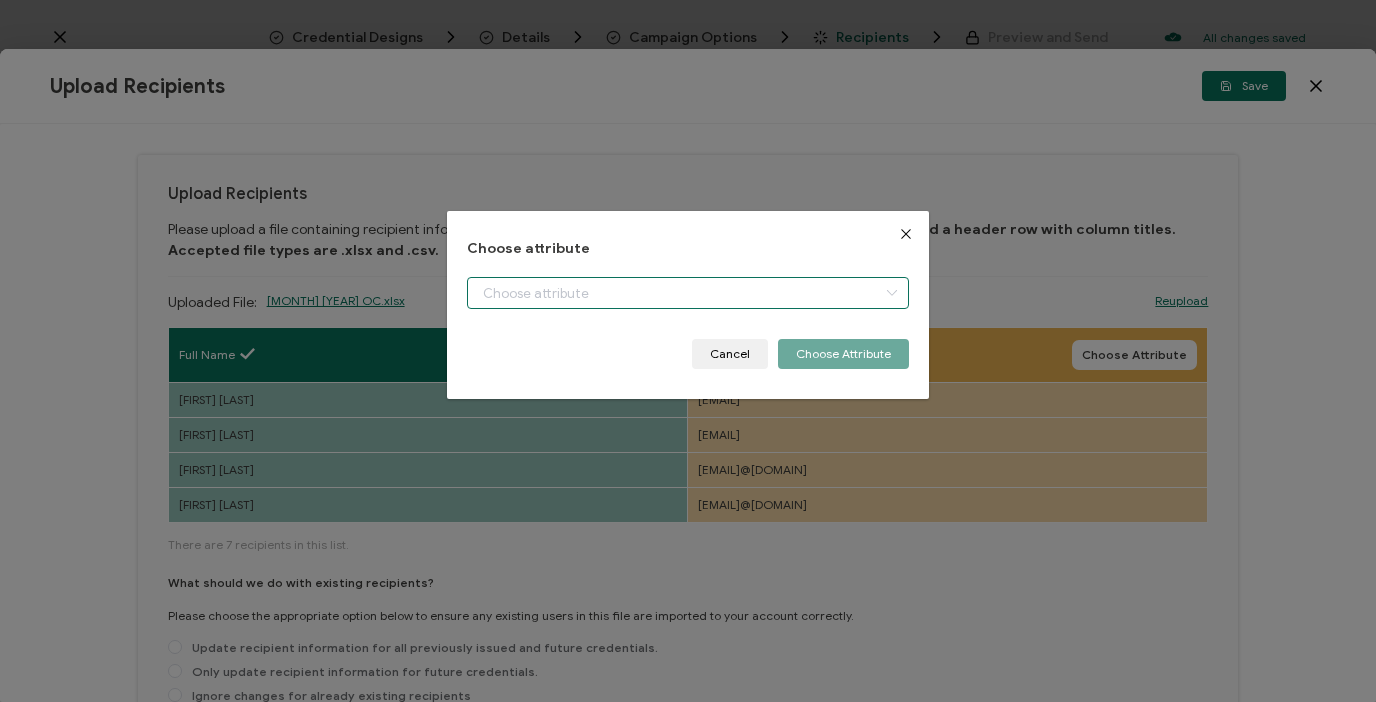 click at bounding box center (688, 293) 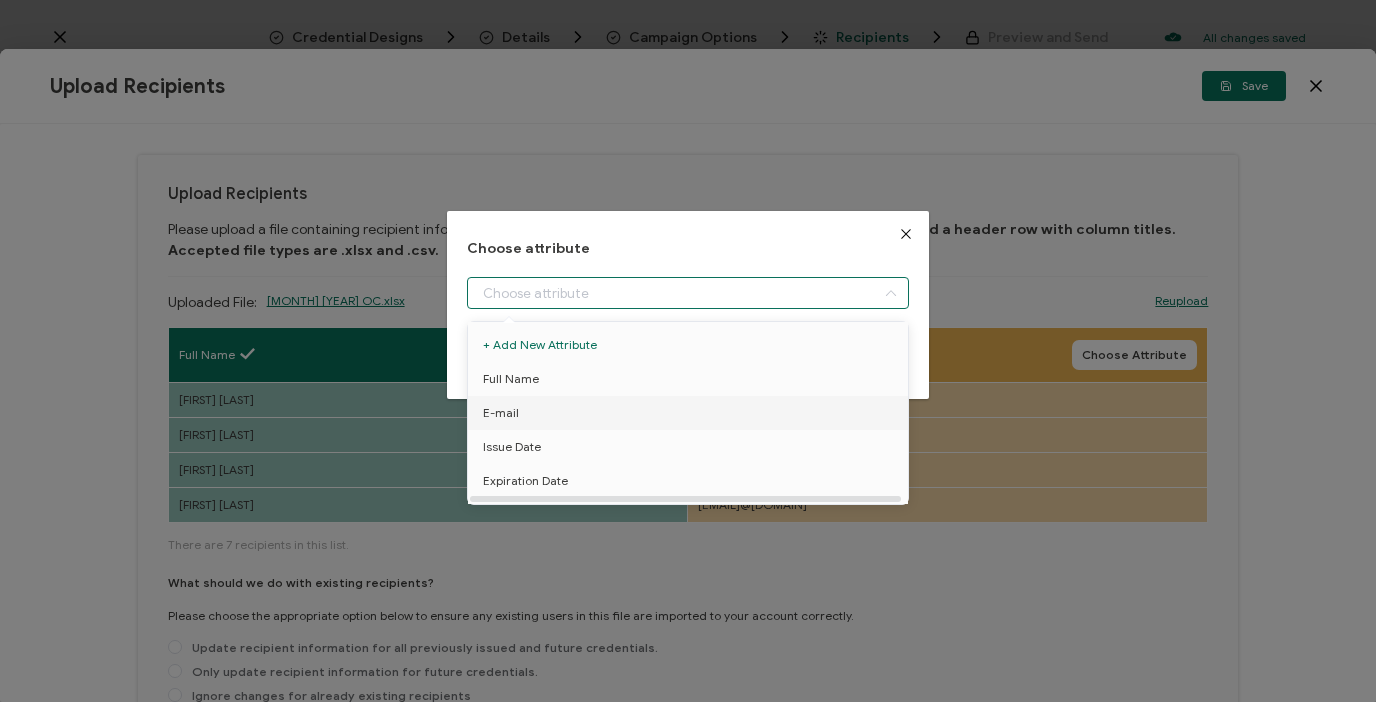 click on "E-mail" at bounding box center [688, 413] 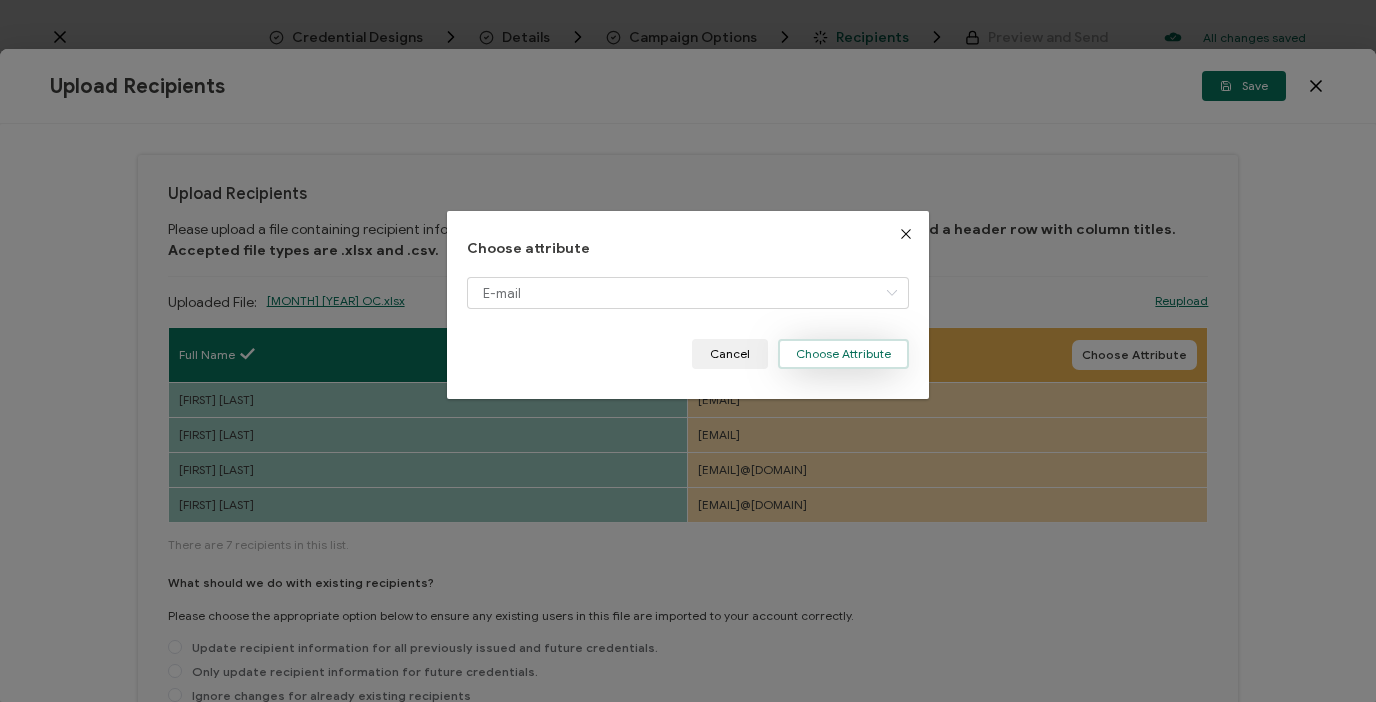 click on "Choose Attribute" at bounding box center (843, 354) 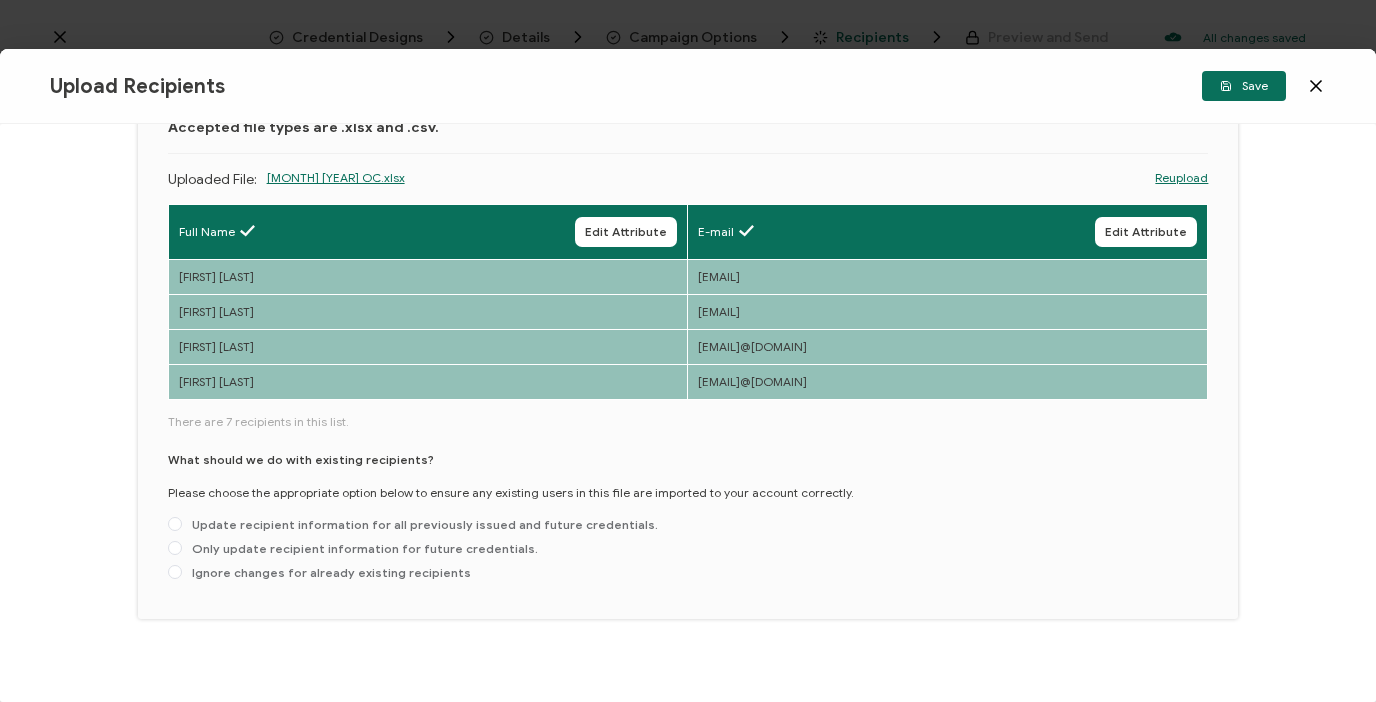 scroll, scrollTop: 159, scrollLeft: 0, axis: vertical 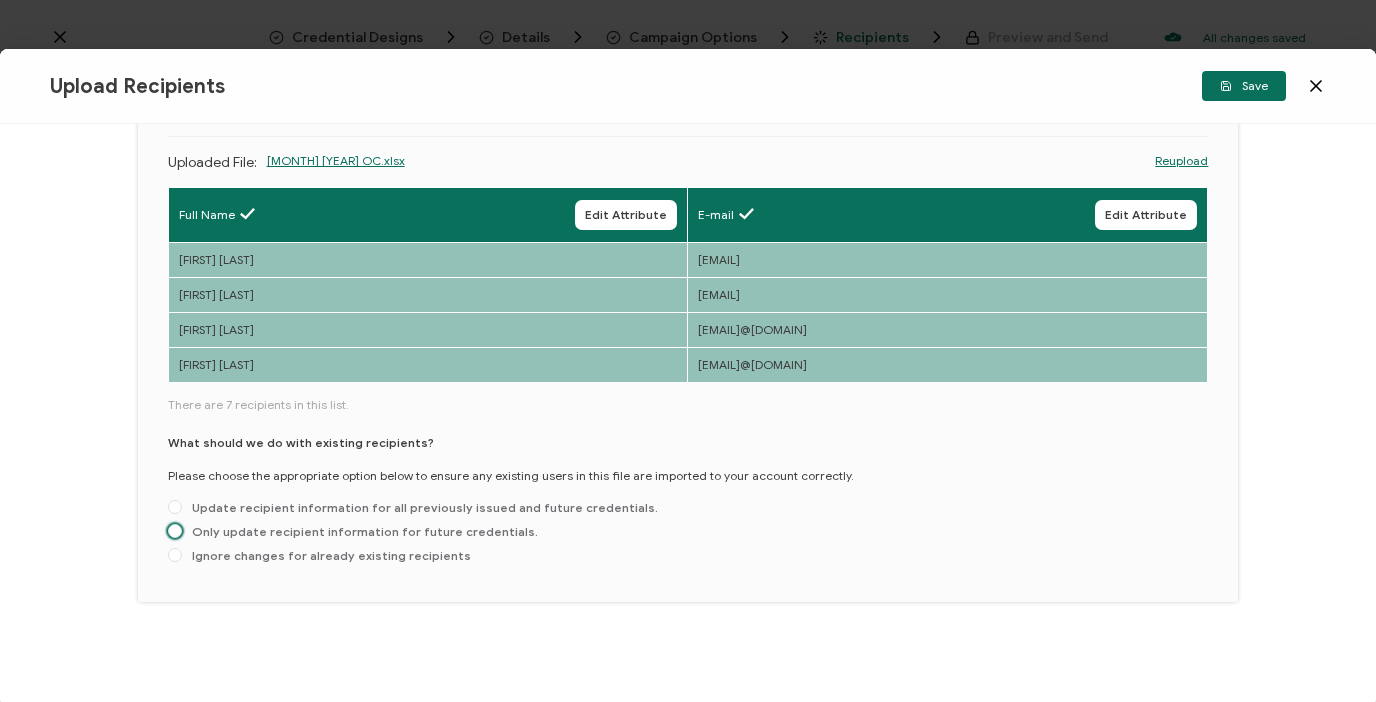 click on "Only update recipient information for future credentials." at bounding box center [360, 531] 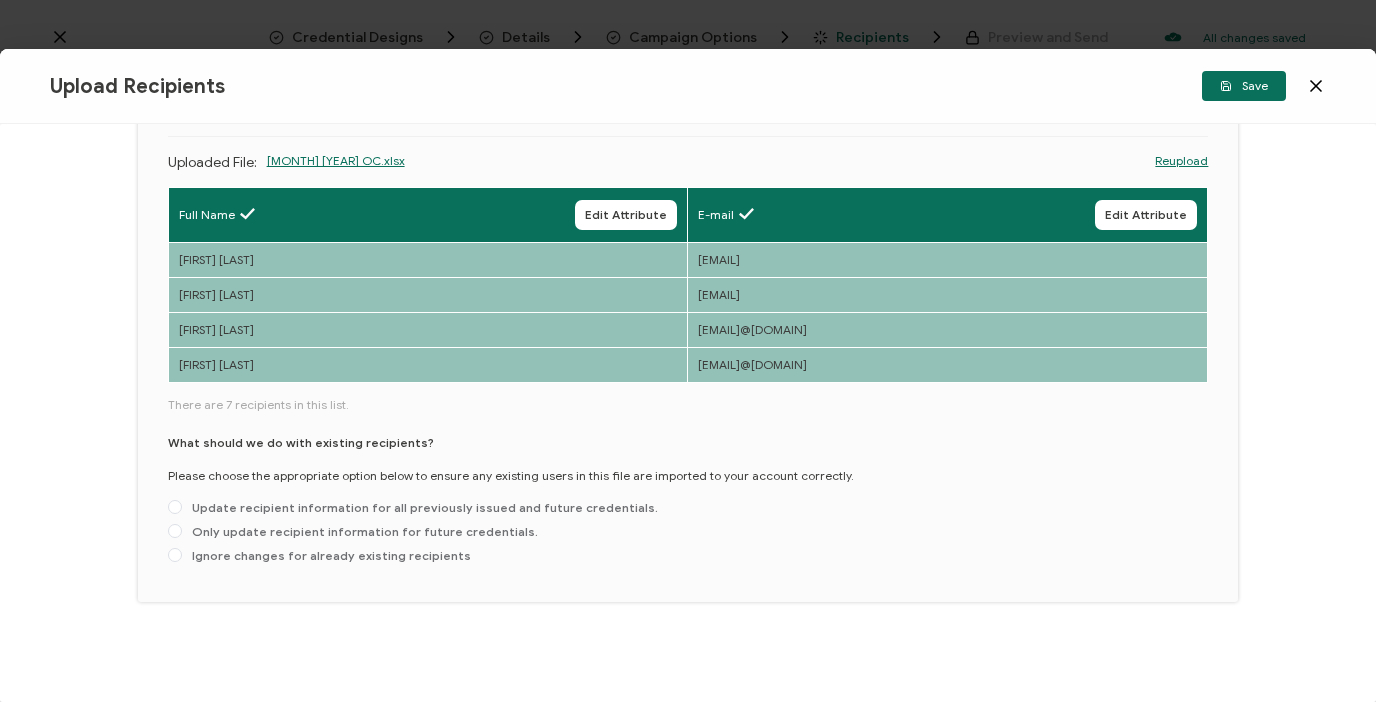 click on "Only update recipient information for future credentials." at bounding box center (175, 532) 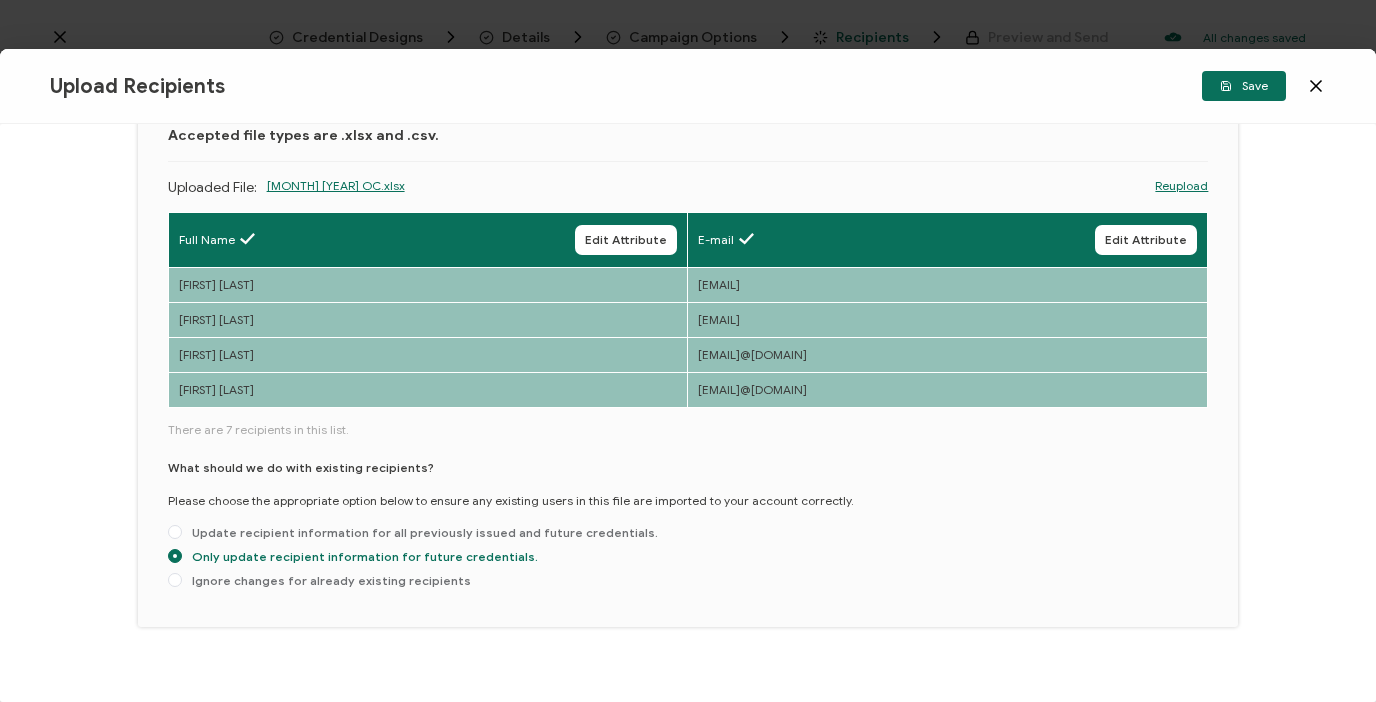 scroll, scrollTop: 159, scrollLeft: 0, axis: vertical 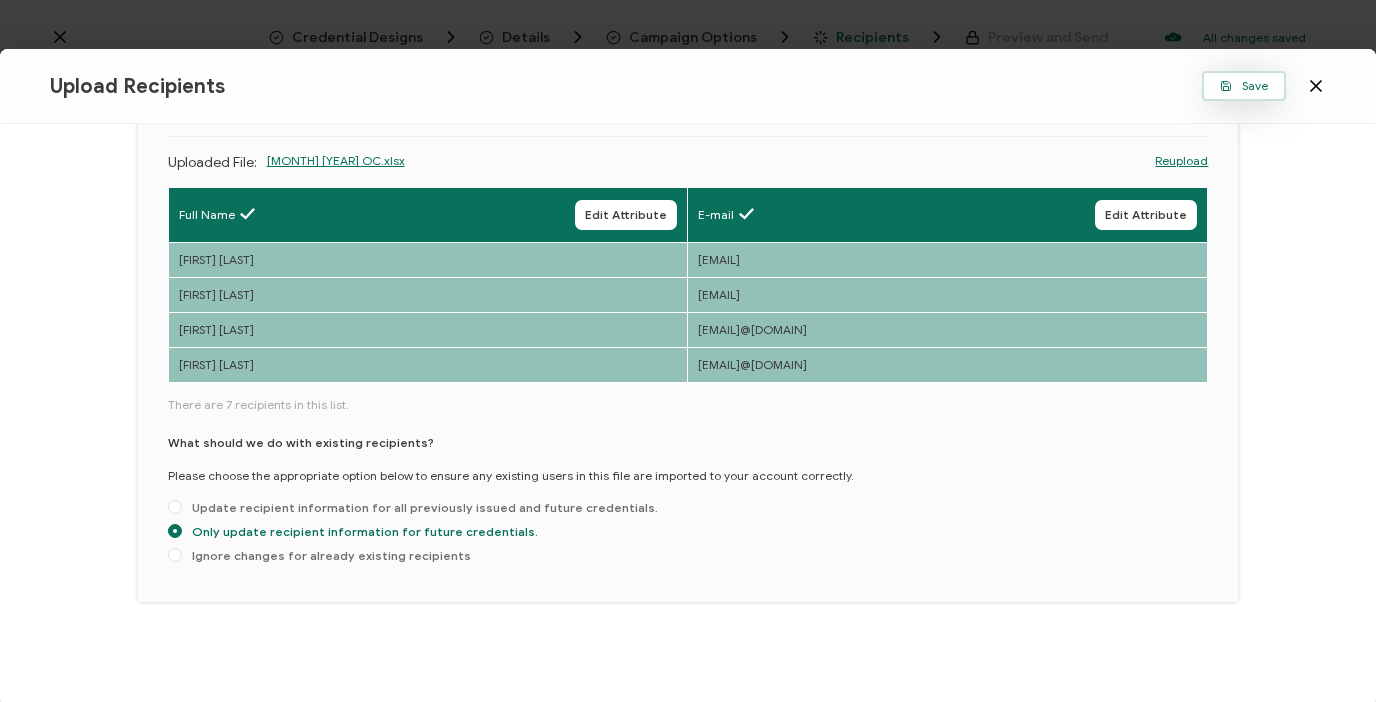 click on "Save" at bounding box center (1244, 86) 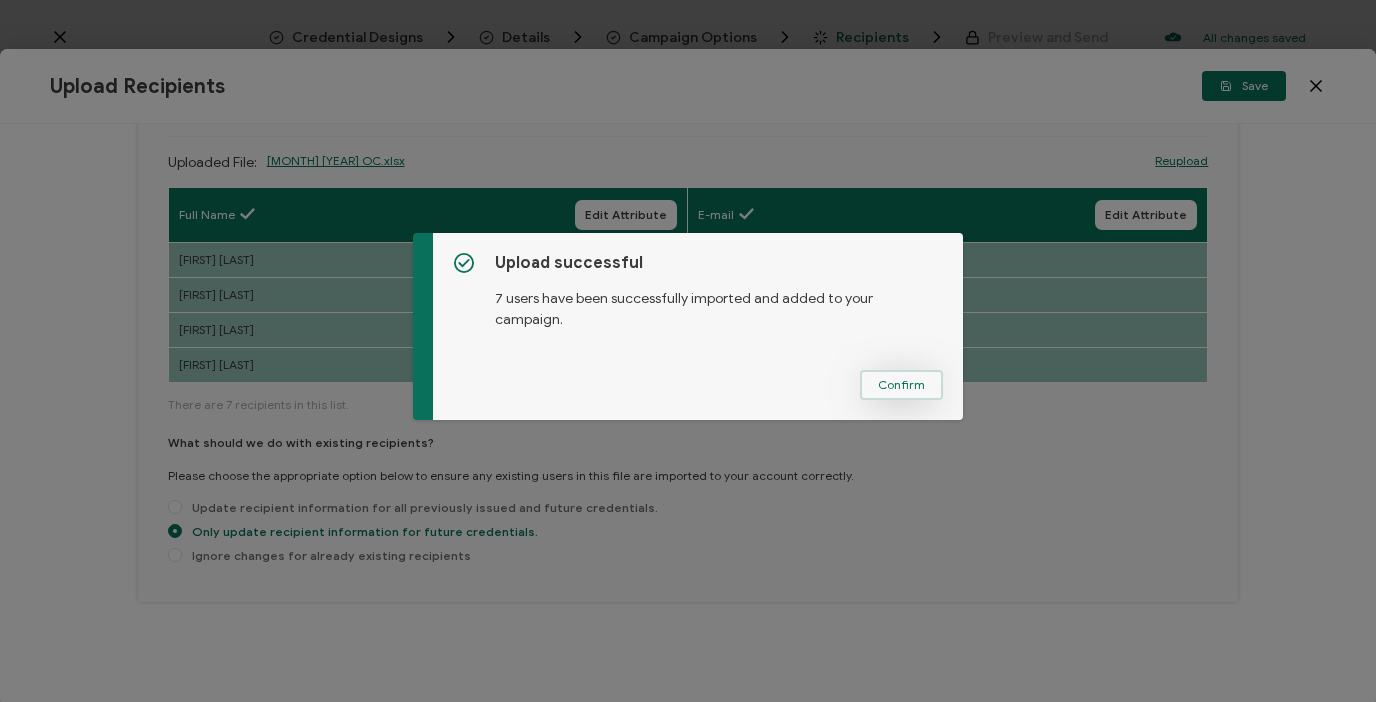 click on "Confirm" at bounding box center [901, 385] 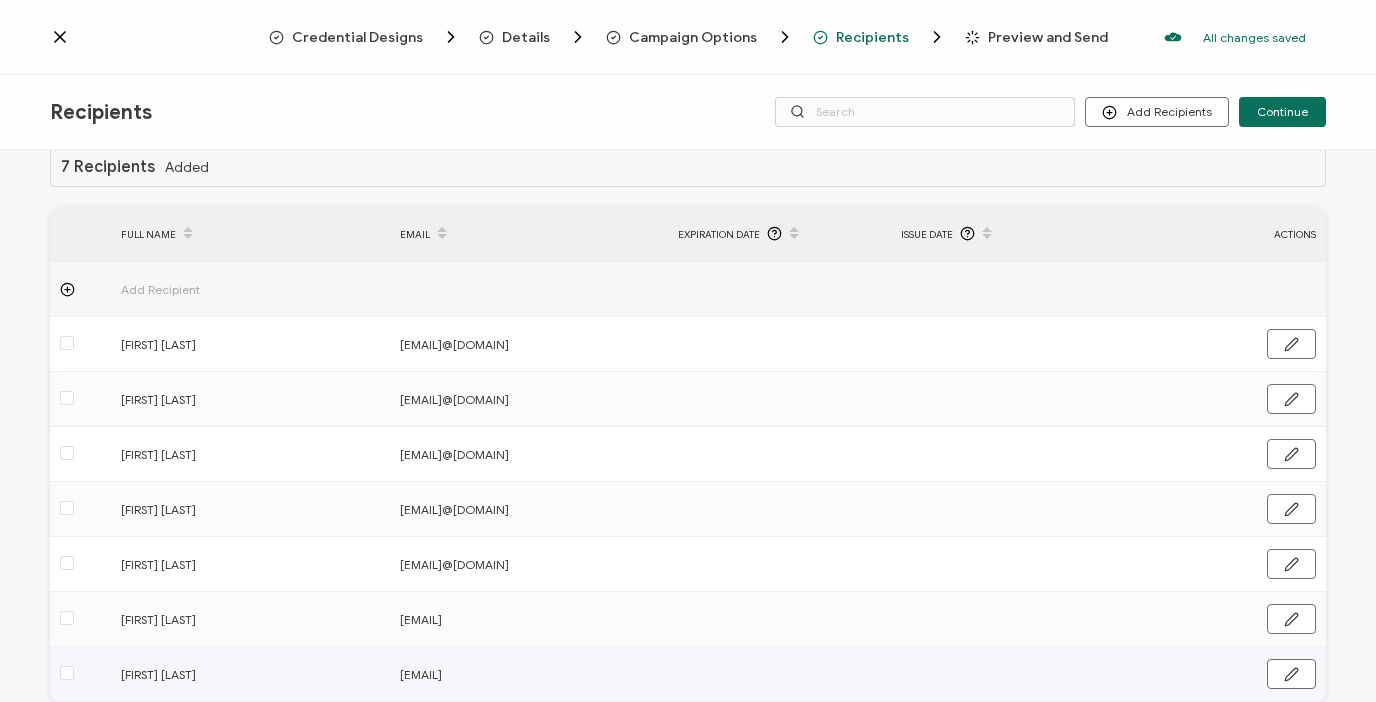 scroll, scrollTop: 0, scrollLeft: 0, axis: both 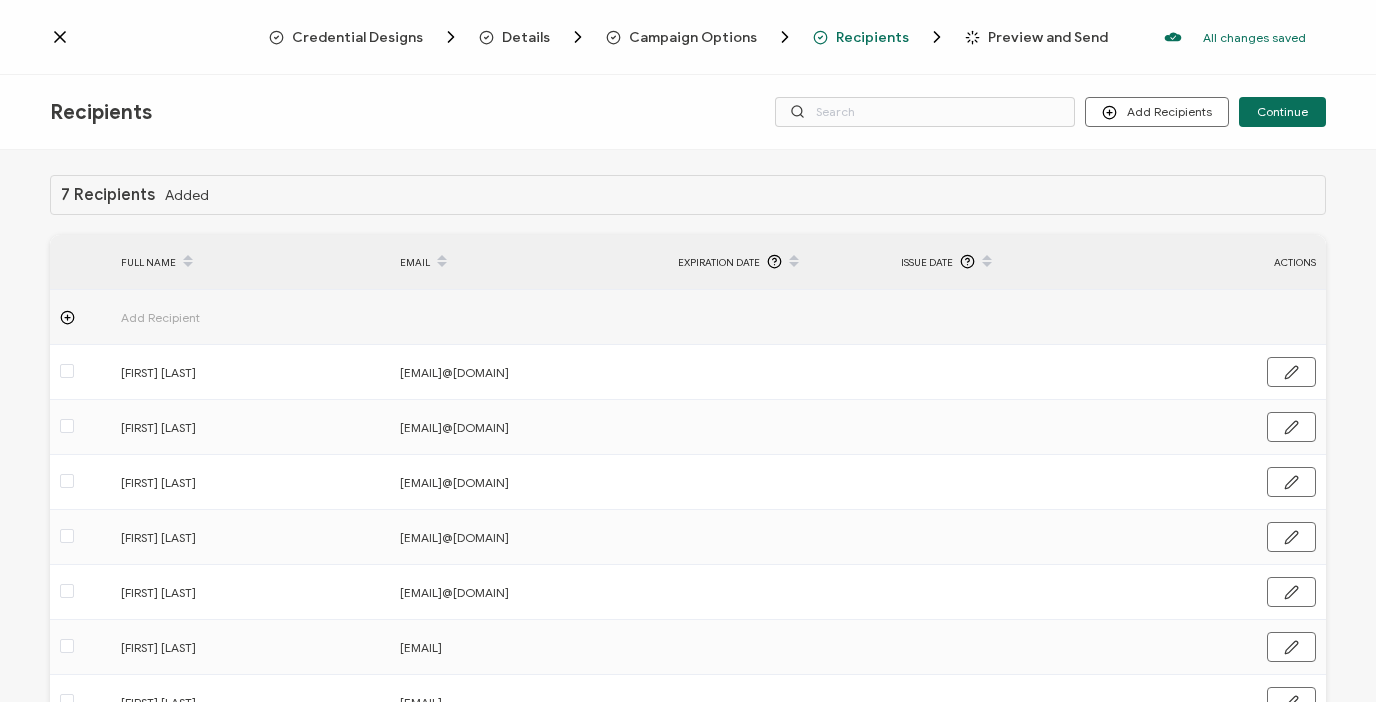 click 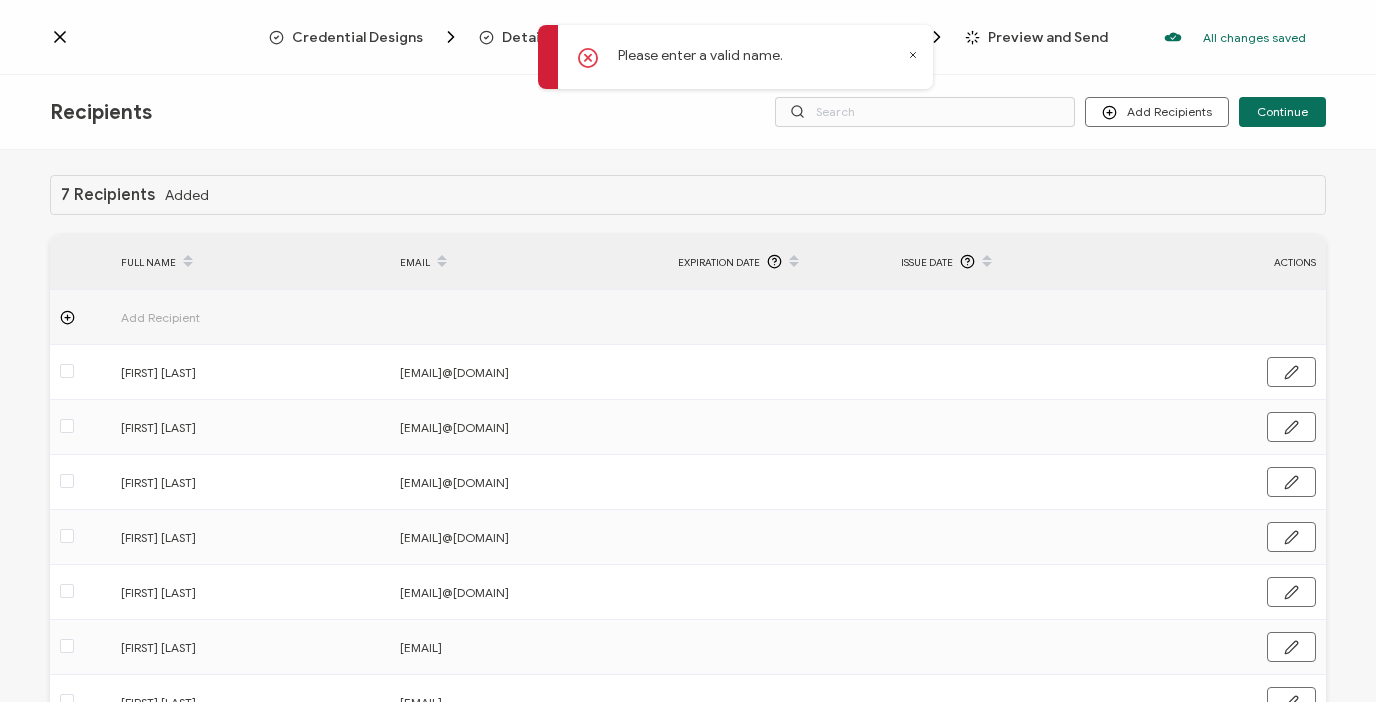 click on "7 Recipients
Added" at bounding box center [688, 195] 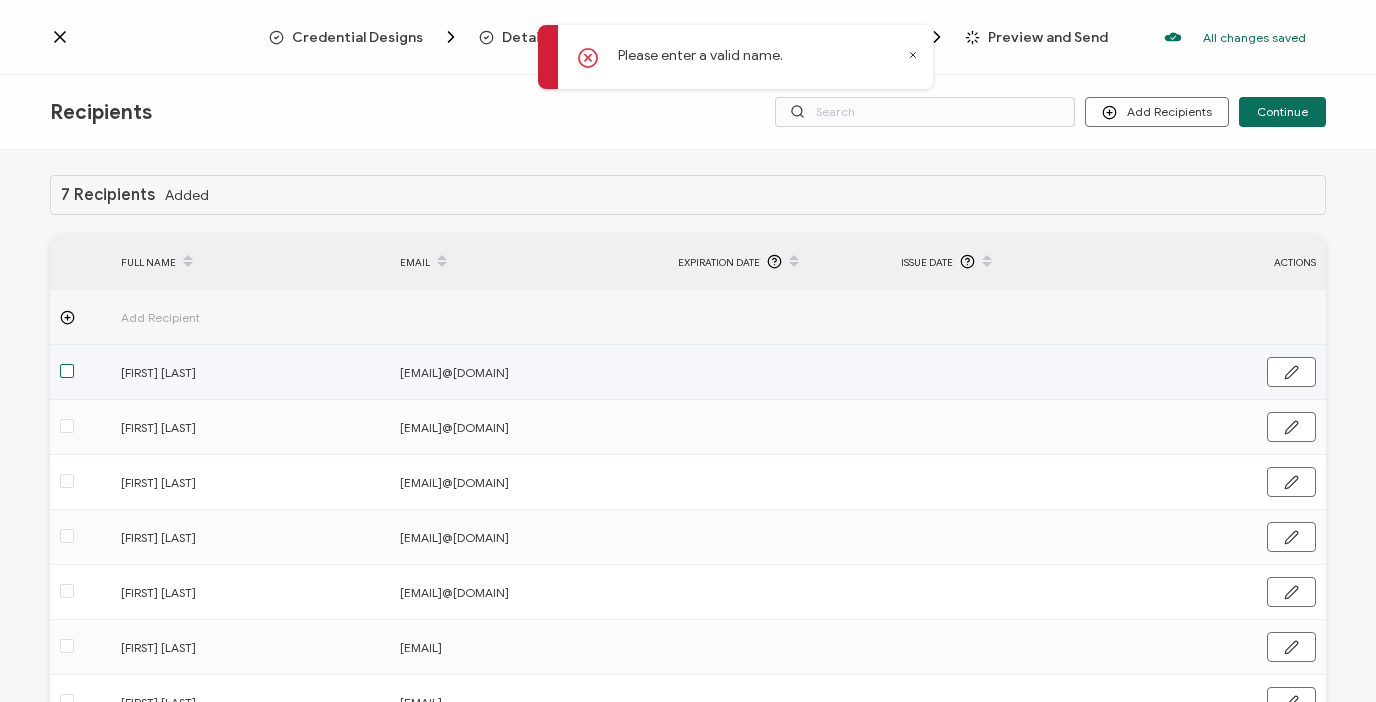 click at bounding box center (67, 371) 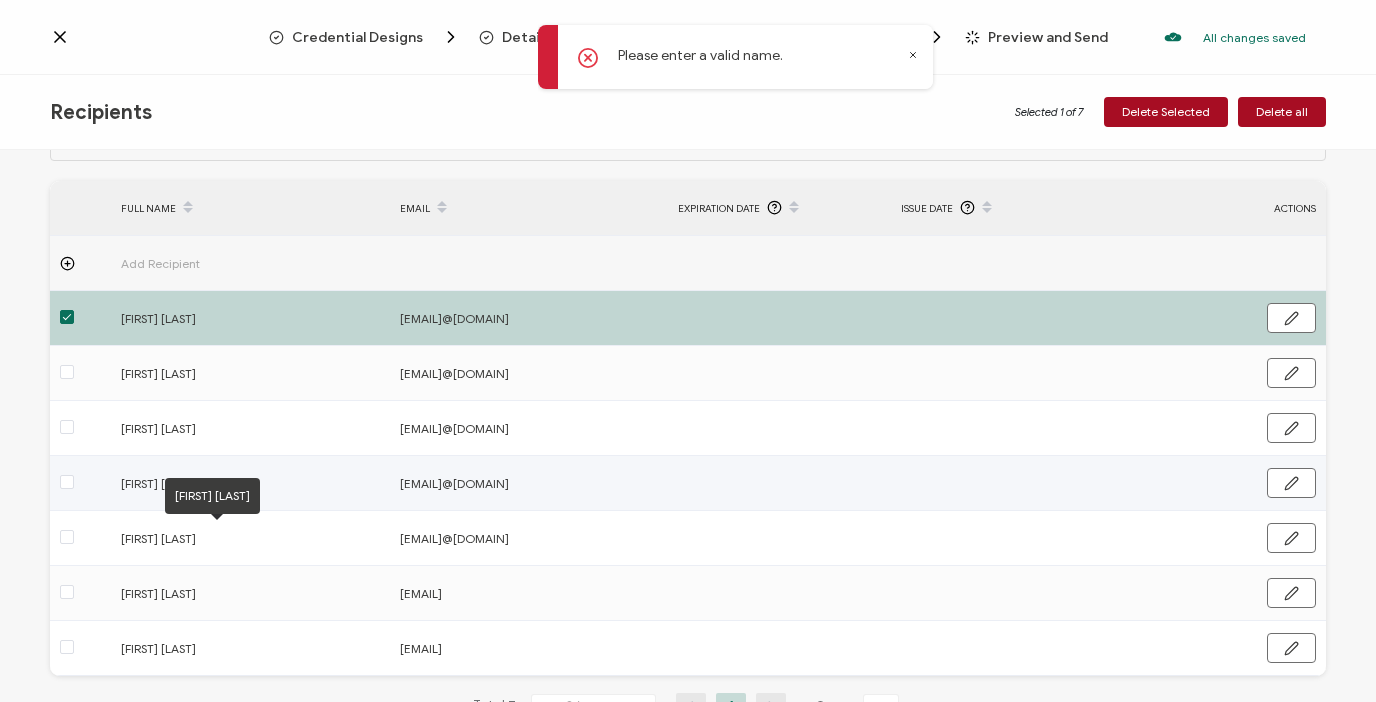 scroll, scrollTop: 0, scrollLeft: 0, axis: both 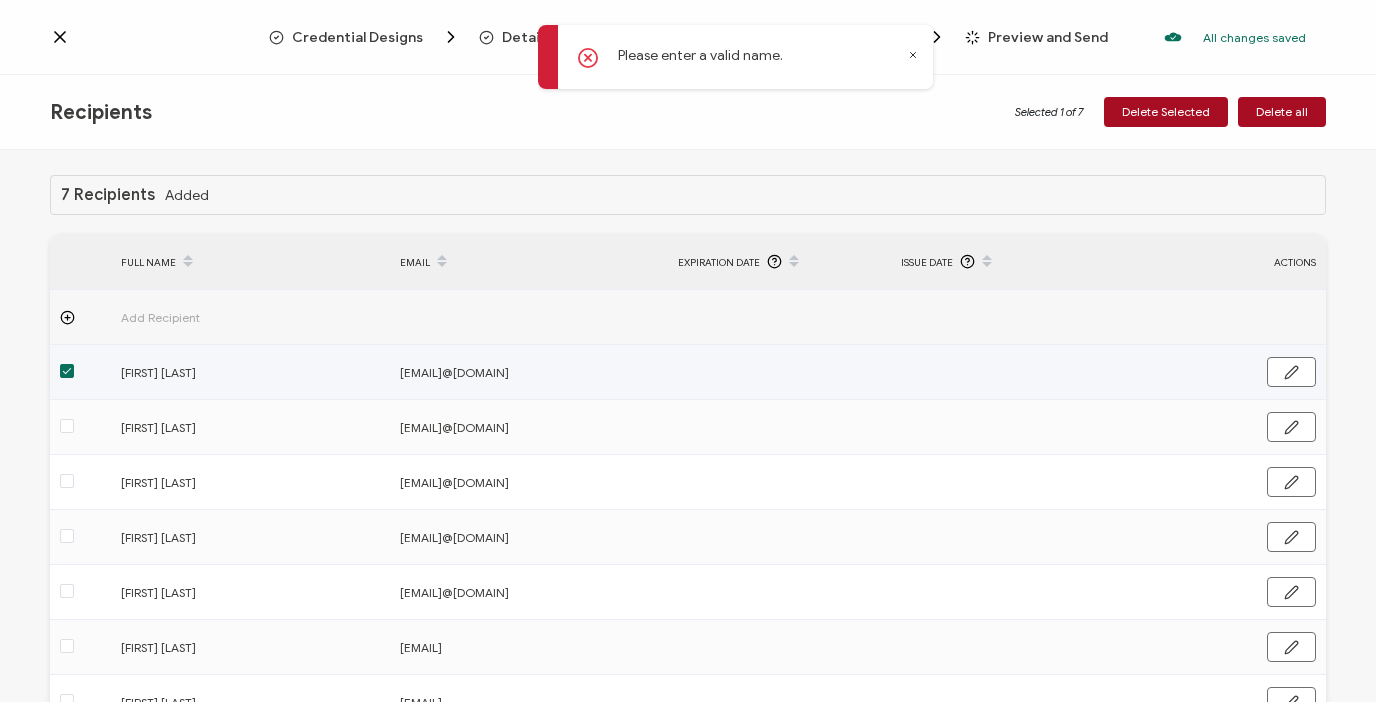 click at bounding box center (67, 371) 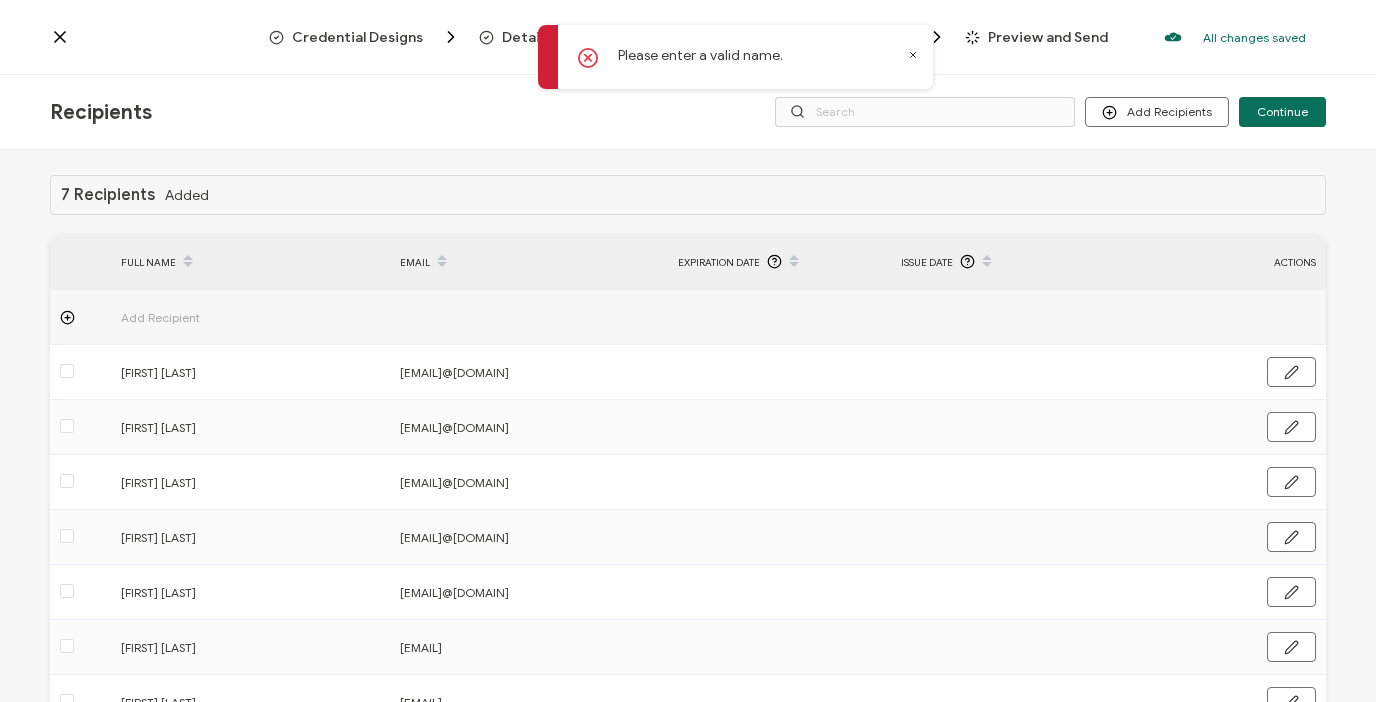 click 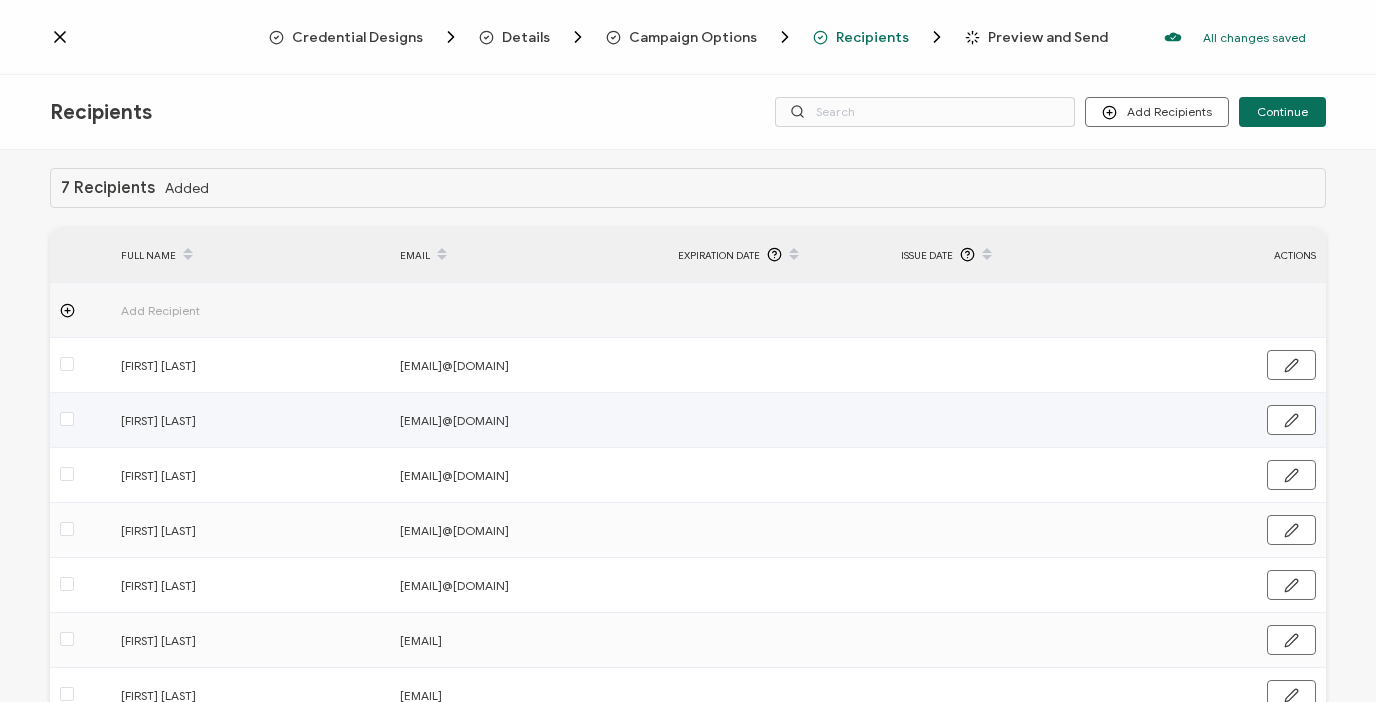 scroll, scrollTop: 0, scrollLeft: 0, axis: both 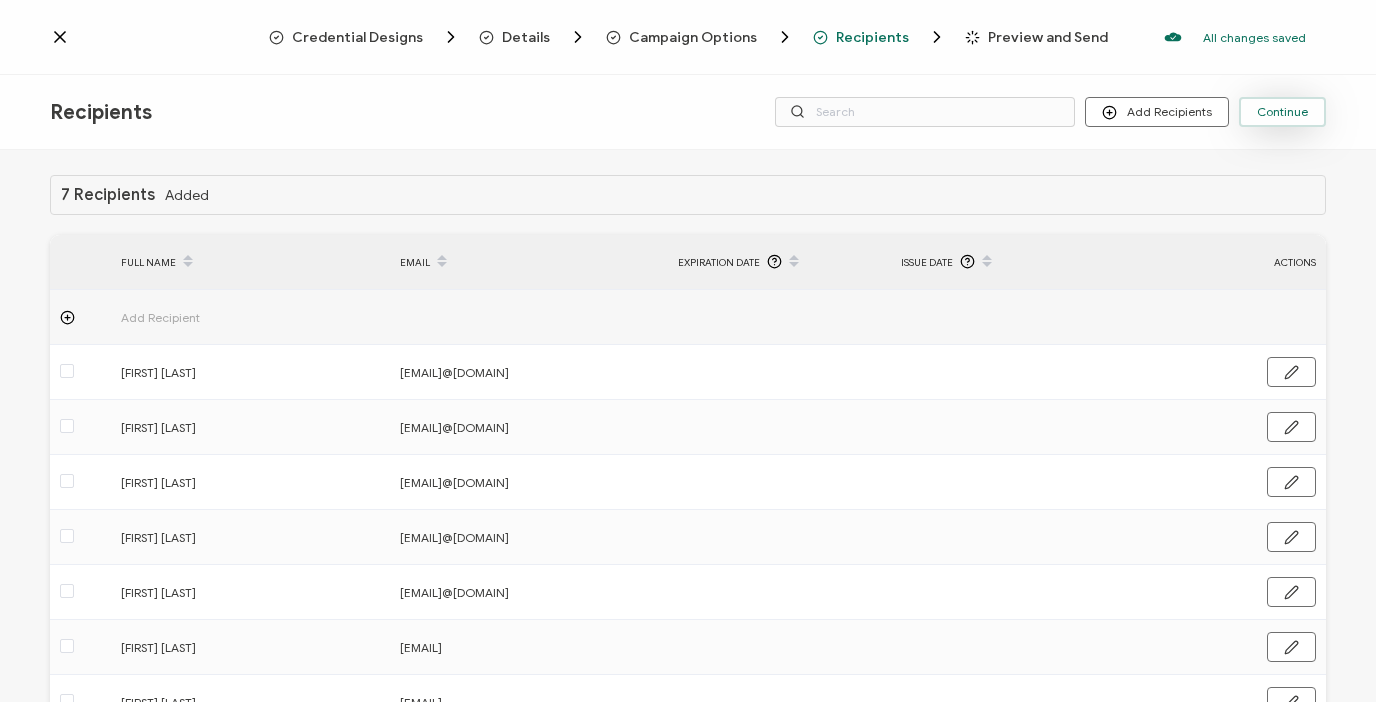 click on "Continue" at bounding box center (1282, 112) 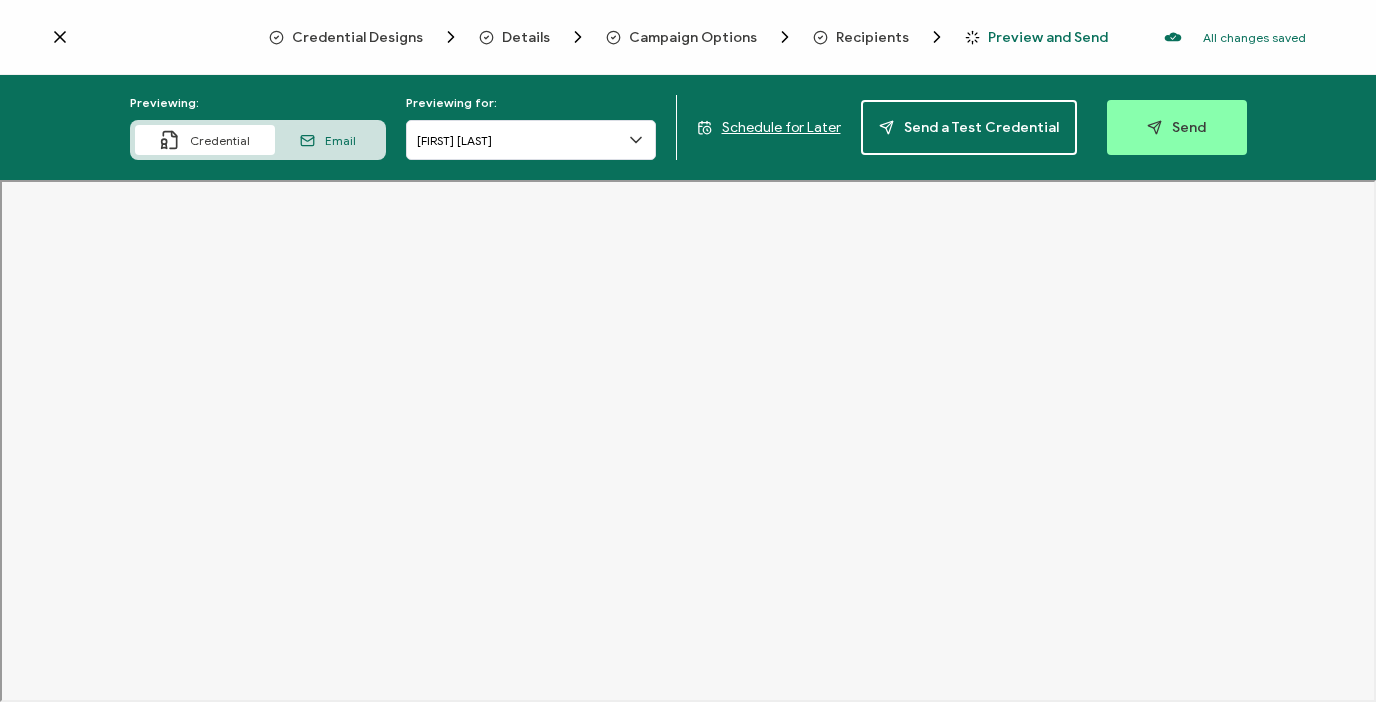 click on "Details" at bounding box center (511, 37) 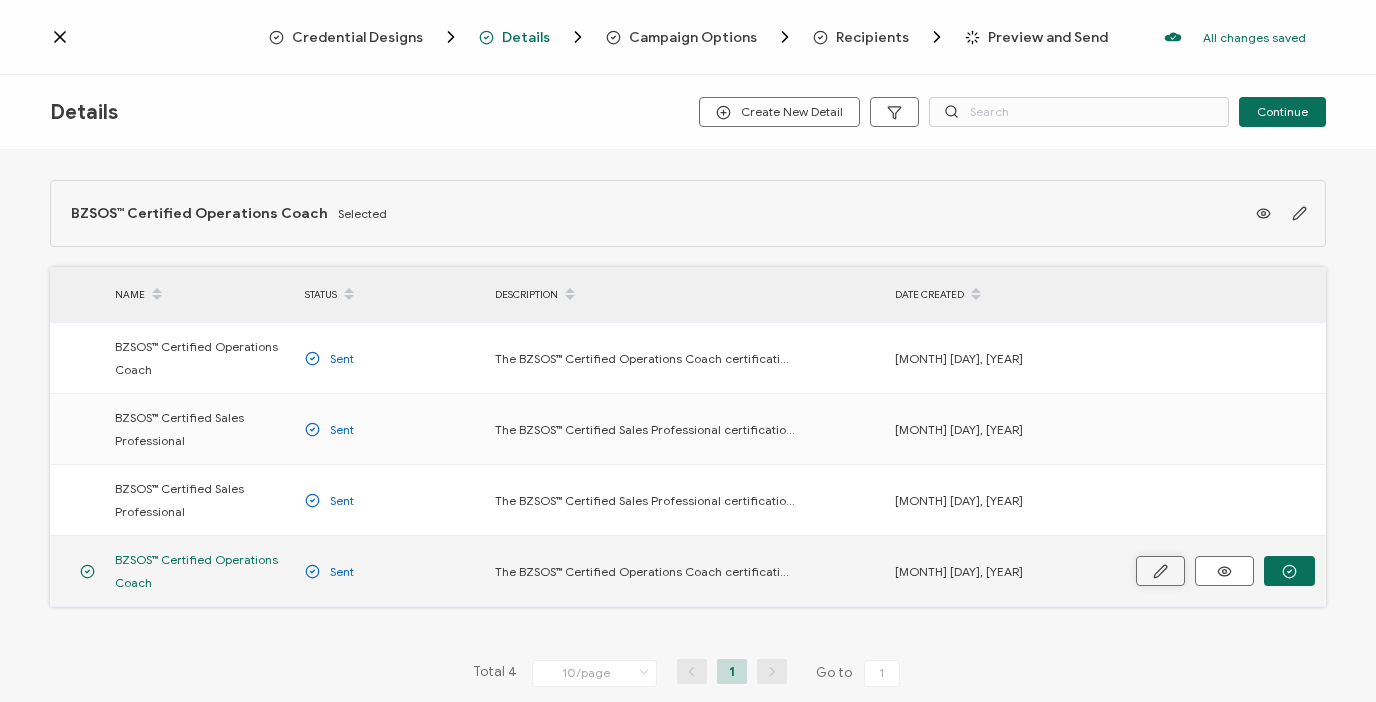 click 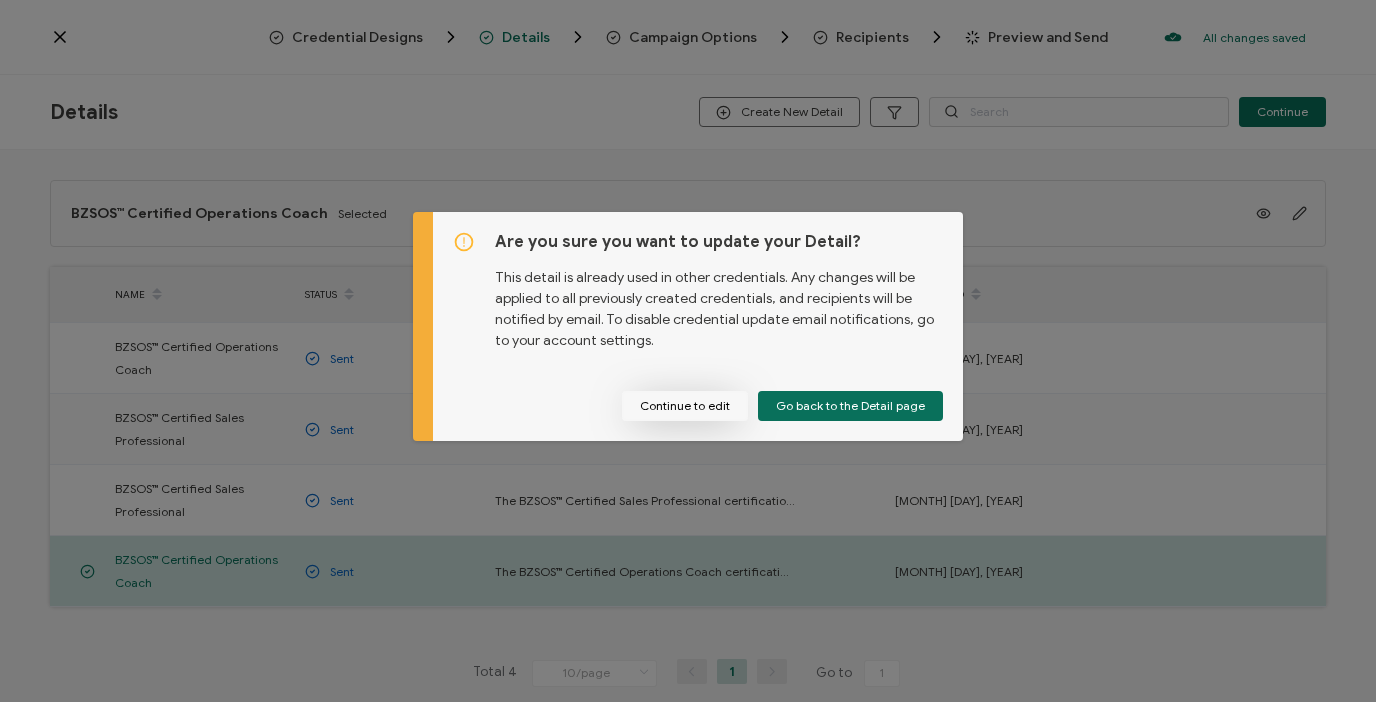 click on "Continue to edit" at bounding box center (685, 406) 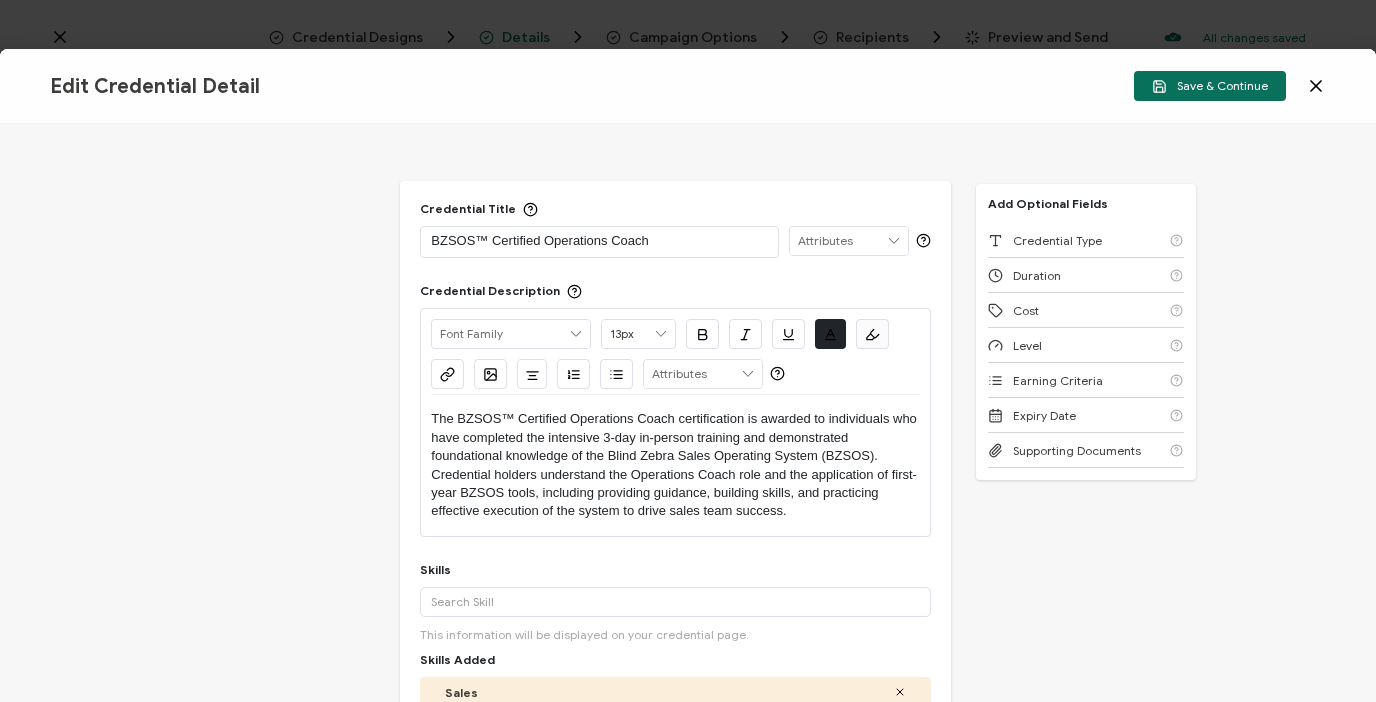 scroll, scrollTop: 0, scrollLeft: 0, axis: both 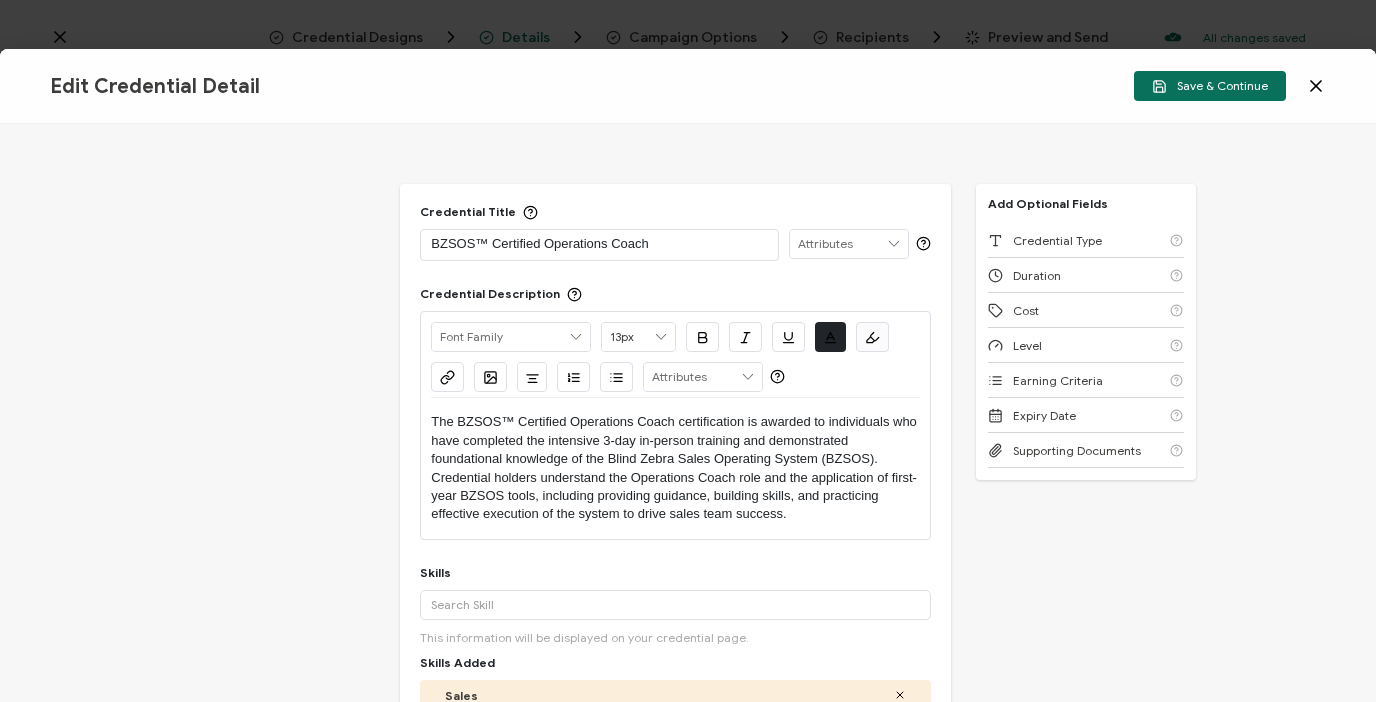 click 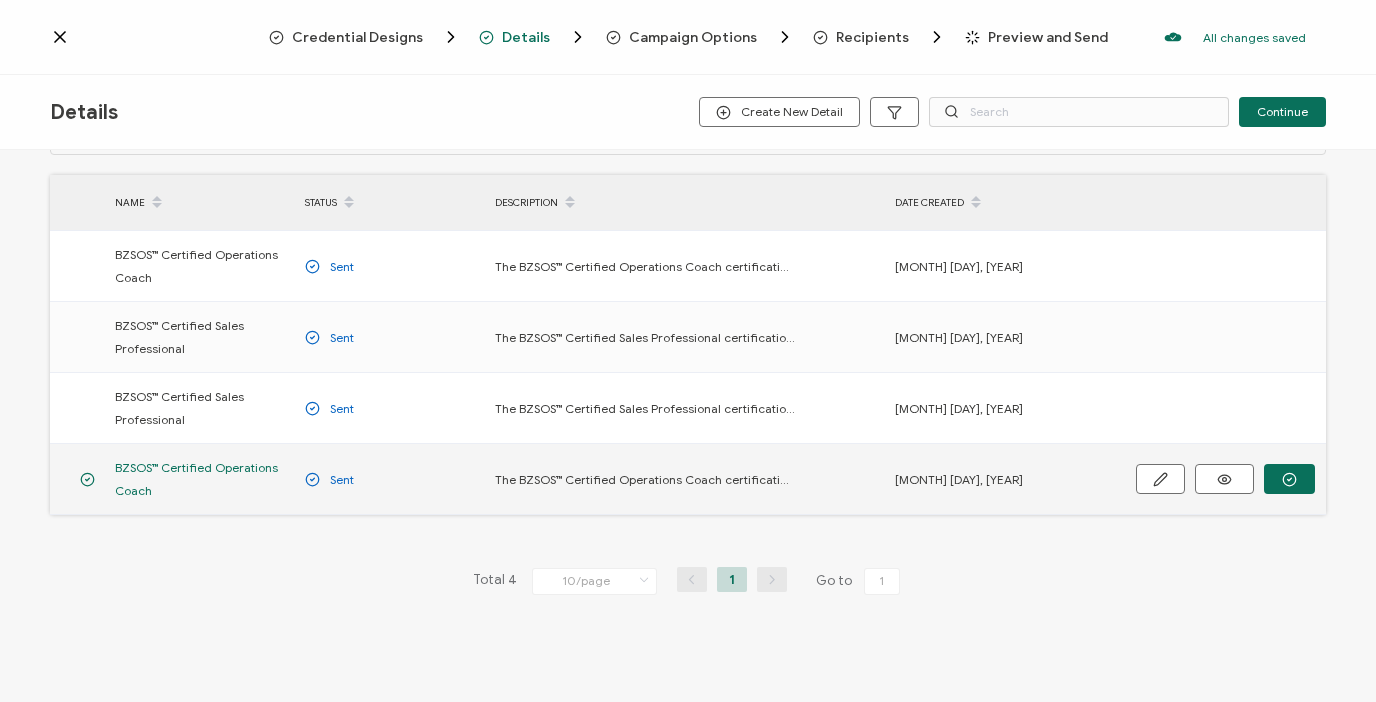 scroll, scrollTop: 0, scrollLeft: 0, axis: both 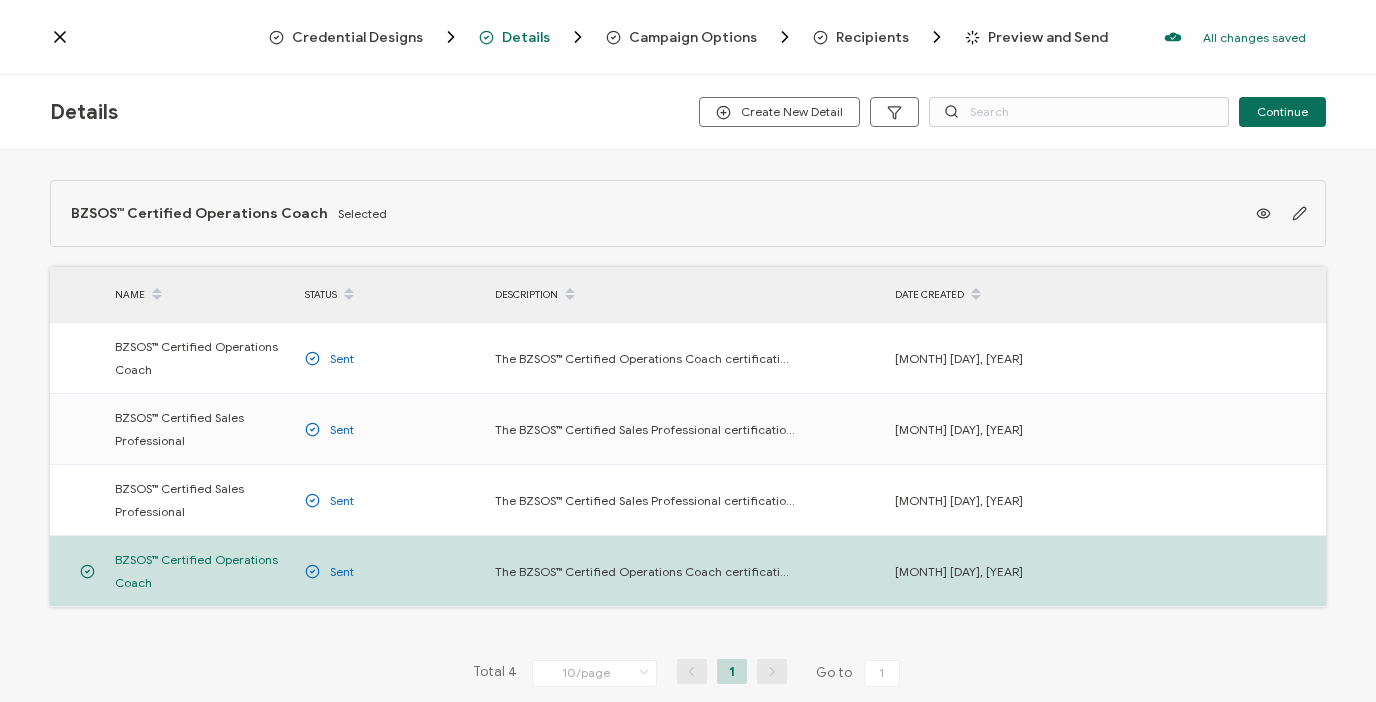 click on "Details
Create New Detail
Continue" at bounding box center (688, 112) 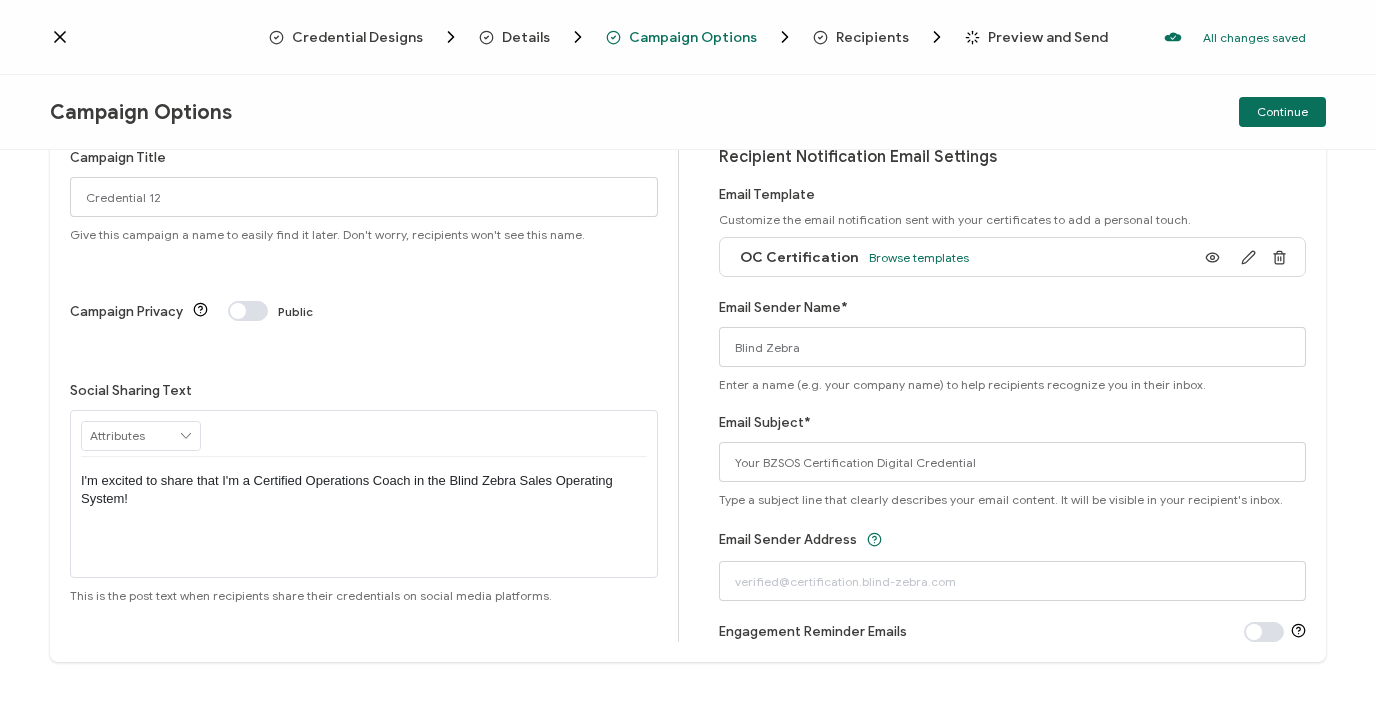 scroll, scrollTop: 70, scrollLeft: 0, axis: vertical 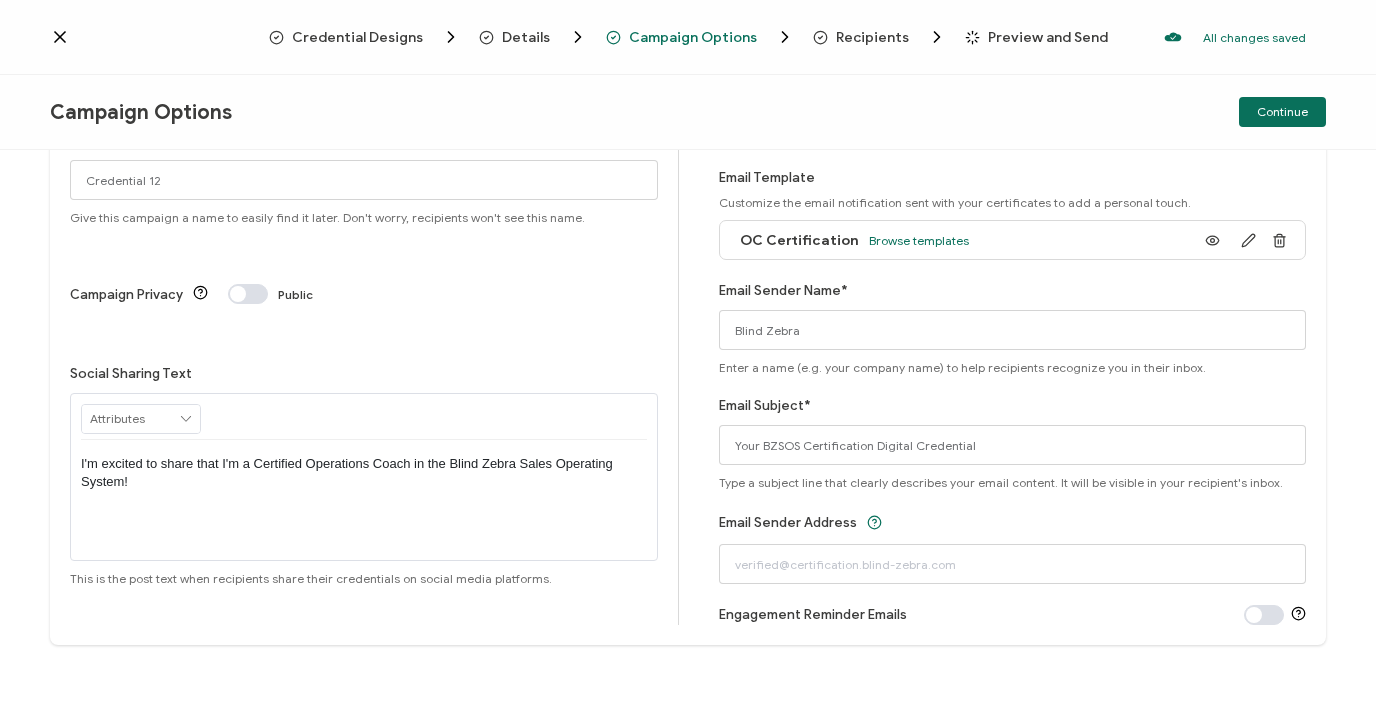 click on "I'm excited to share that I'm a Certified Operations Coach in the Blind Zebra Sales Operating System!" at bounding box center (364, 473) 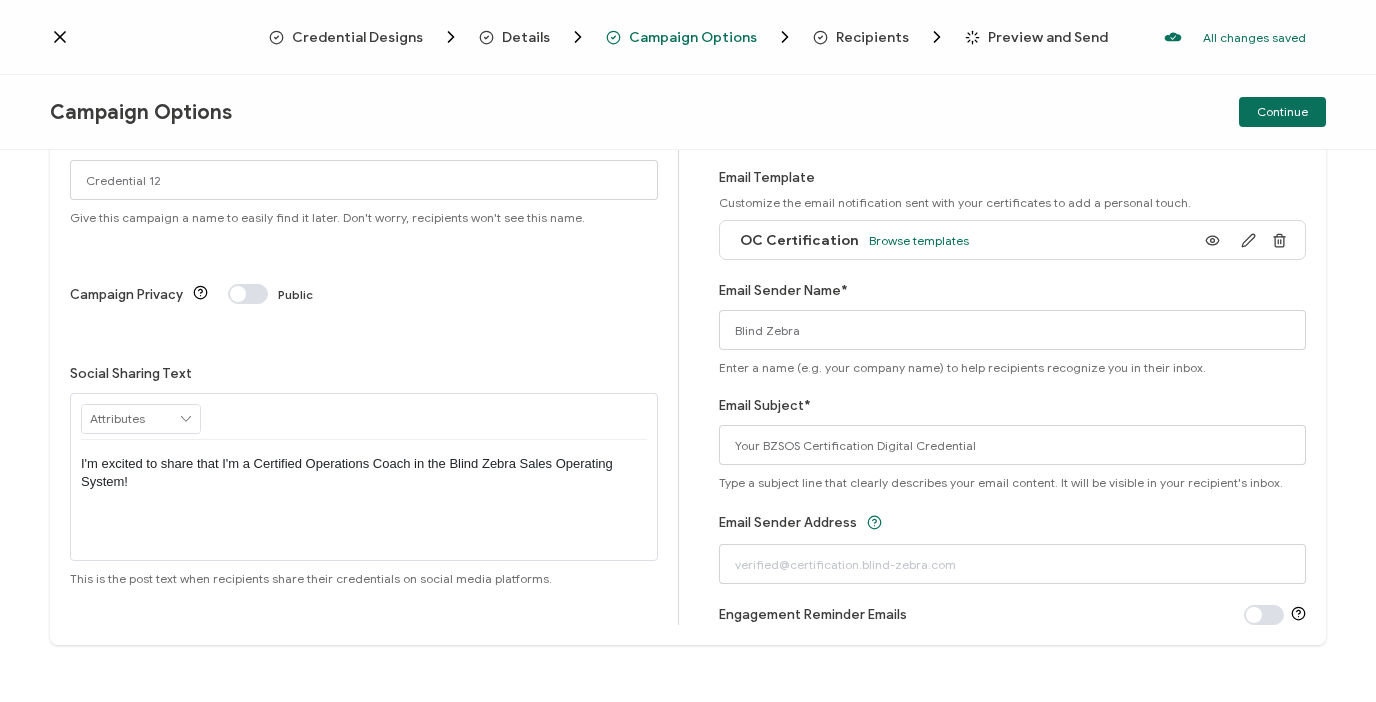 type 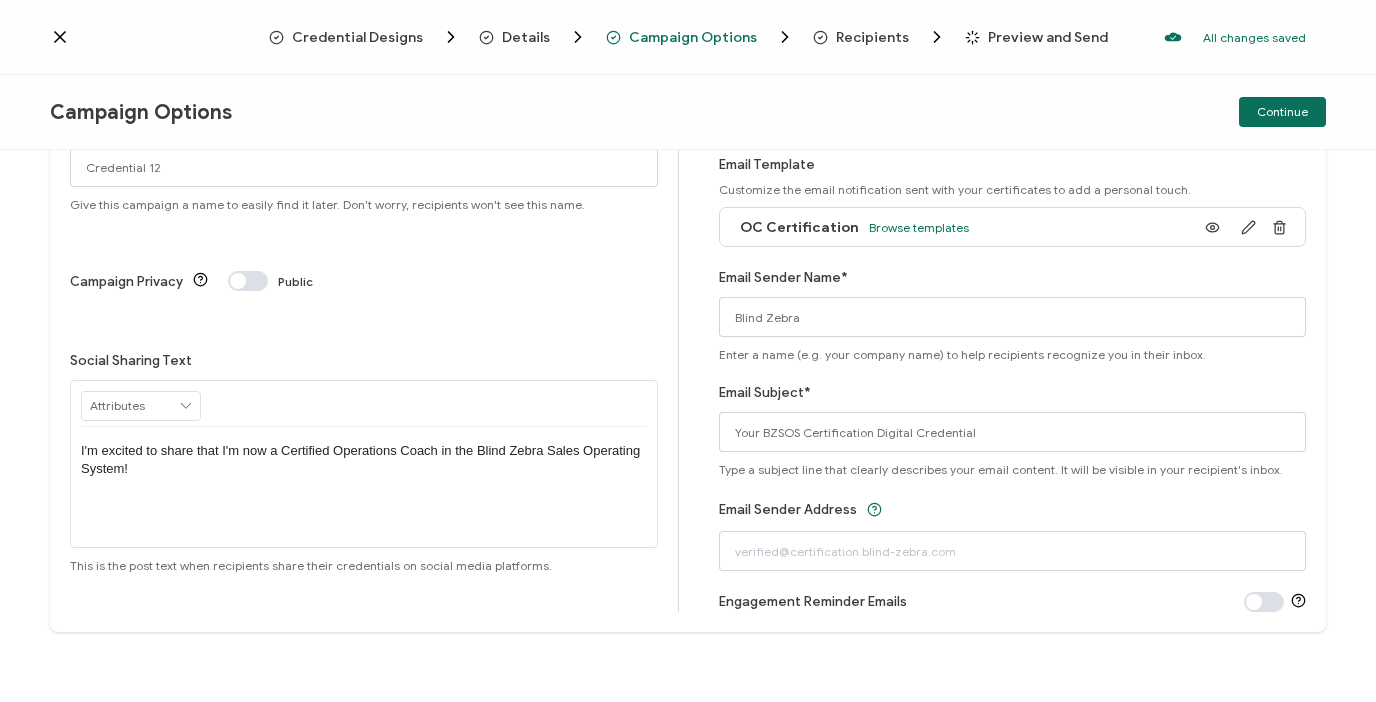 scroll, scrollTop: 0, scrollLeft: 0, axis: both 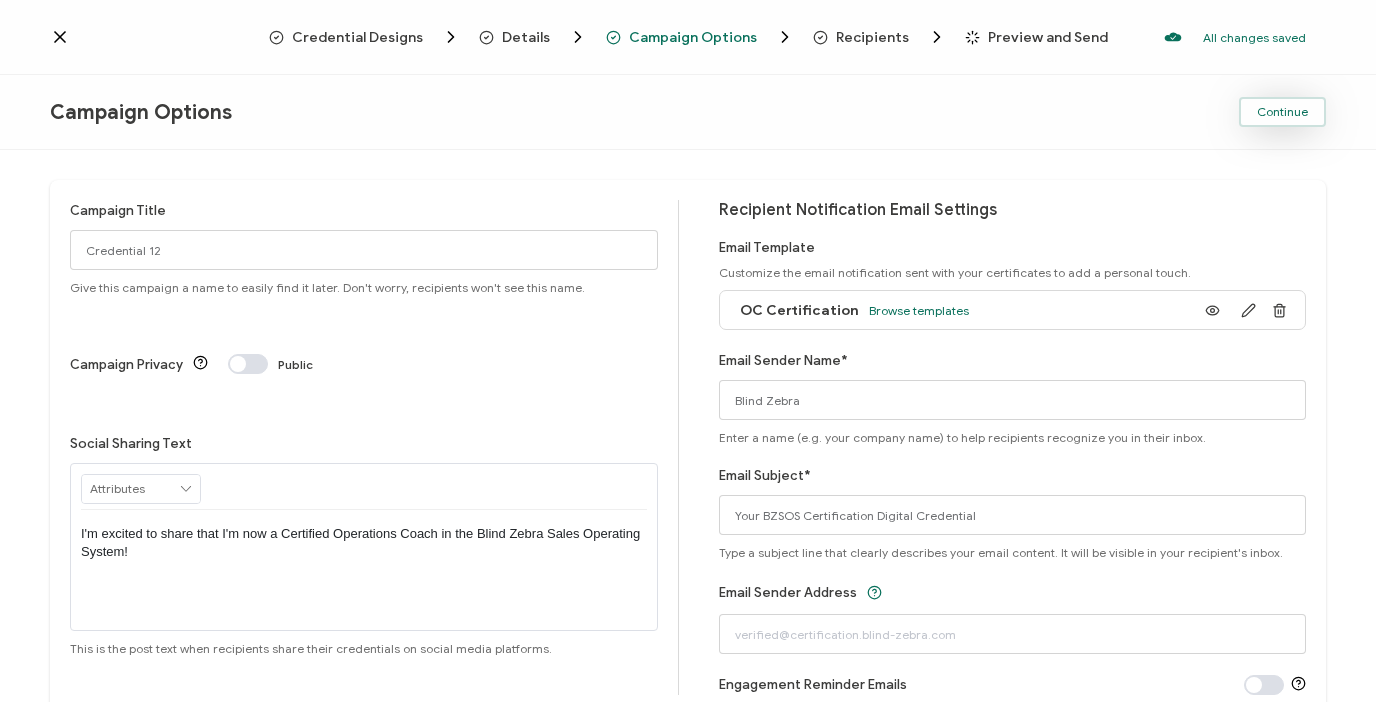 click on "Continue" at bounding box center [1282, 112] 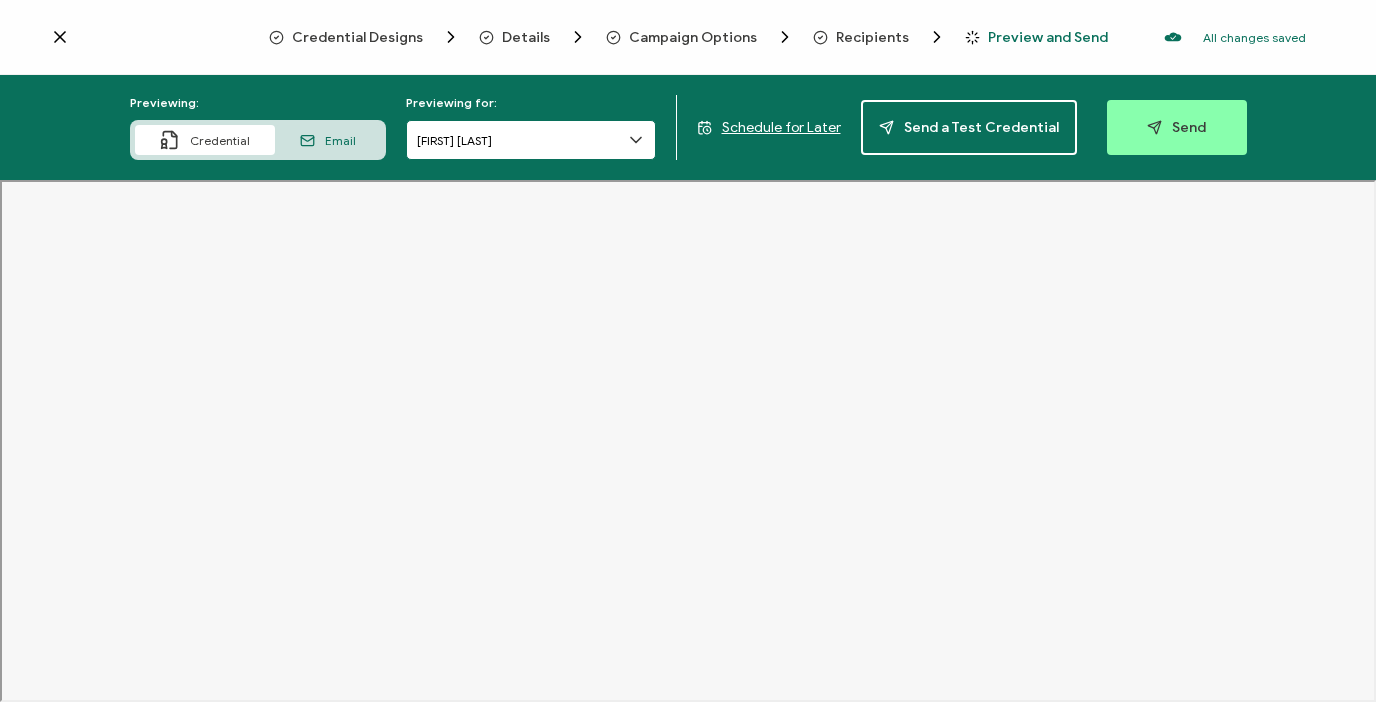 click on "[FIRST] [LAST]" at bounding box center [531, 140] 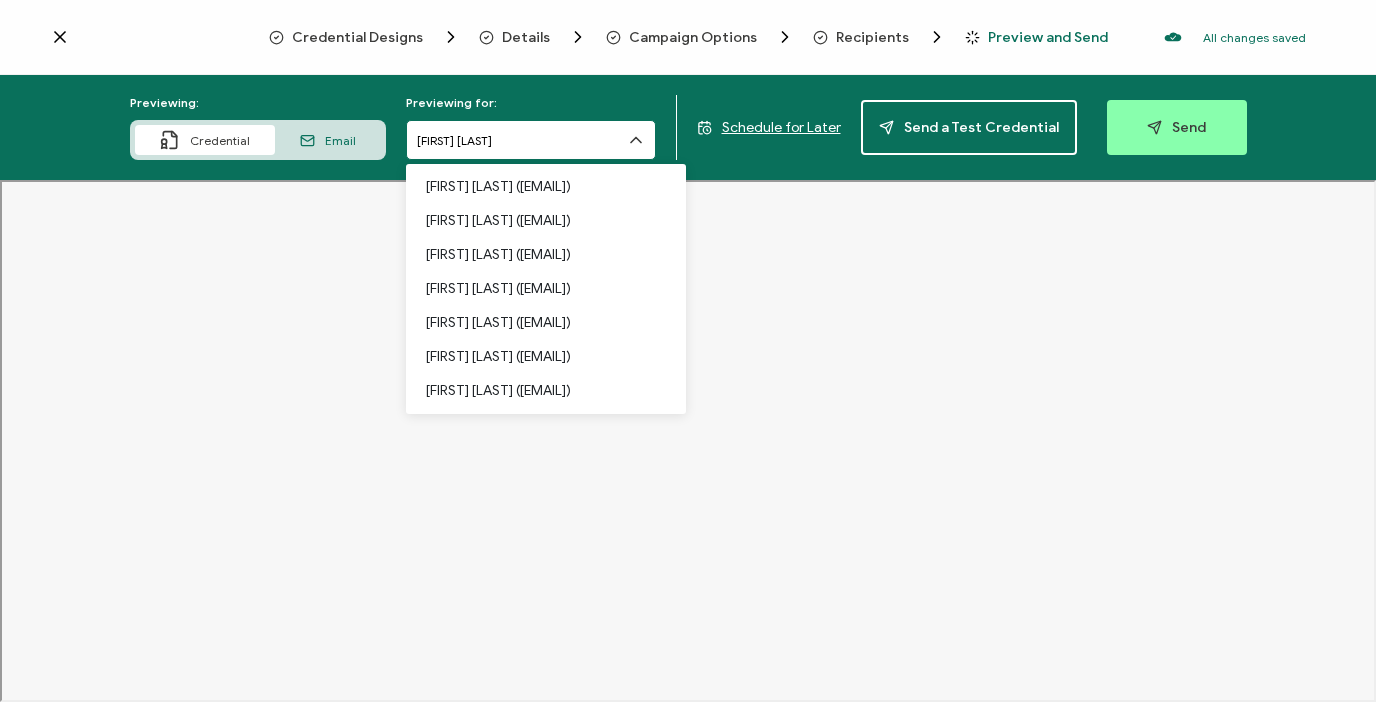 click on "[FIRST] [LAST]" at bounding box center (531, 140) 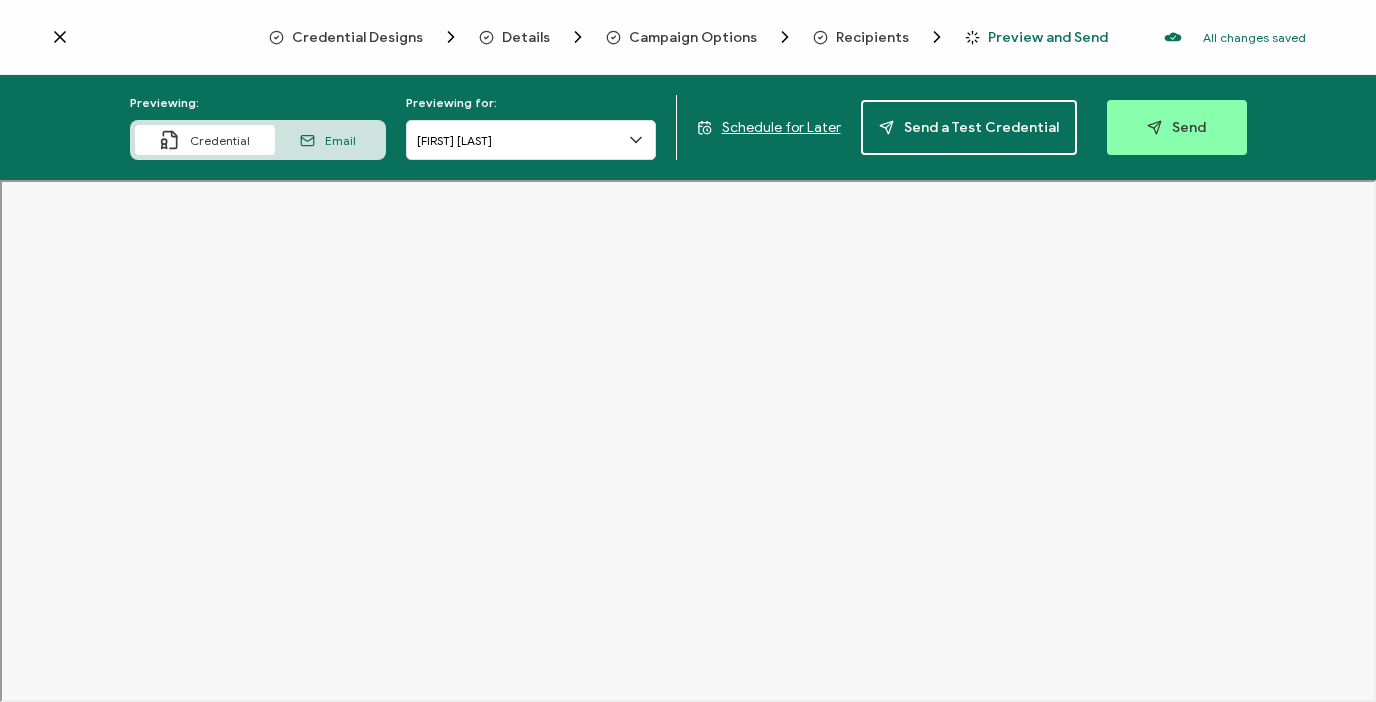 click on "Email" at bounding box center [328, 140] 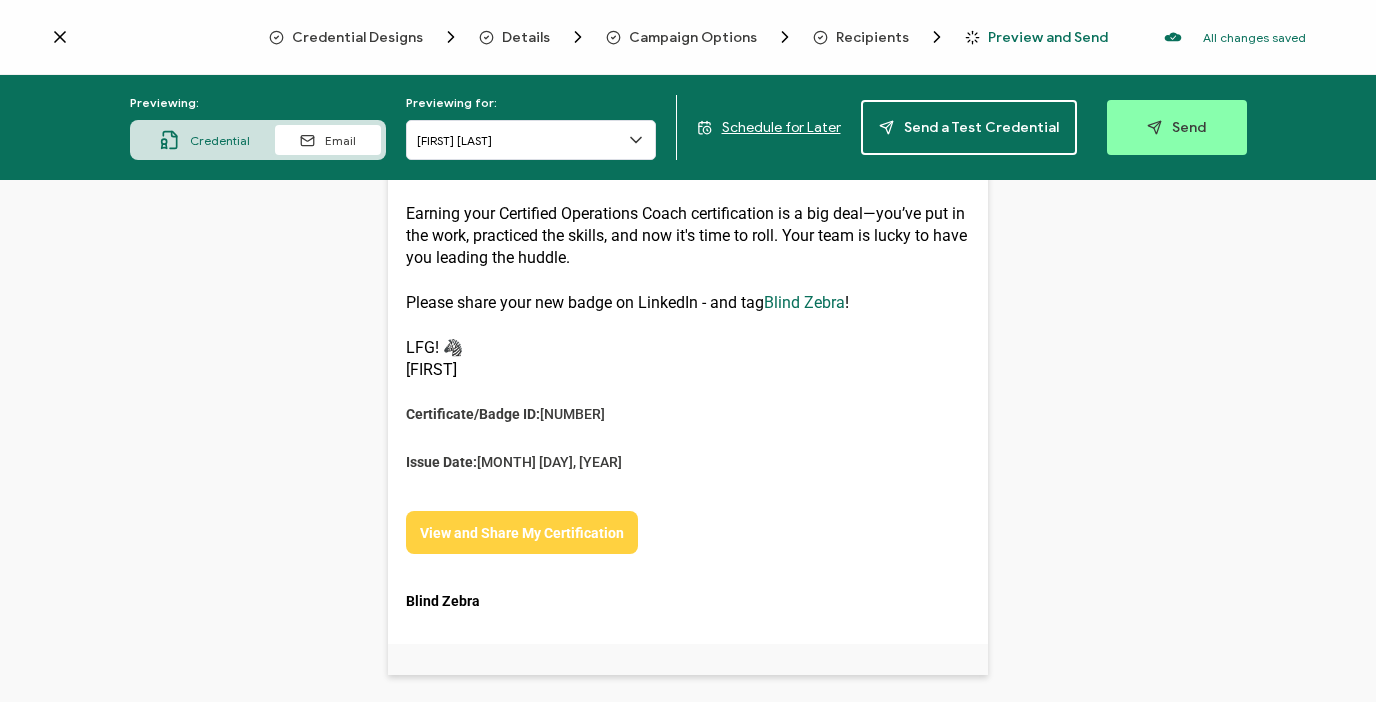 scroll, scrollTop: 0, scrollLeft: 0, axis: both 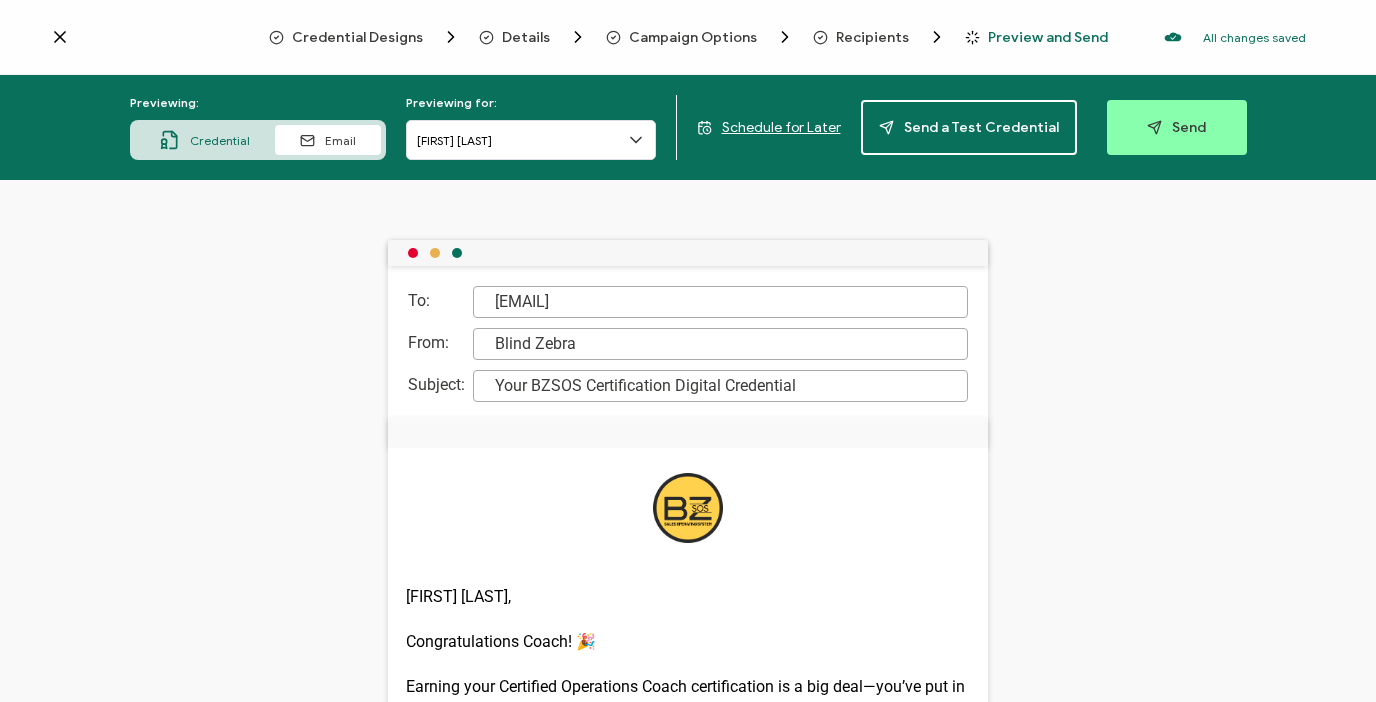 click on "Credential" at bounding box center [220, 140] 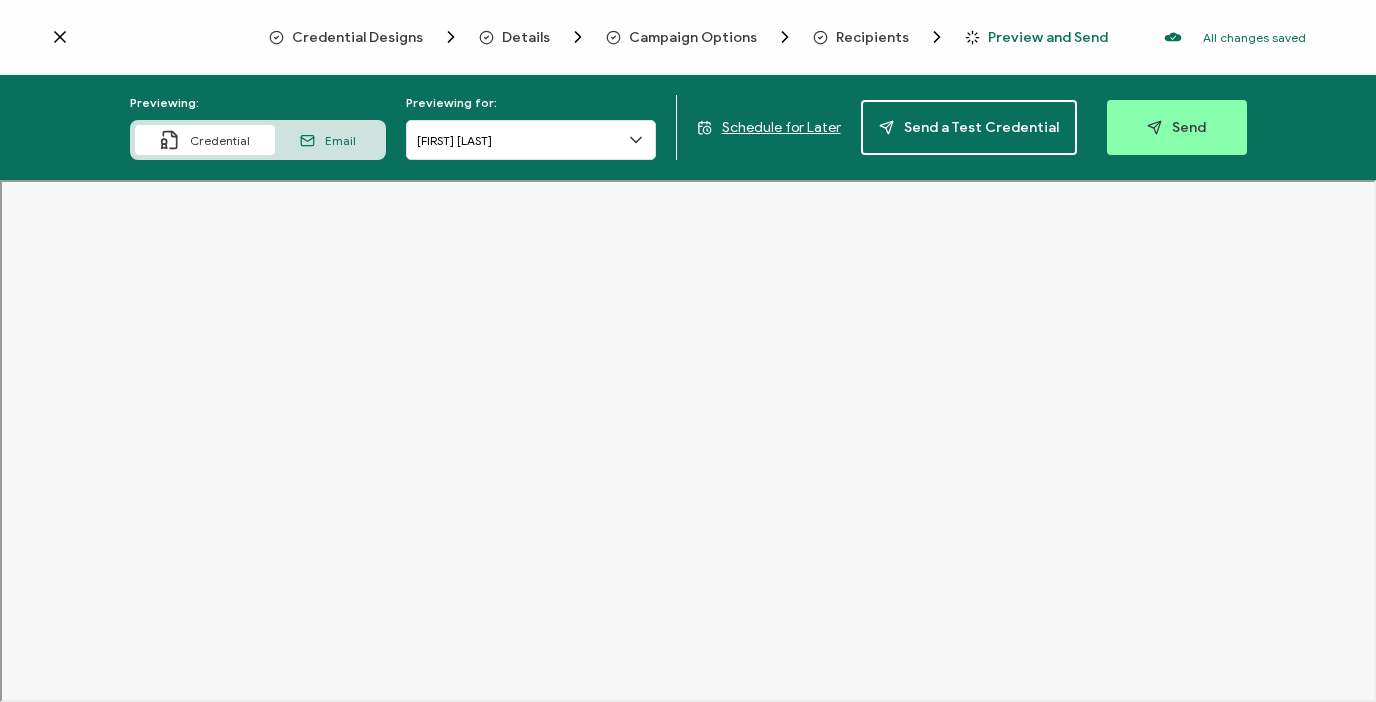 click on "Recipients" at bounding box center [872, 37] 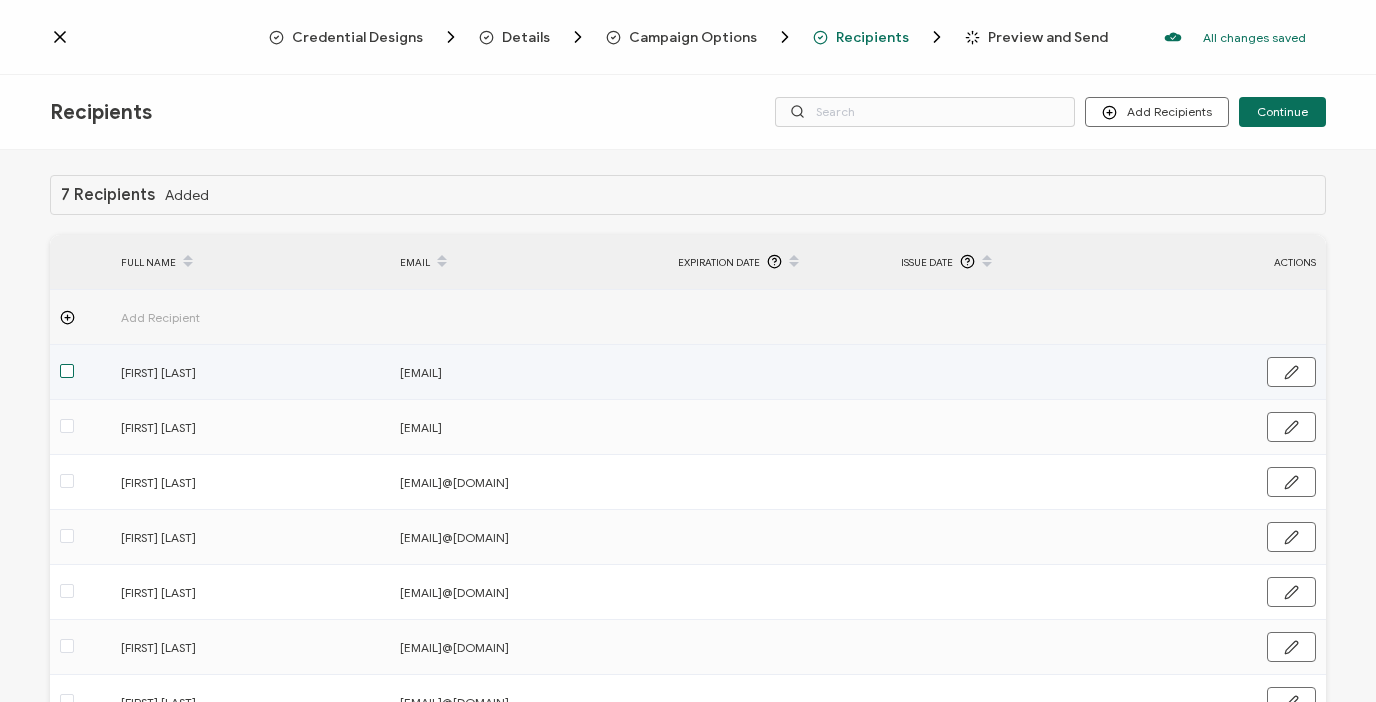 click at bounding box center (67, 371) 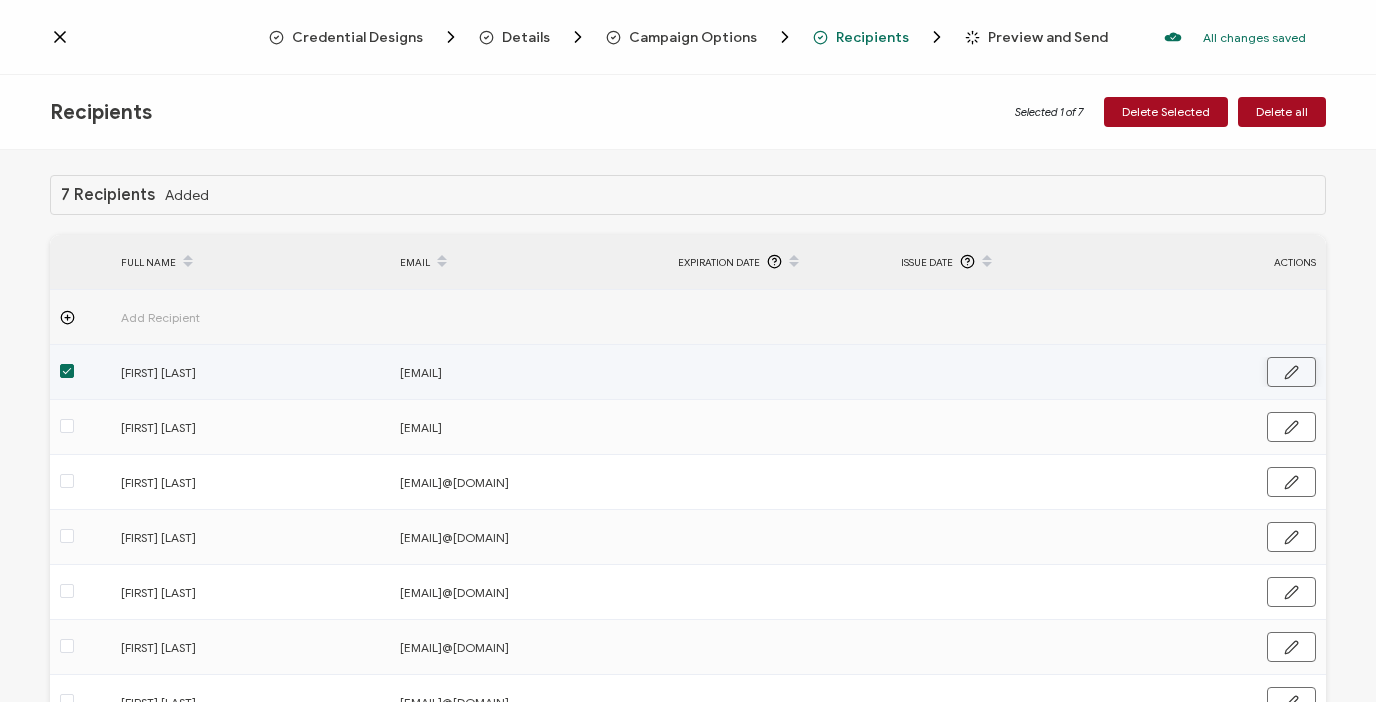 click at bounding box center [1291, 372] 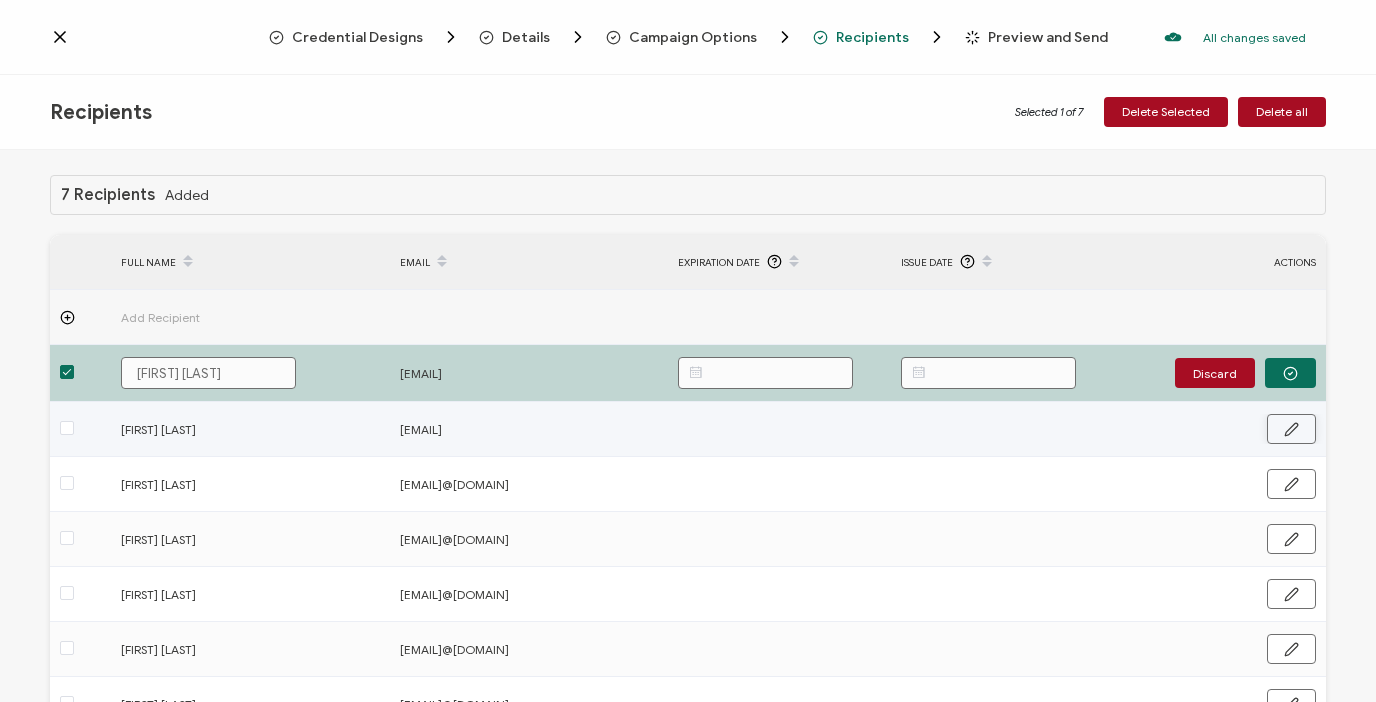 click at bounding box center (1291, 429) 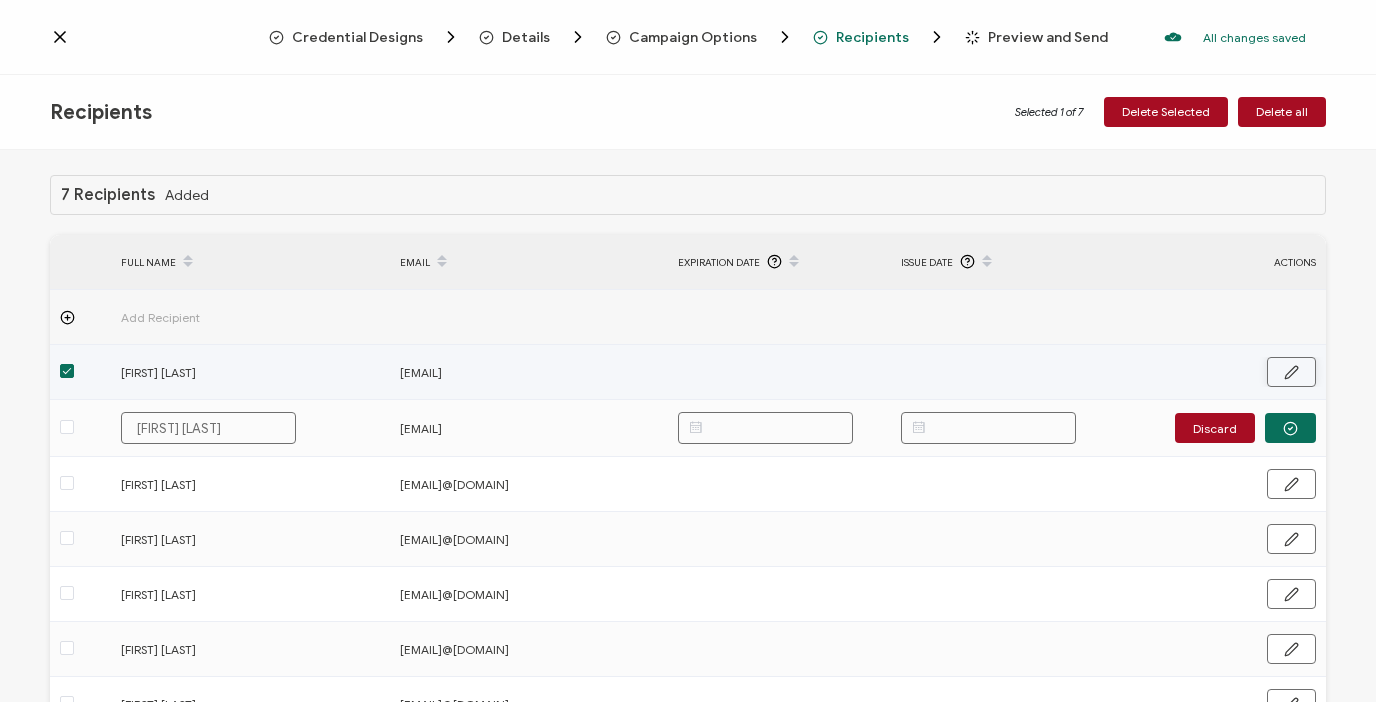 click at bounding box center [1291, 372] 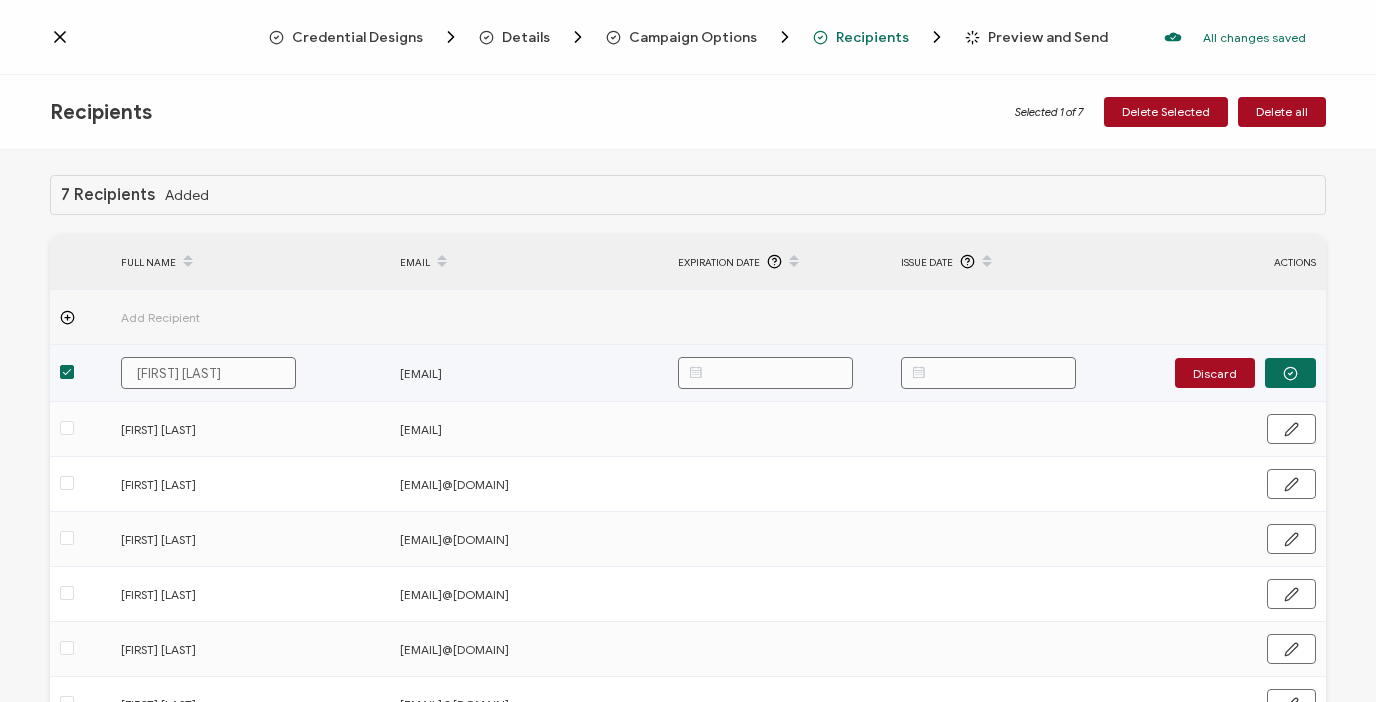 click at bounding box center (988, 373) 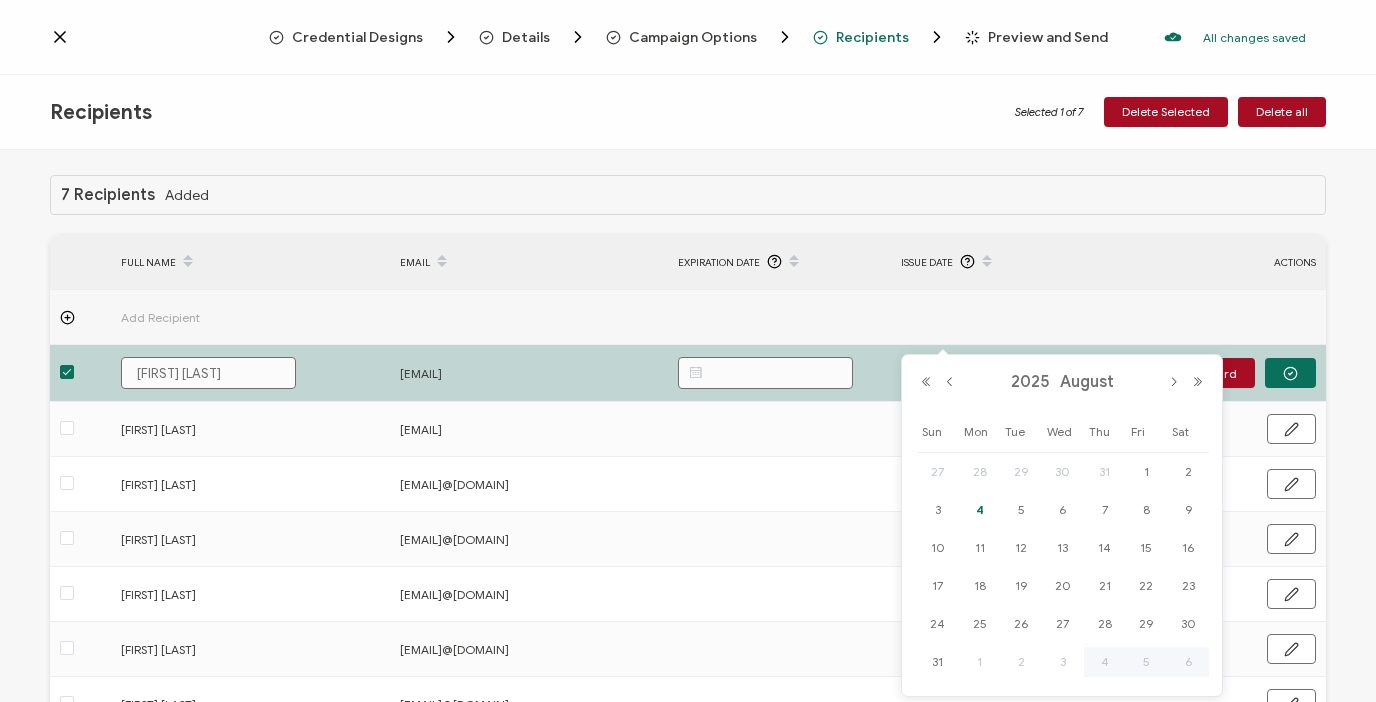 click on "4" at bounding box center [980, 510] 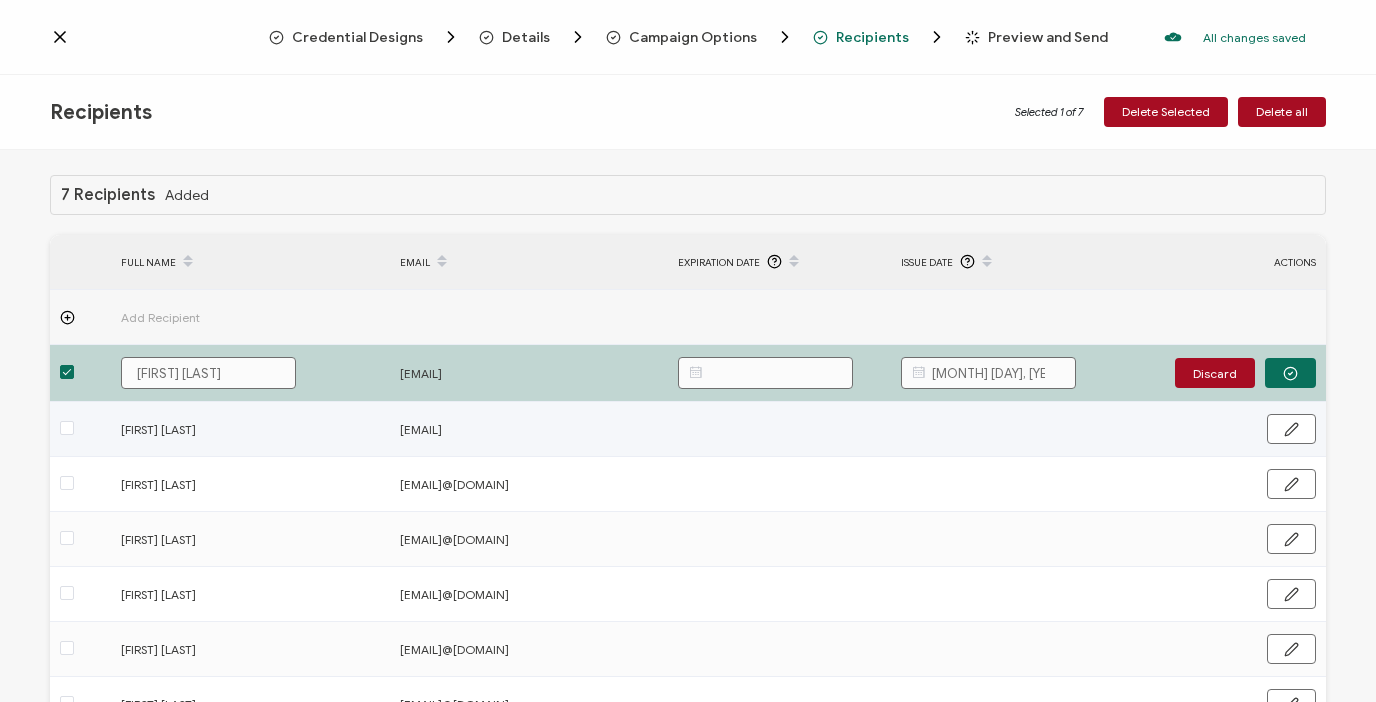 click at bounding box center [1002, 429] 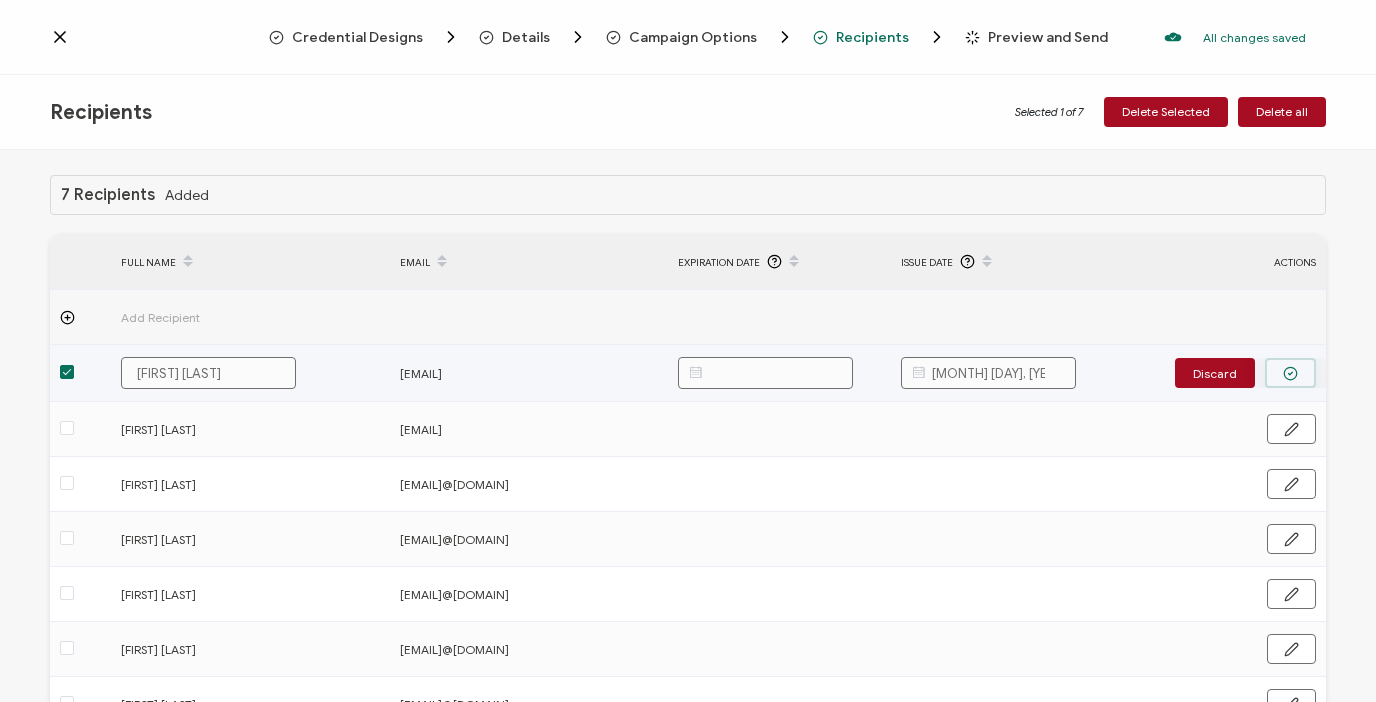click at bounding box center (1290, 373) 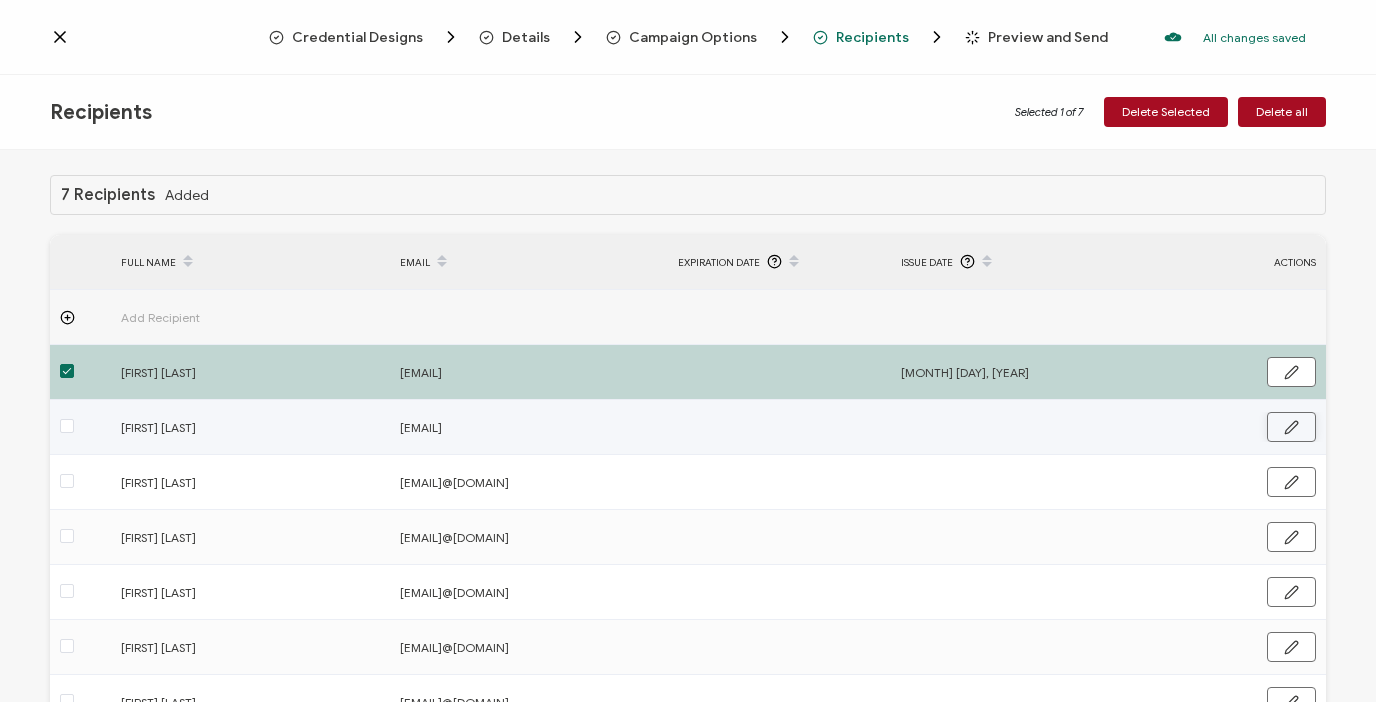 click at bounding box center [1291, 427] 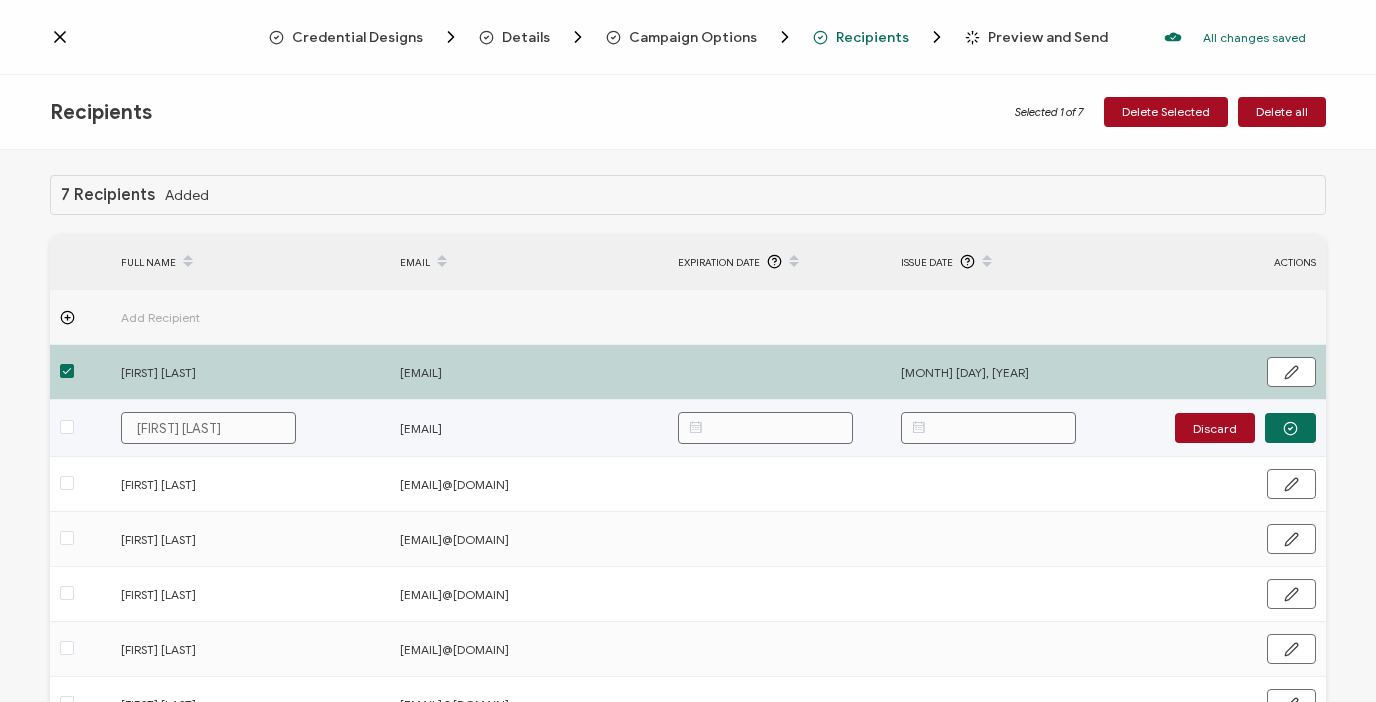 click at bounding box center (988, 428) 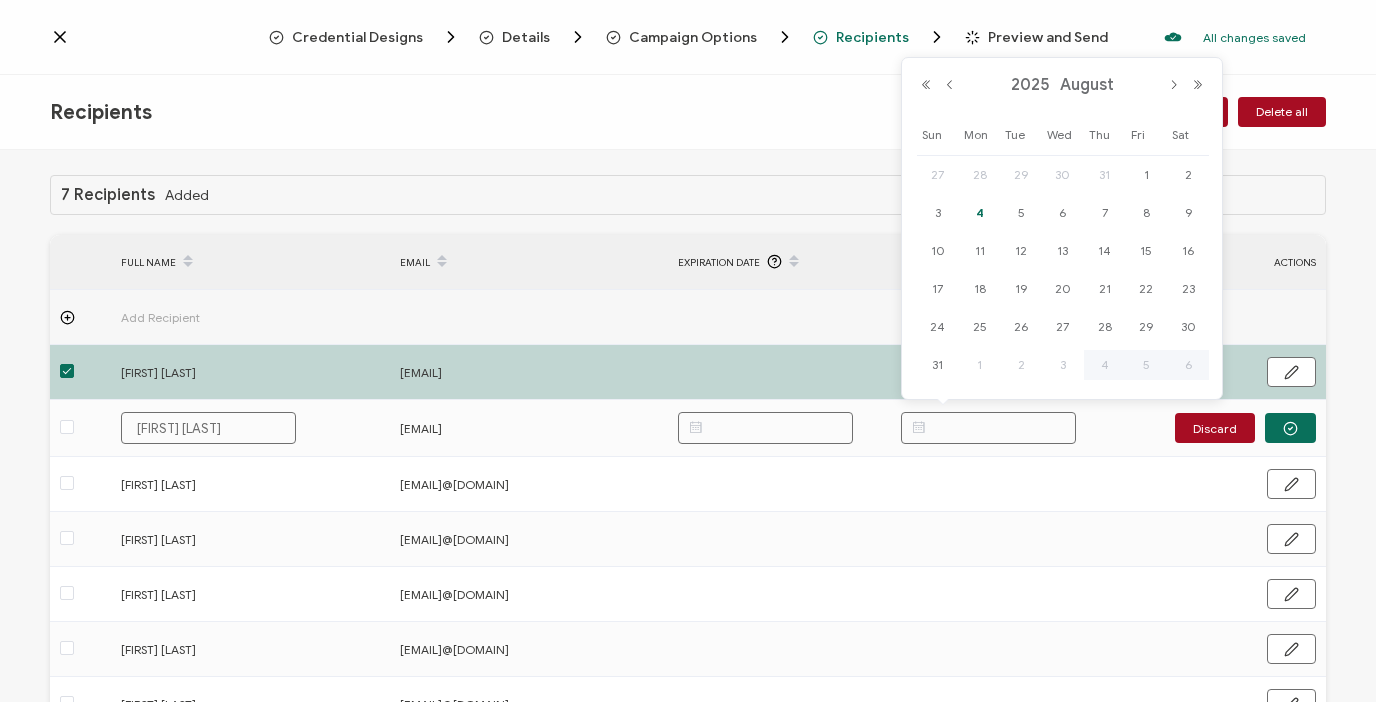 click on "4" at bounding box center [980, 213] 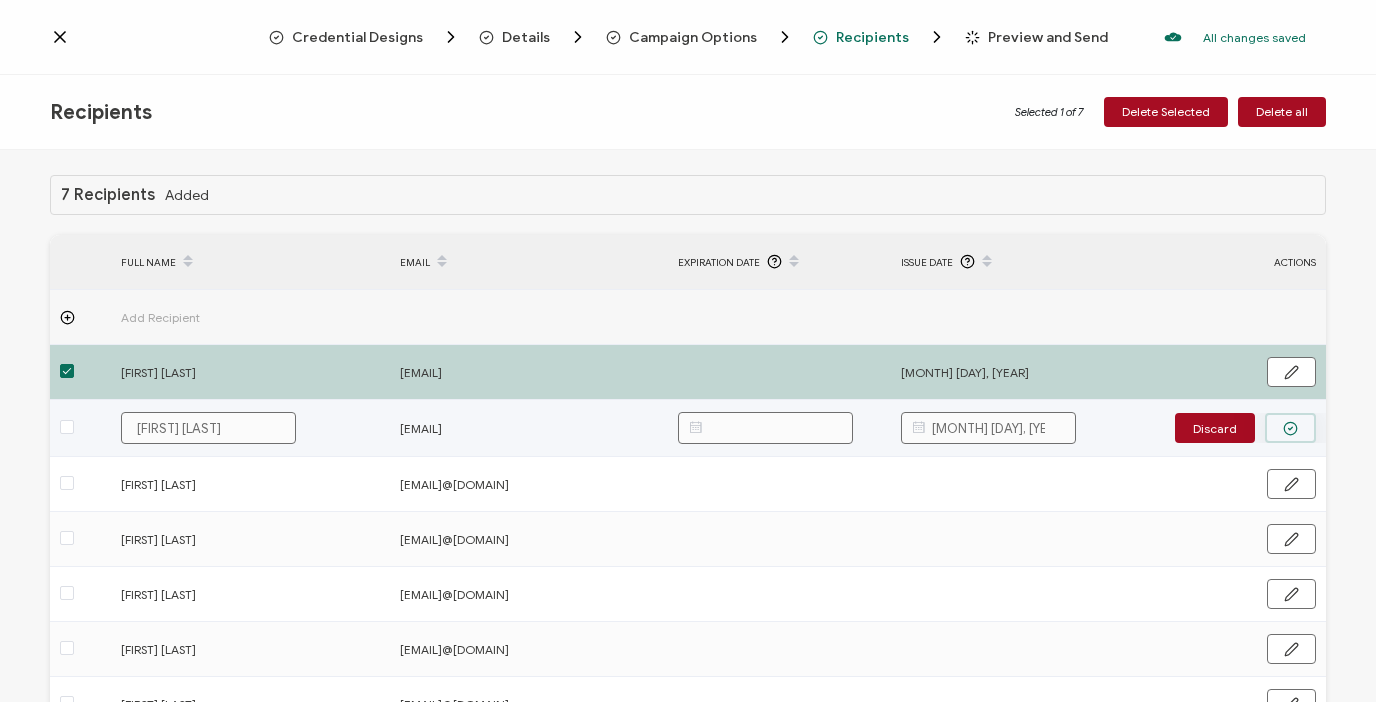 click 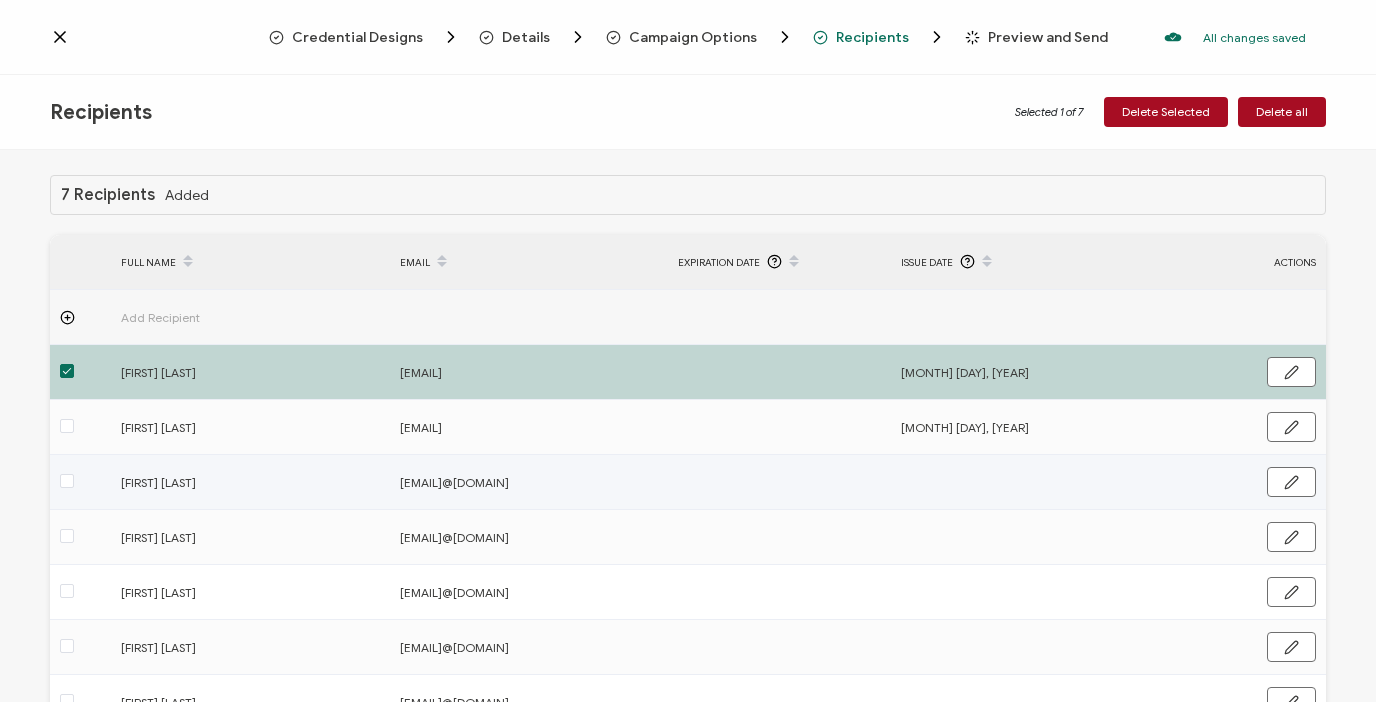 click at bounding box center (1002, 482) 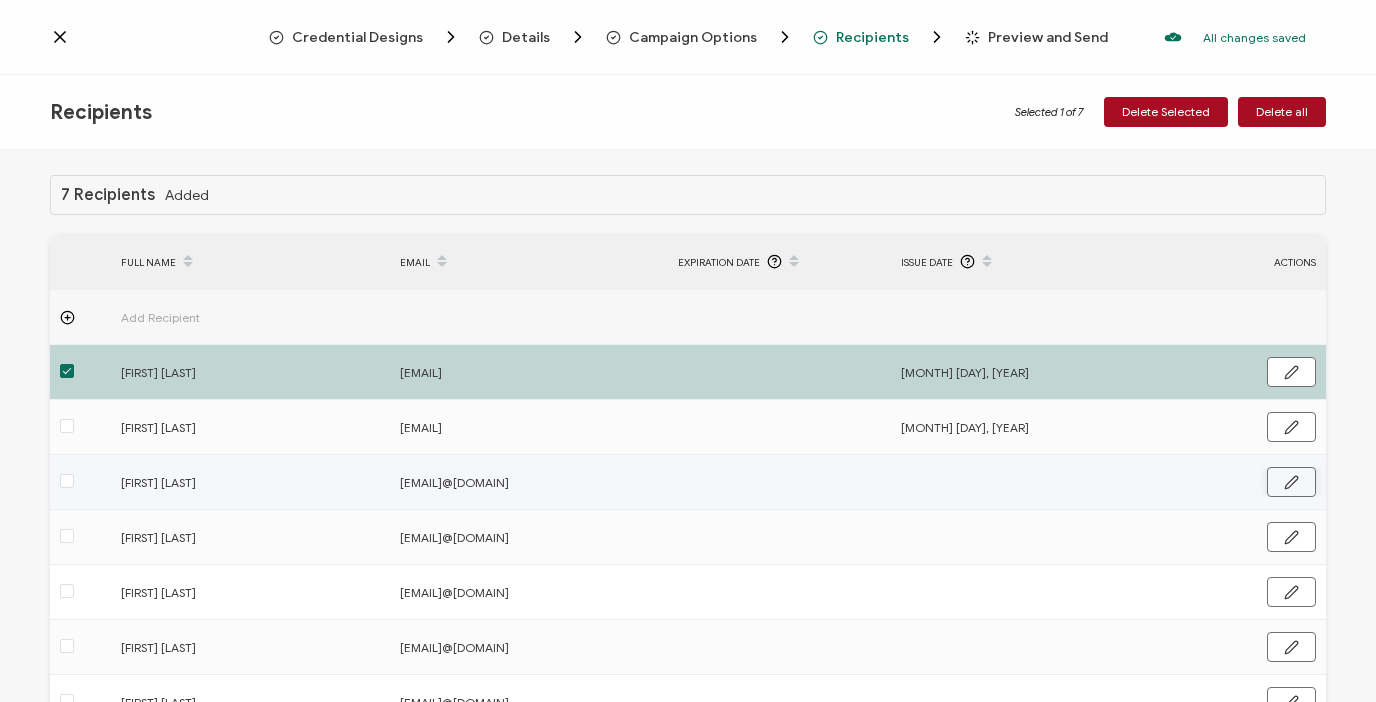 click at bounding box center [1291, 482] 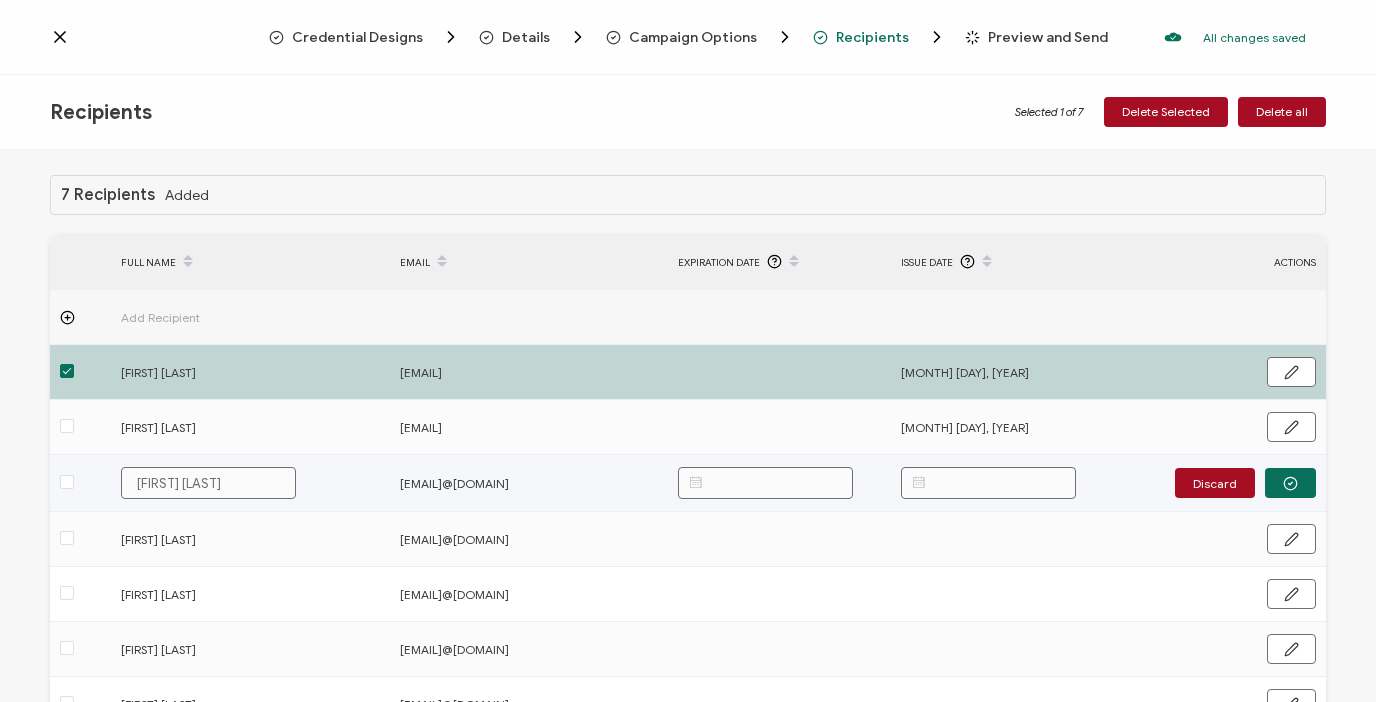 click at bounding box center [988, 483] 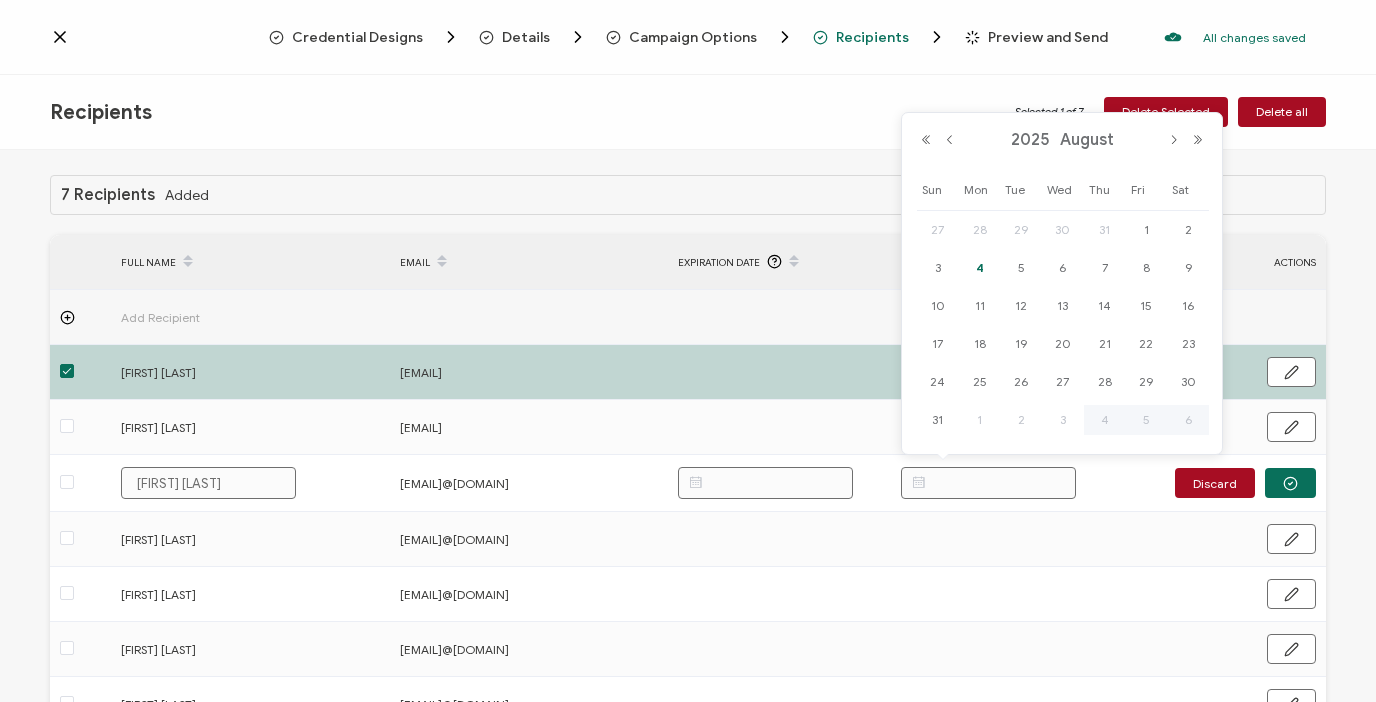 click on "4" at bounding box center [980, 268] 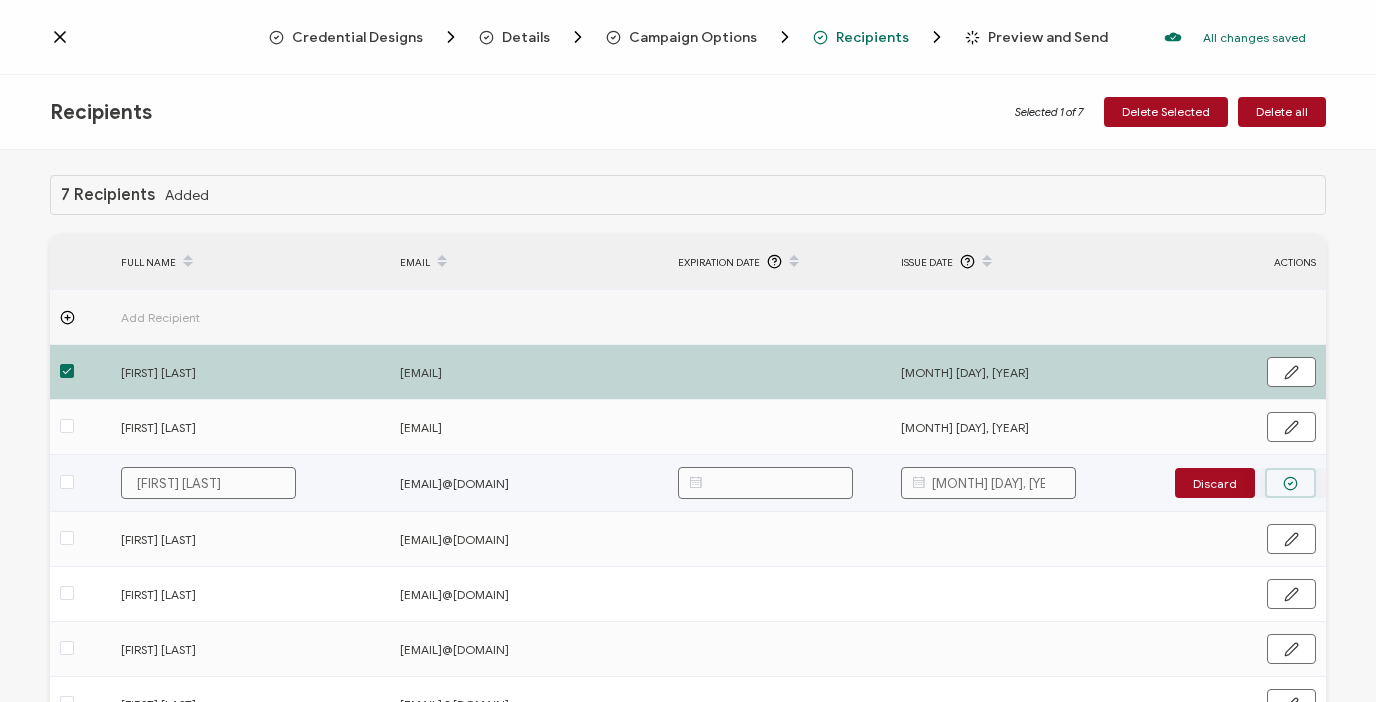 click 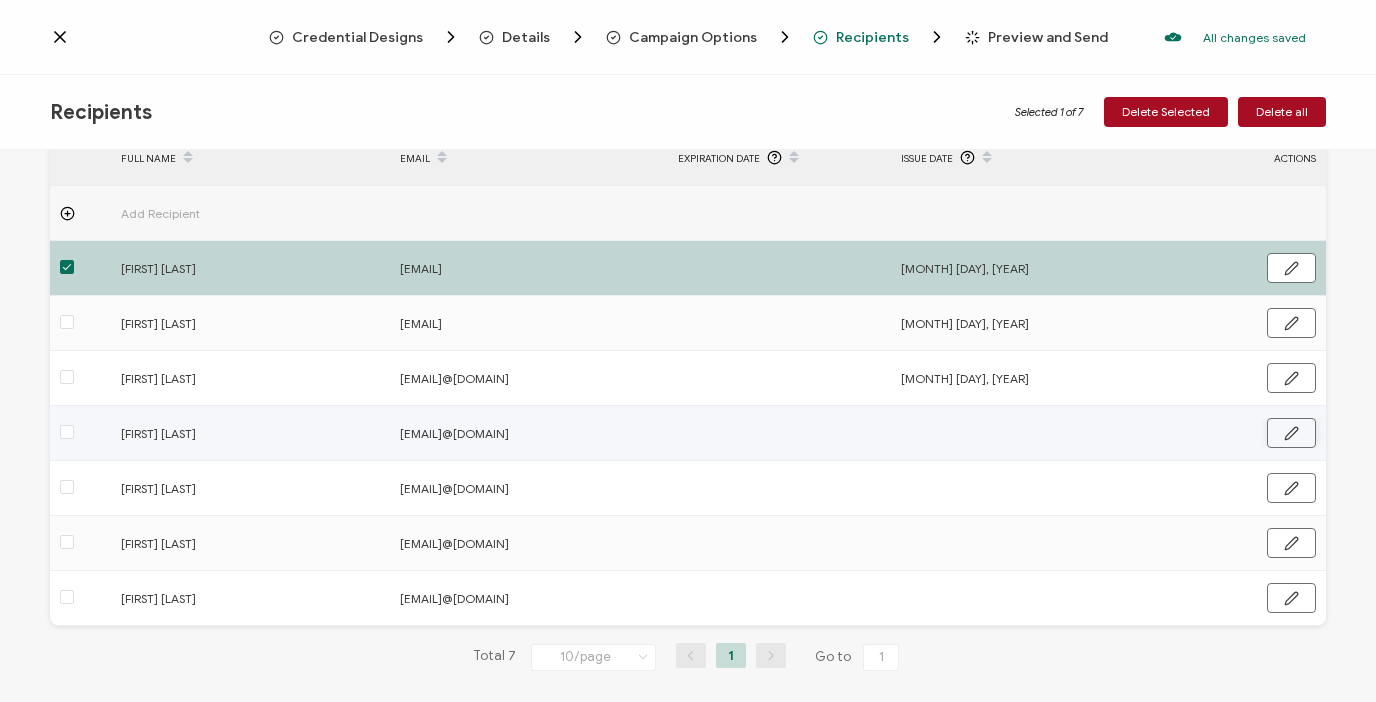 click at bounding box center [1291, 433] 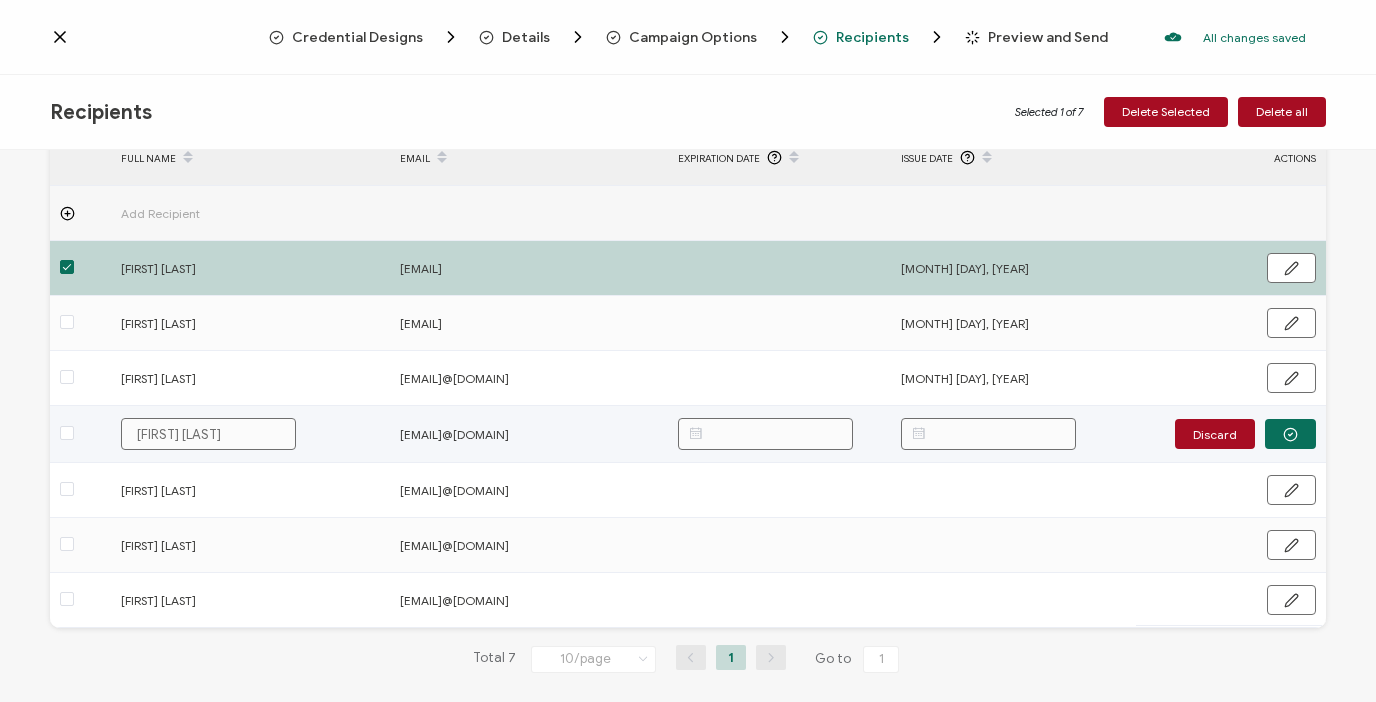 scroll, scrollTop: 106, scrollLeft: 0, axis: vertical 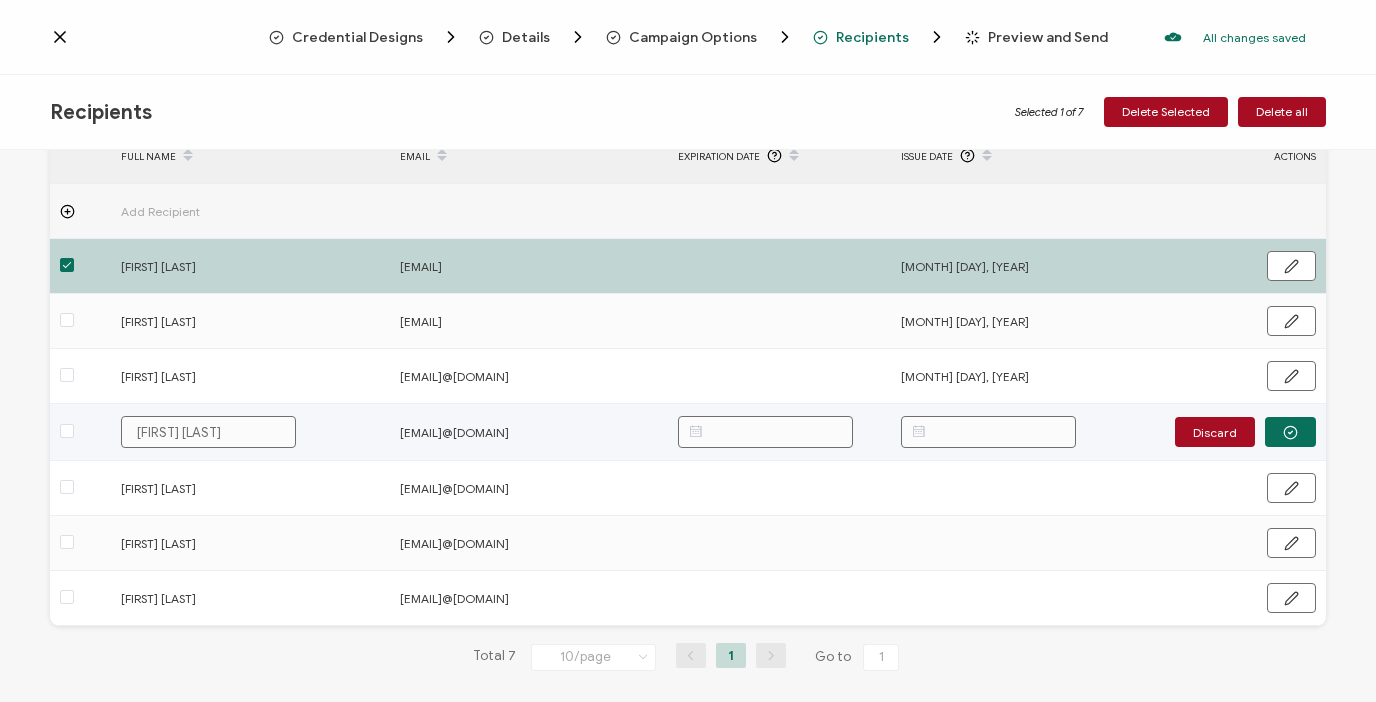click at bounding box center [988, 432] 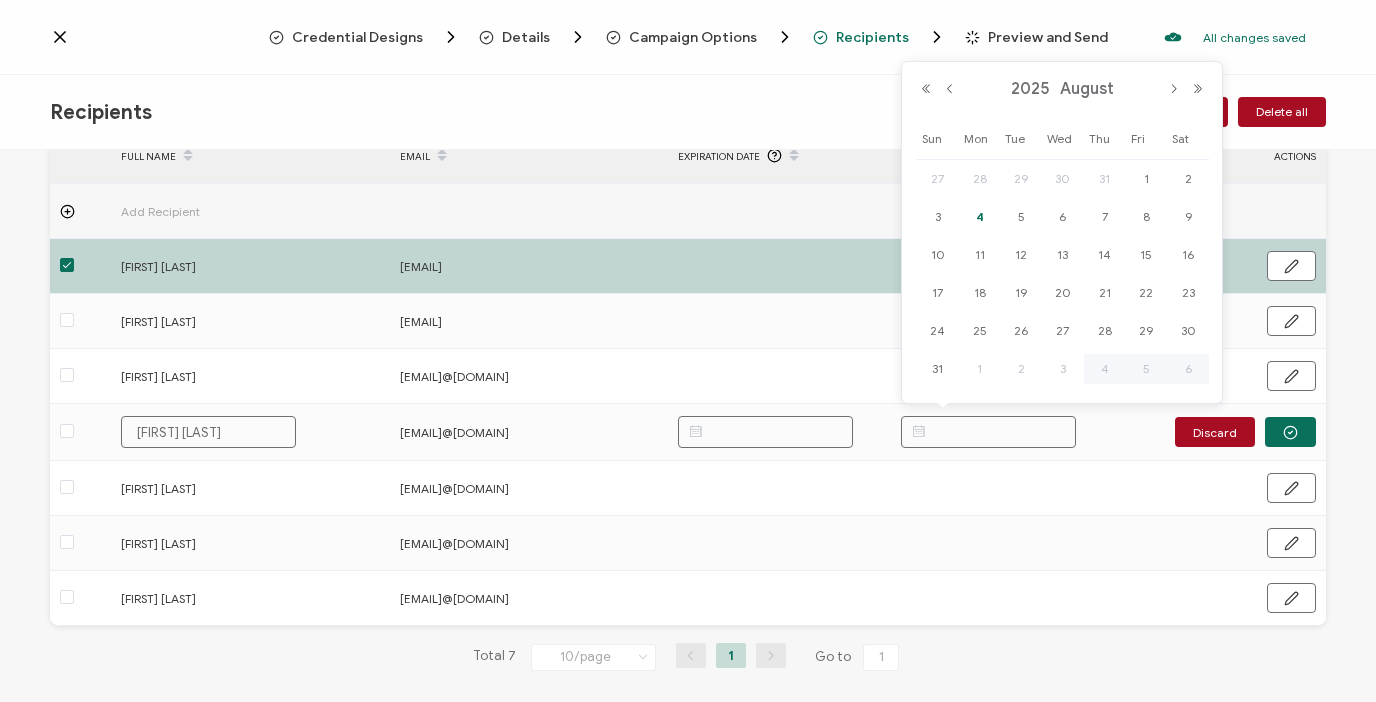 click on "4" at bounding box center (980, 217) 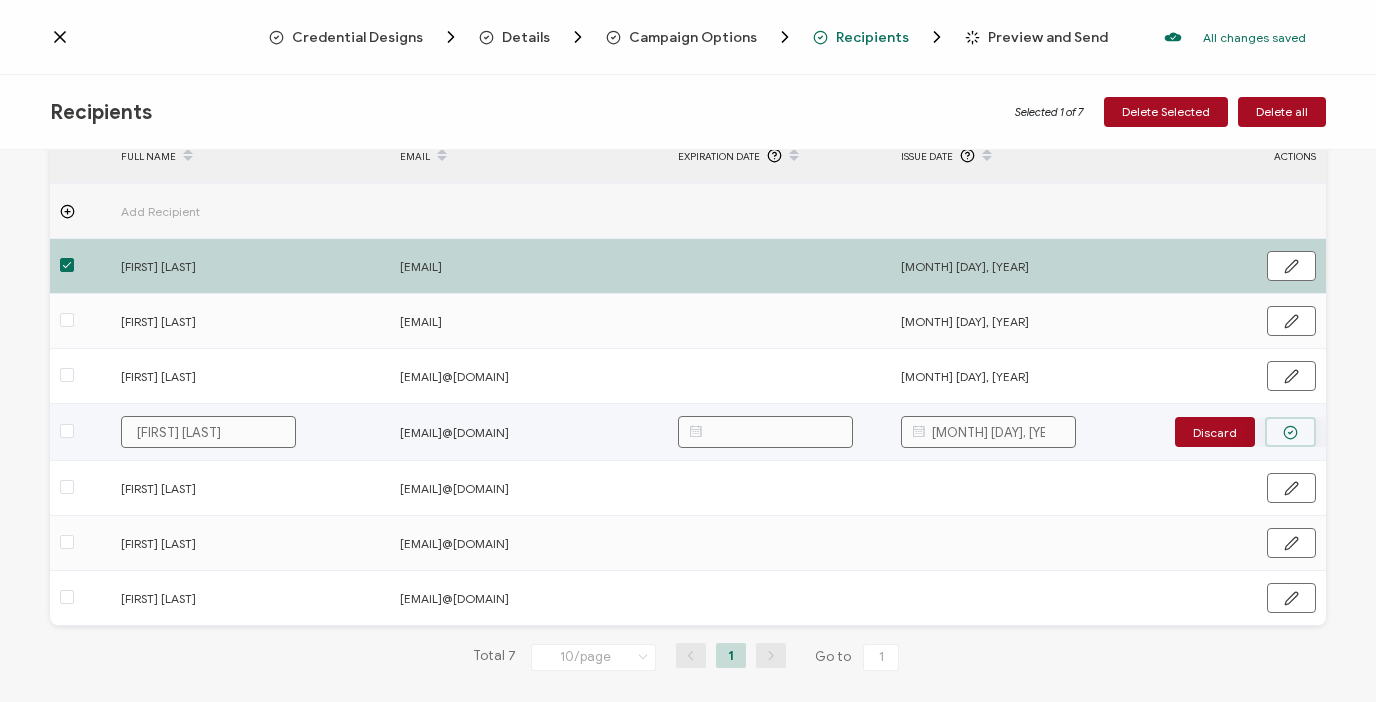 click 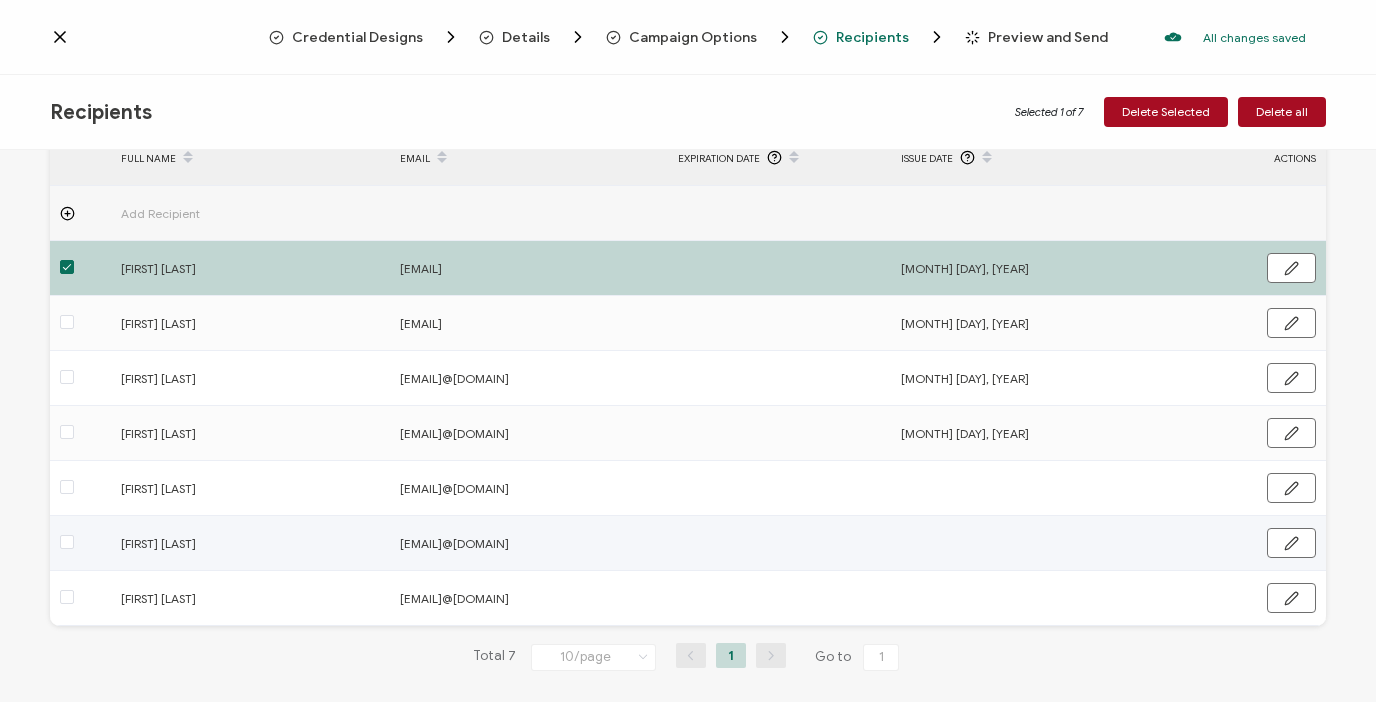 scroll, scrollTop: 121, scrollLeft: 0, axis: vertical 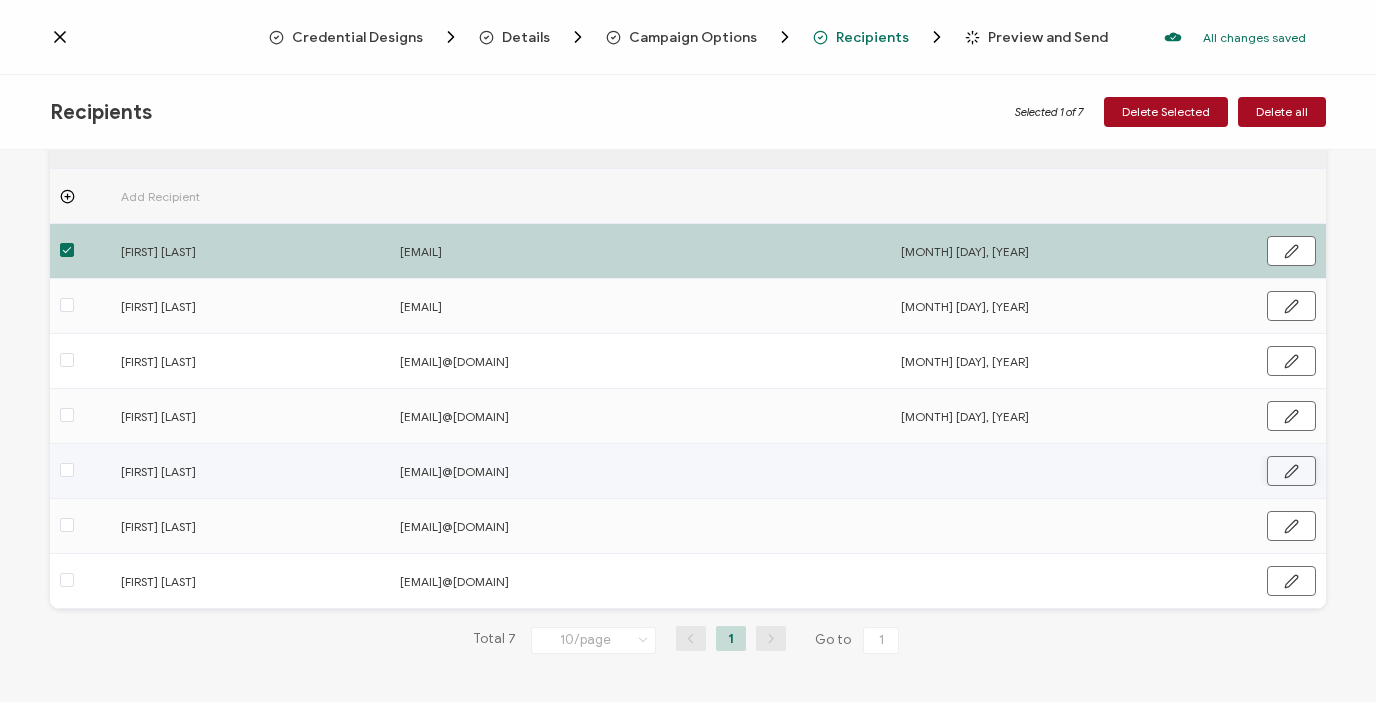 click 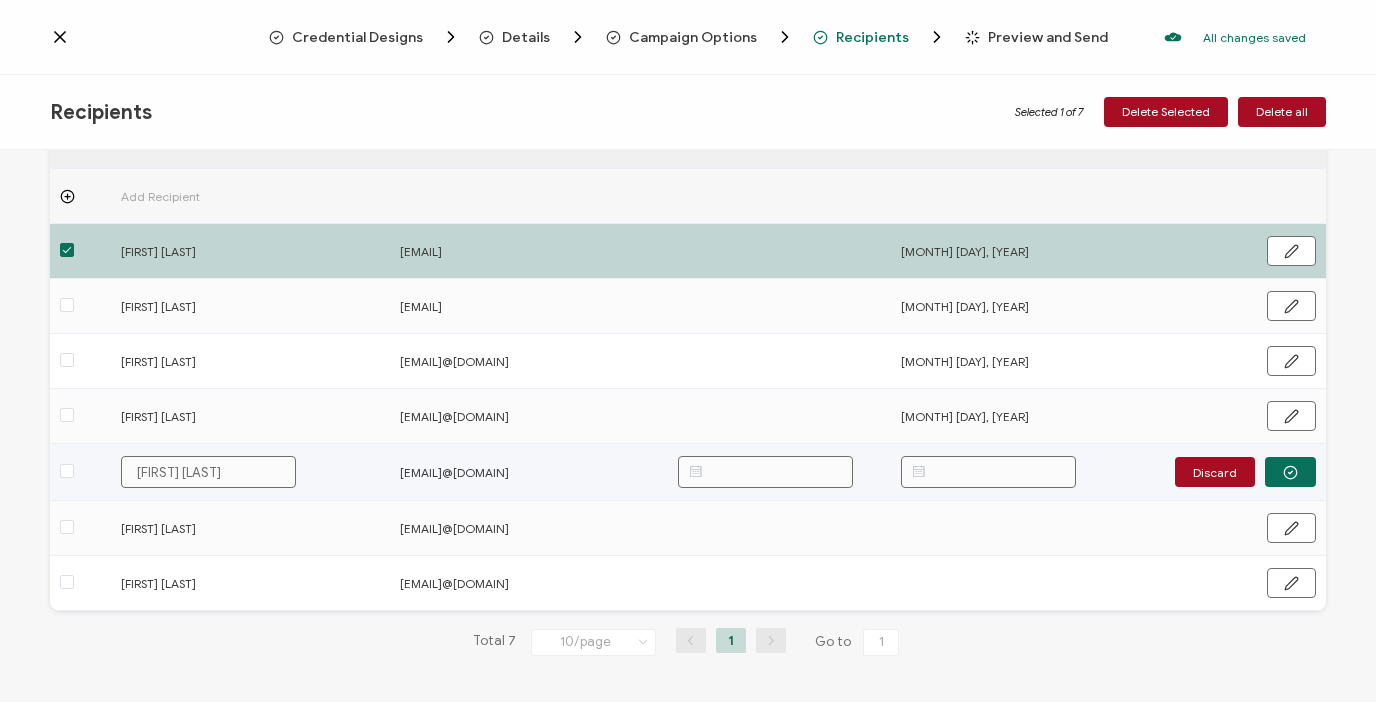 scroll, scrollTop: 123, scrollLeft: 0, axis: vertical 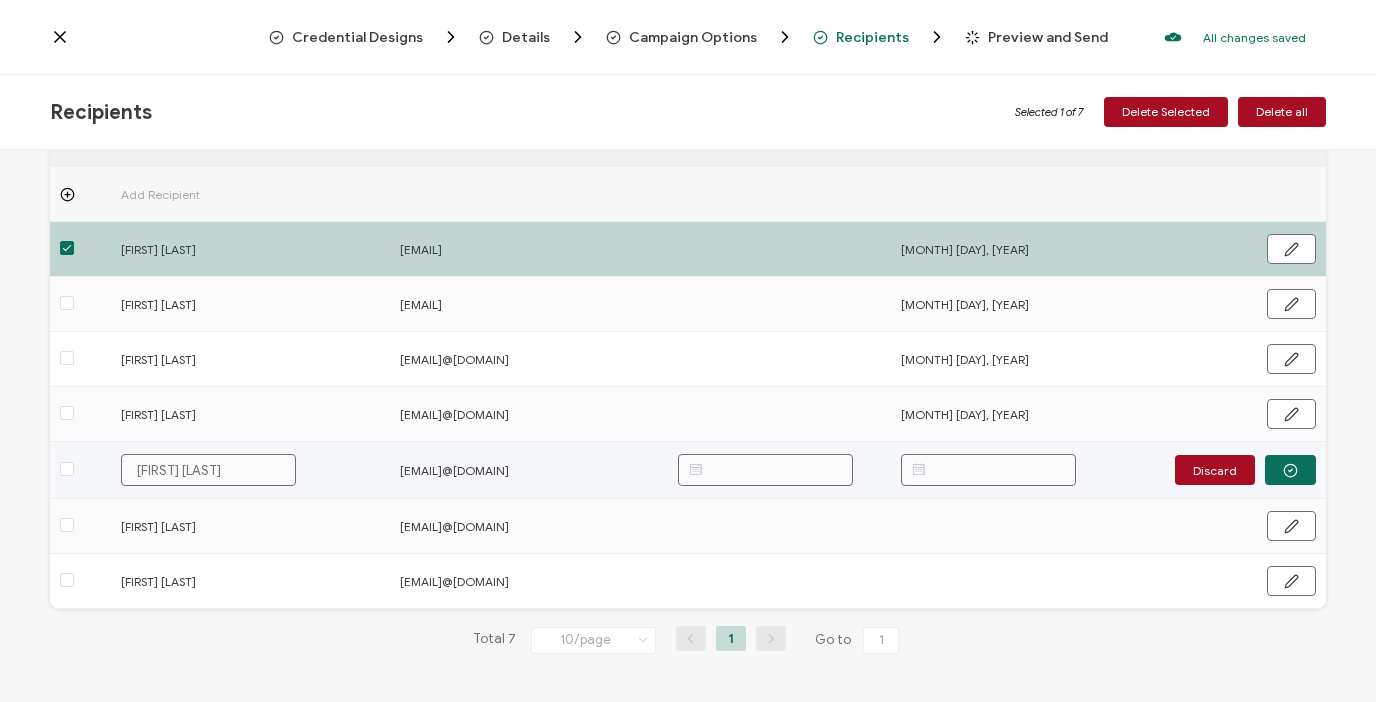 click at bounding box center [988, 470] 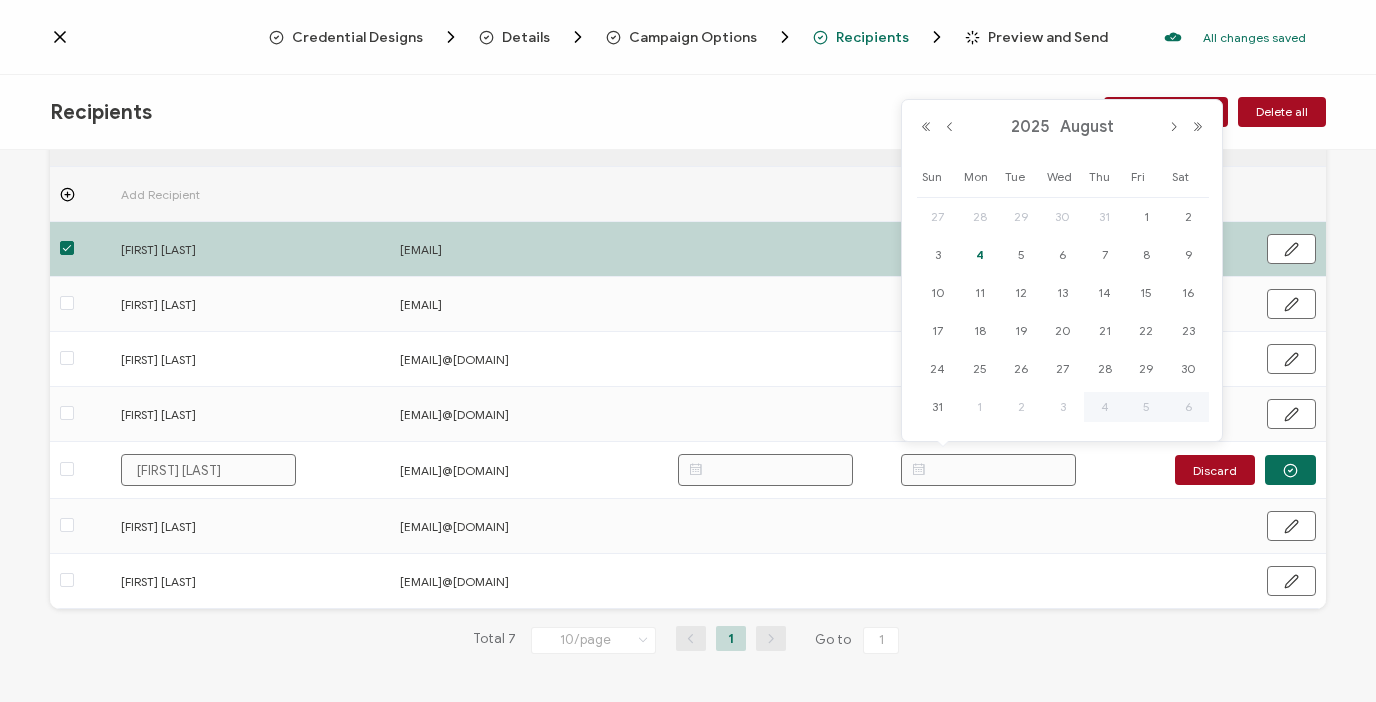 click on "4" at bounding box center [980, 255] 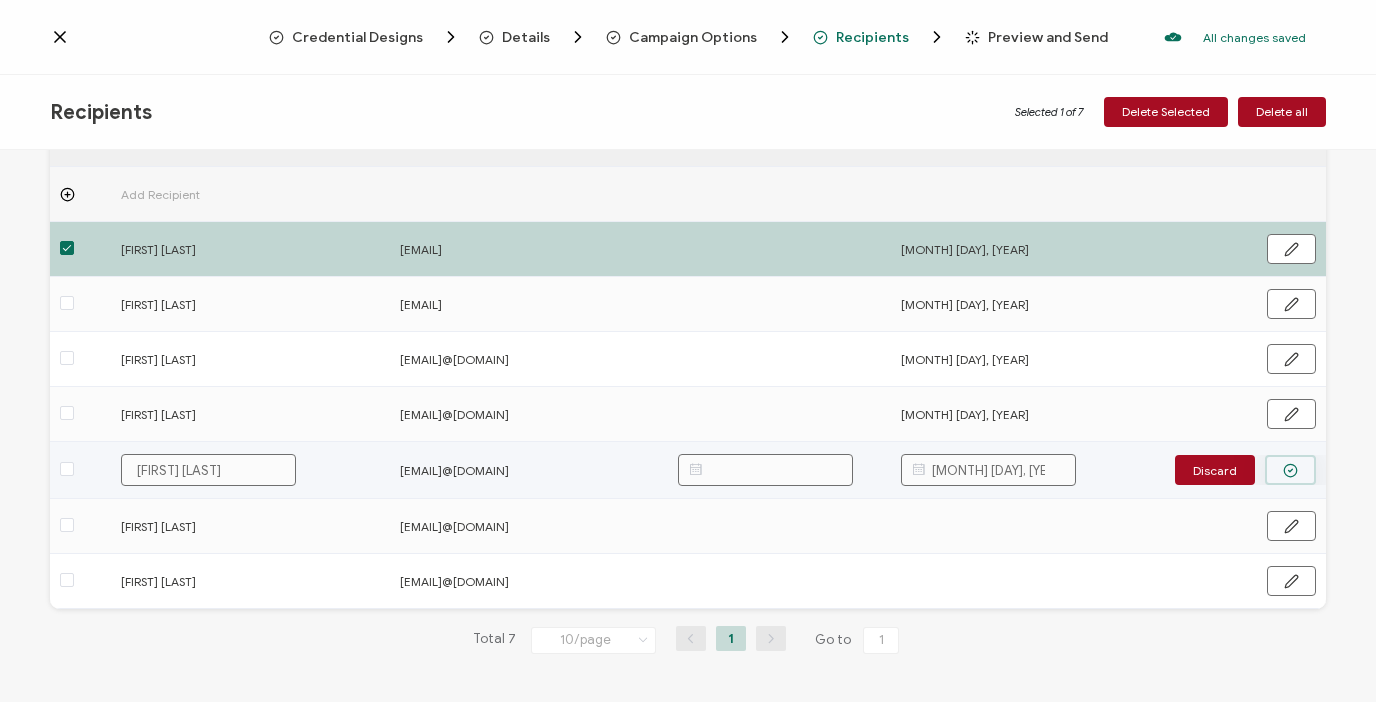 click 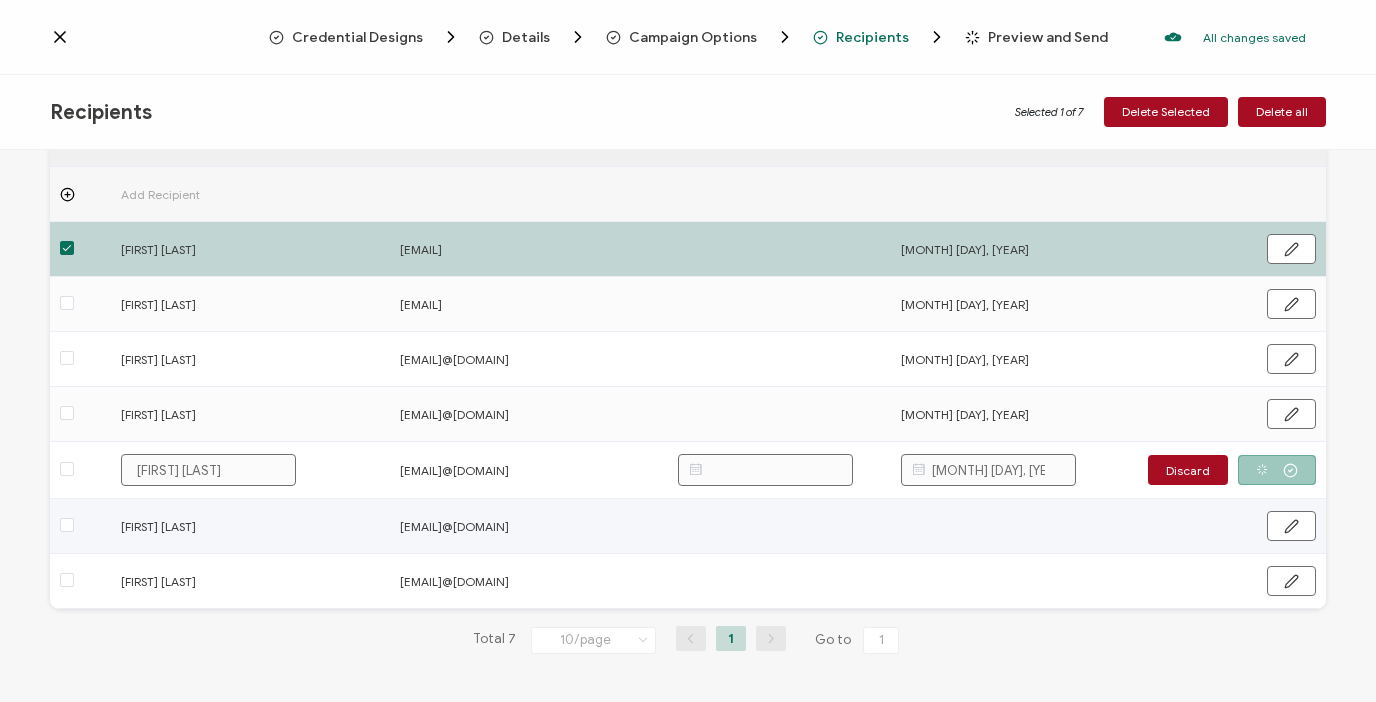 scroll, scrollTop: 121, scrollLeft: 0, axis: vertical 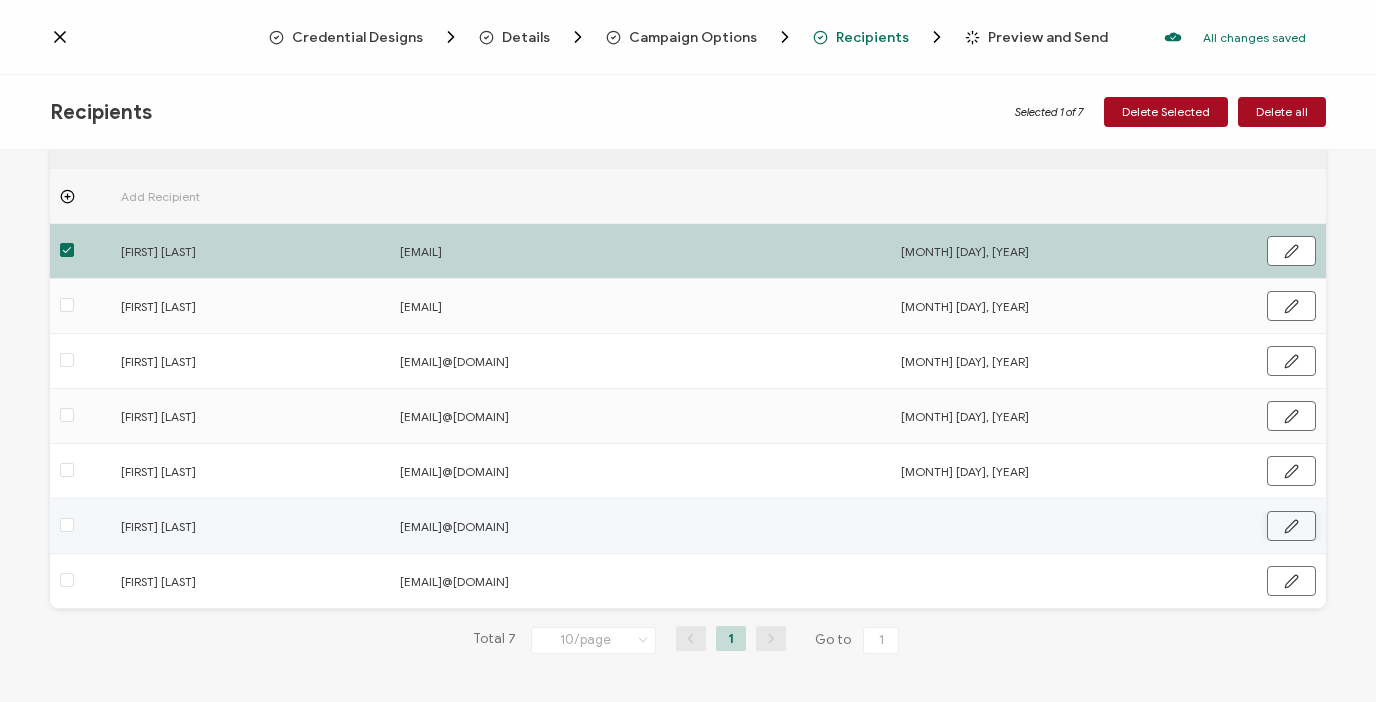 click at bounding box center [1291, 526] 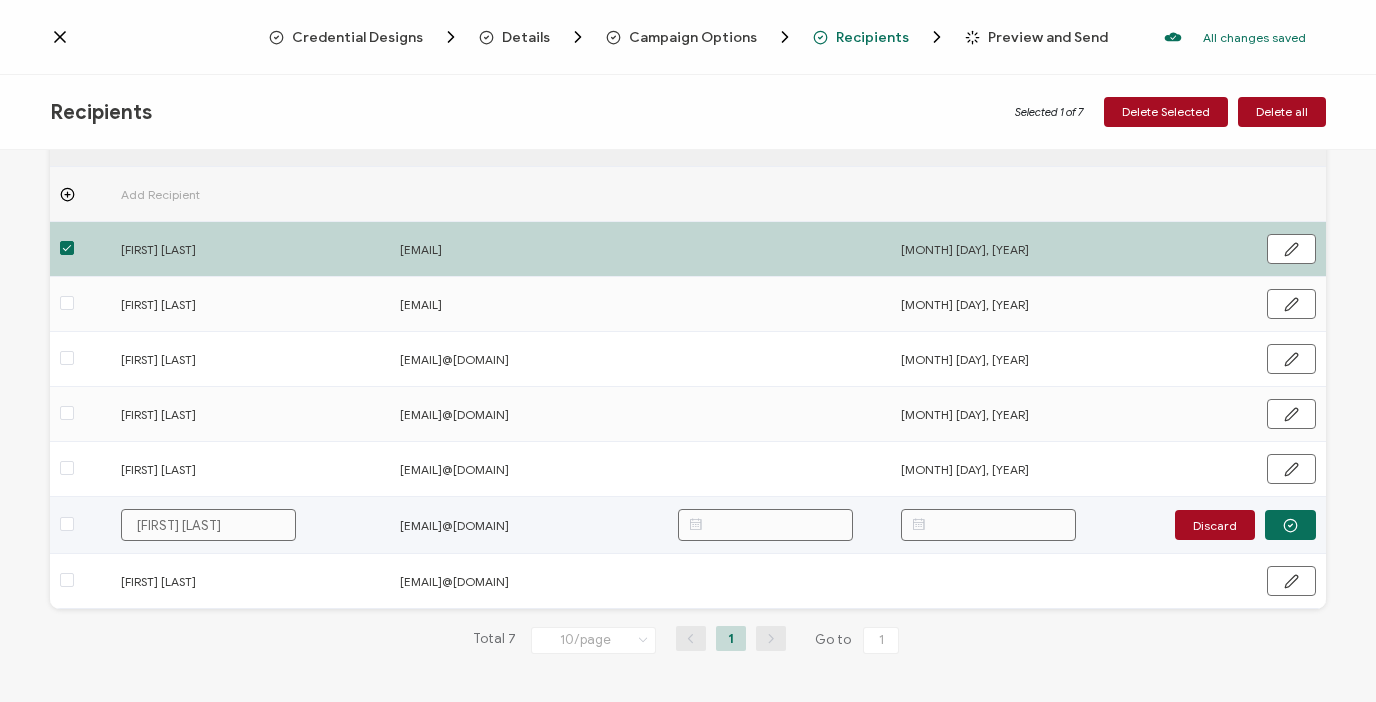 click at bounding box center (988, 525) 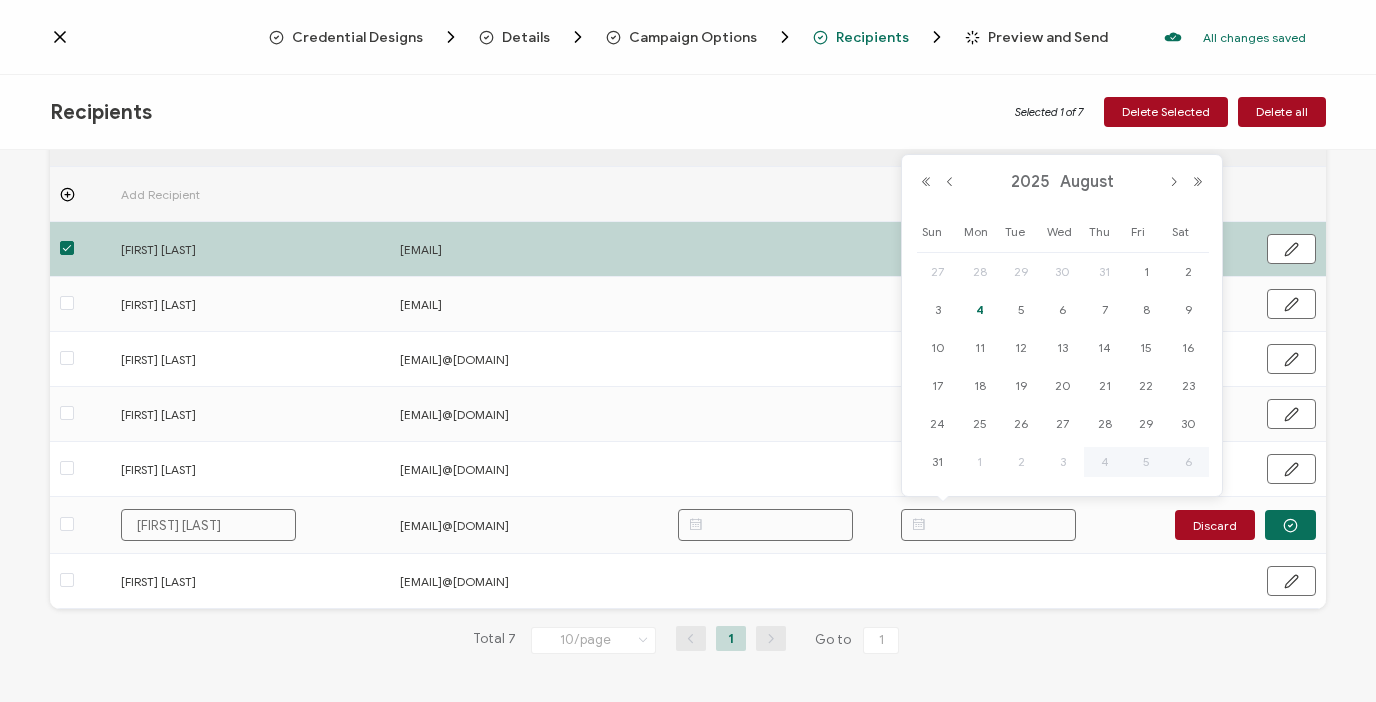 click on "4" at bounding box center [980, 310] 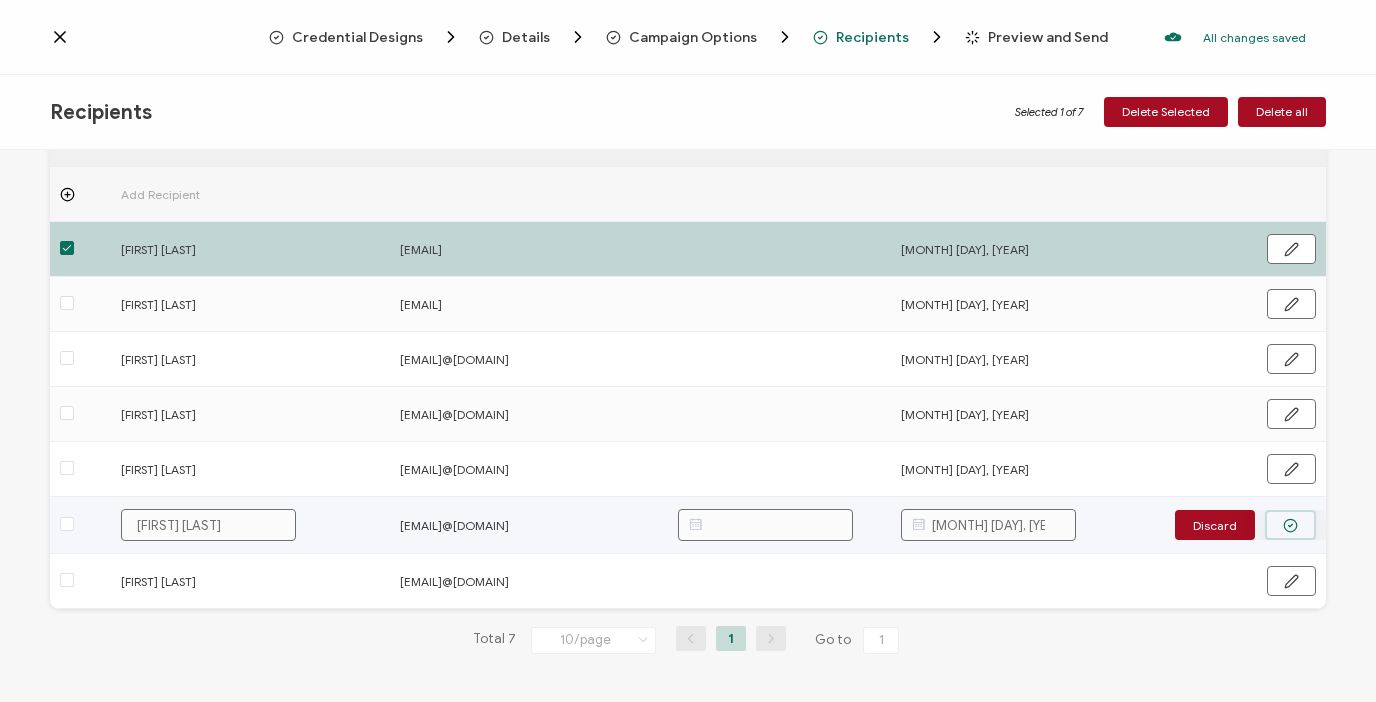 click 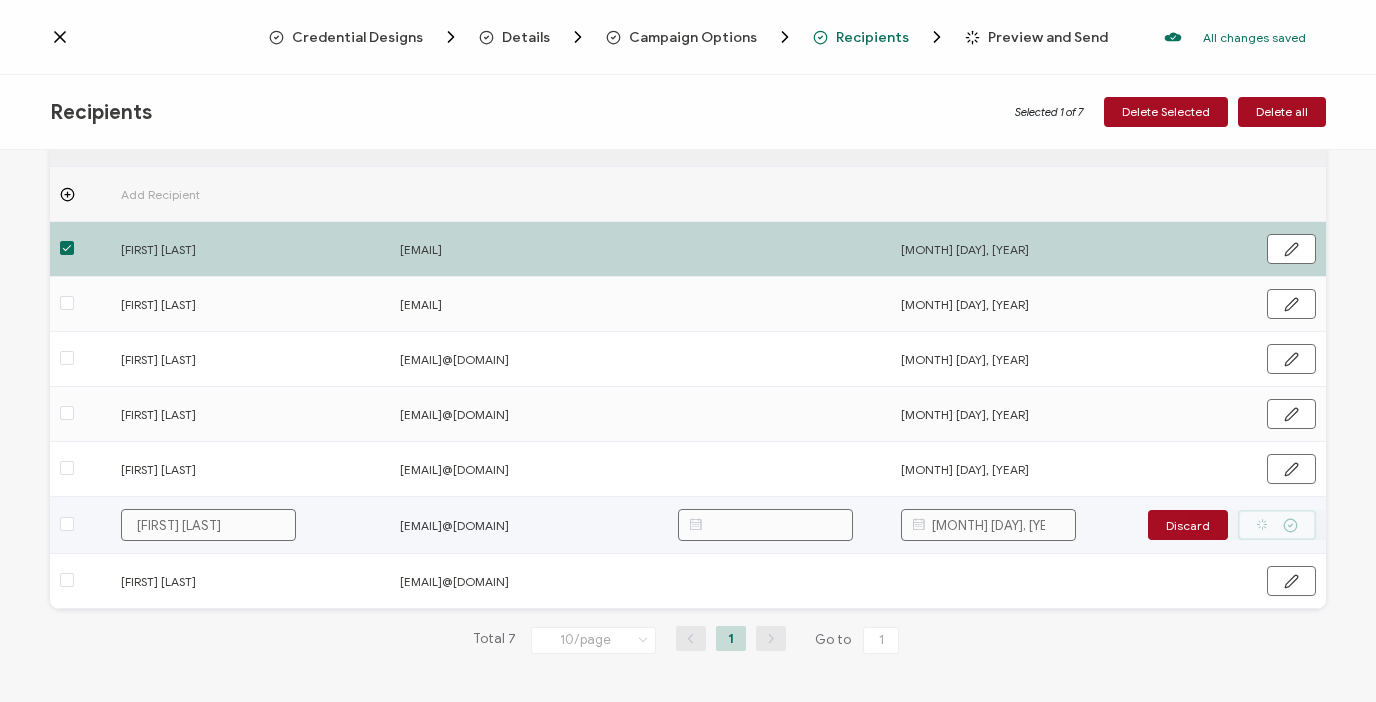 scroll, scrollTop: 121, scrollLeft: 0, axis: vertical 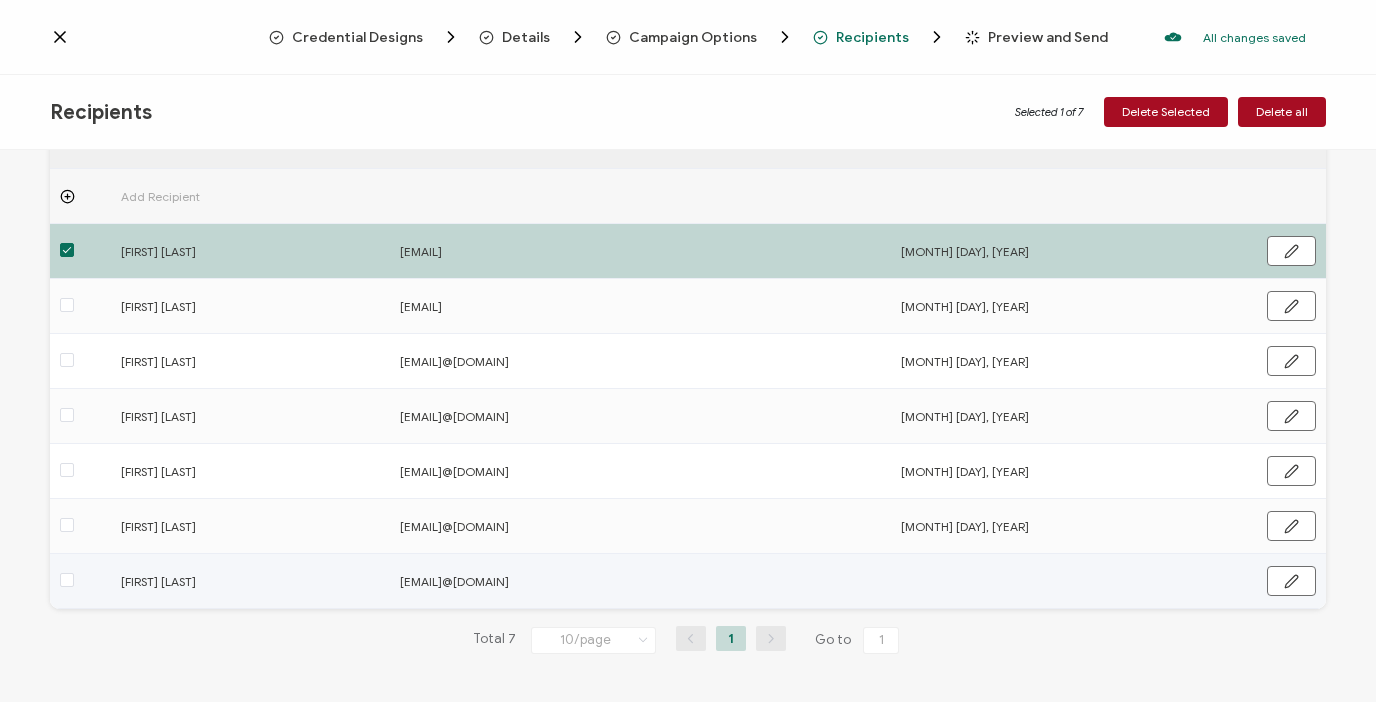 click at bounding box center [1002, 581] 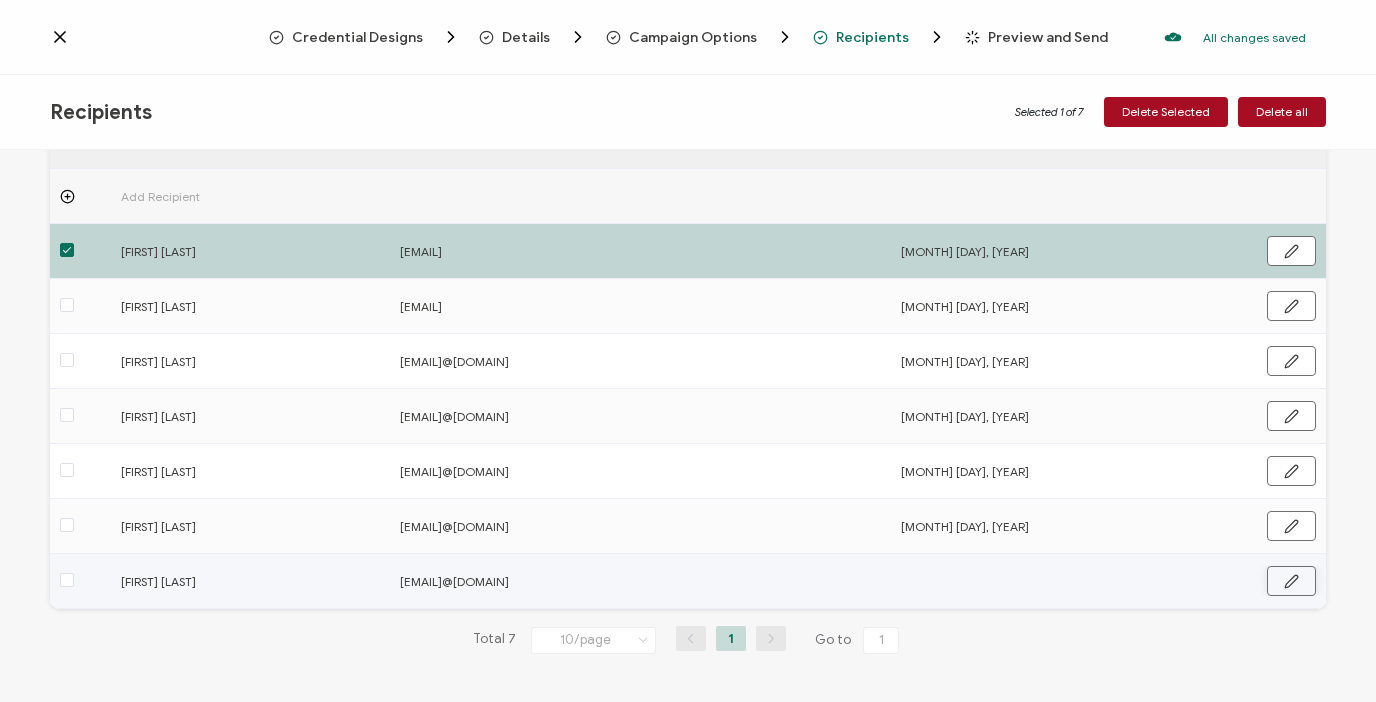 click at bounding box center [1291, 581] 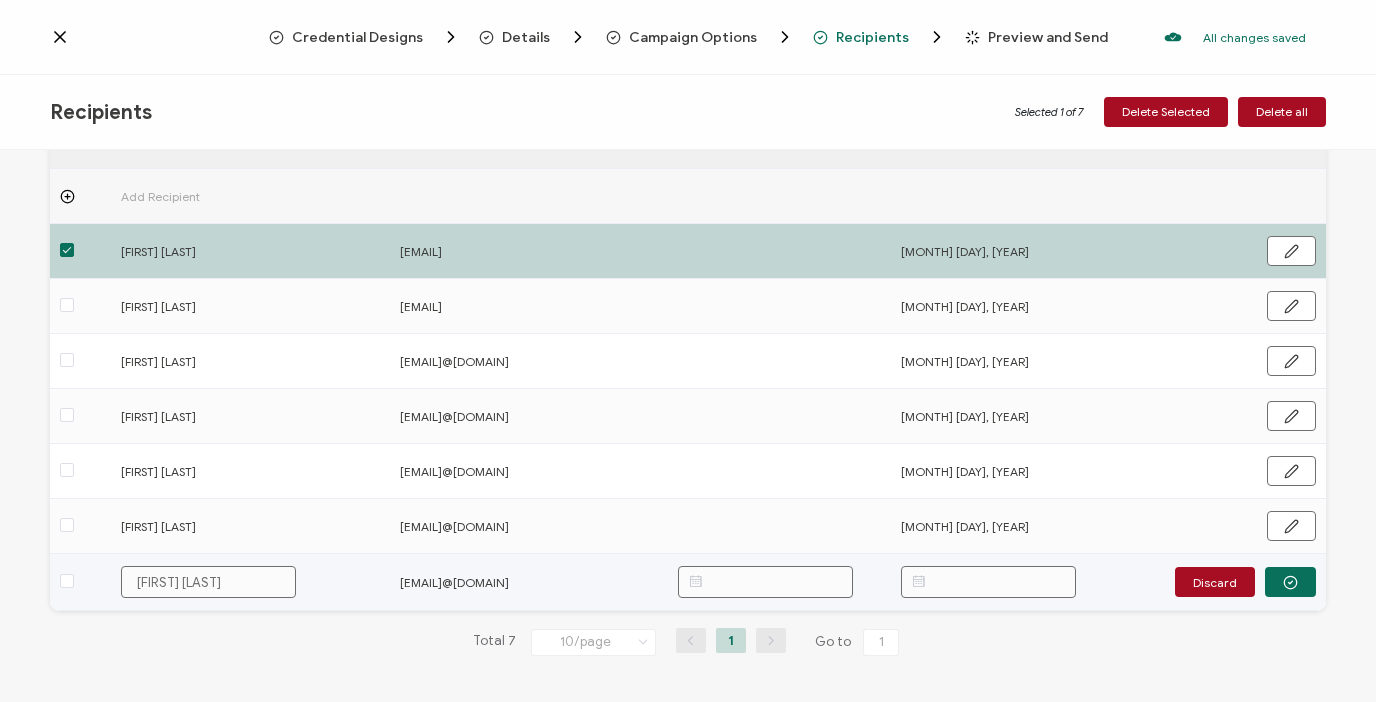 scroll, scrollTop: 123, scrollLeft: 0, axis: vertical 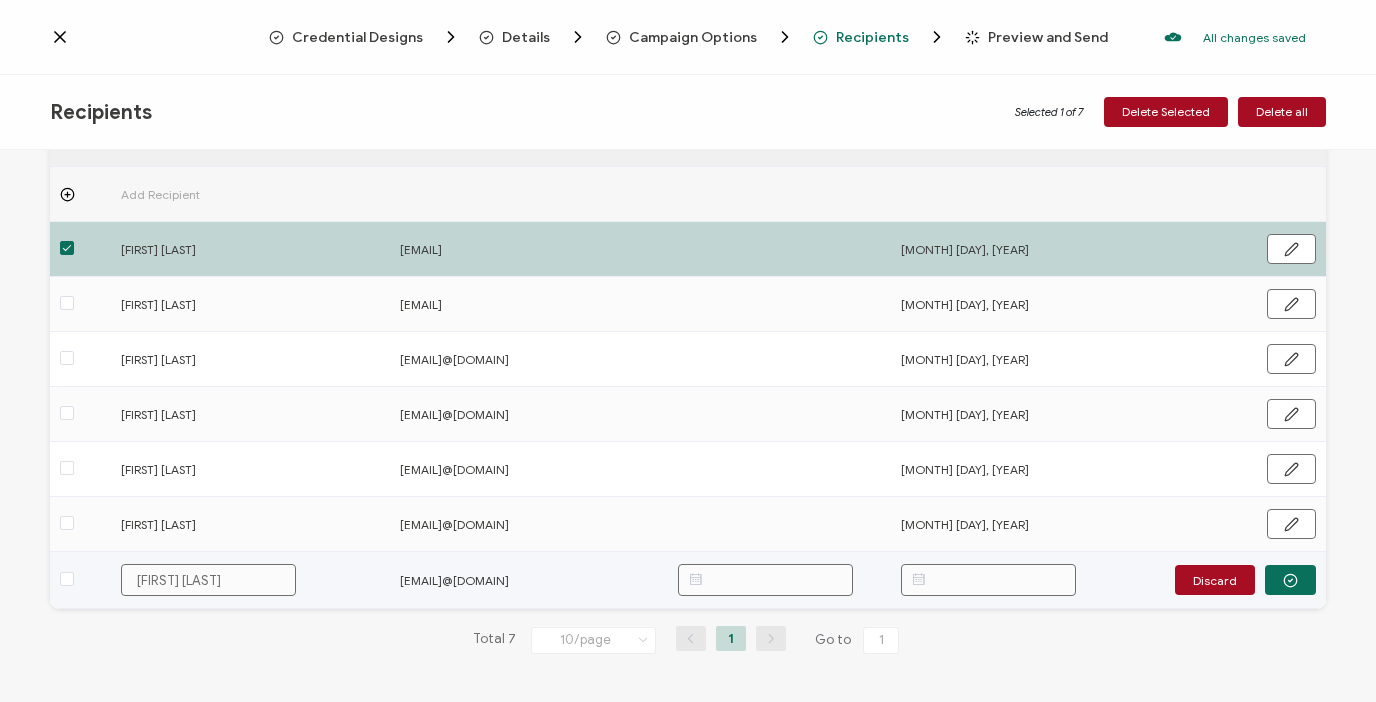 click at bounding box center (988, 580) 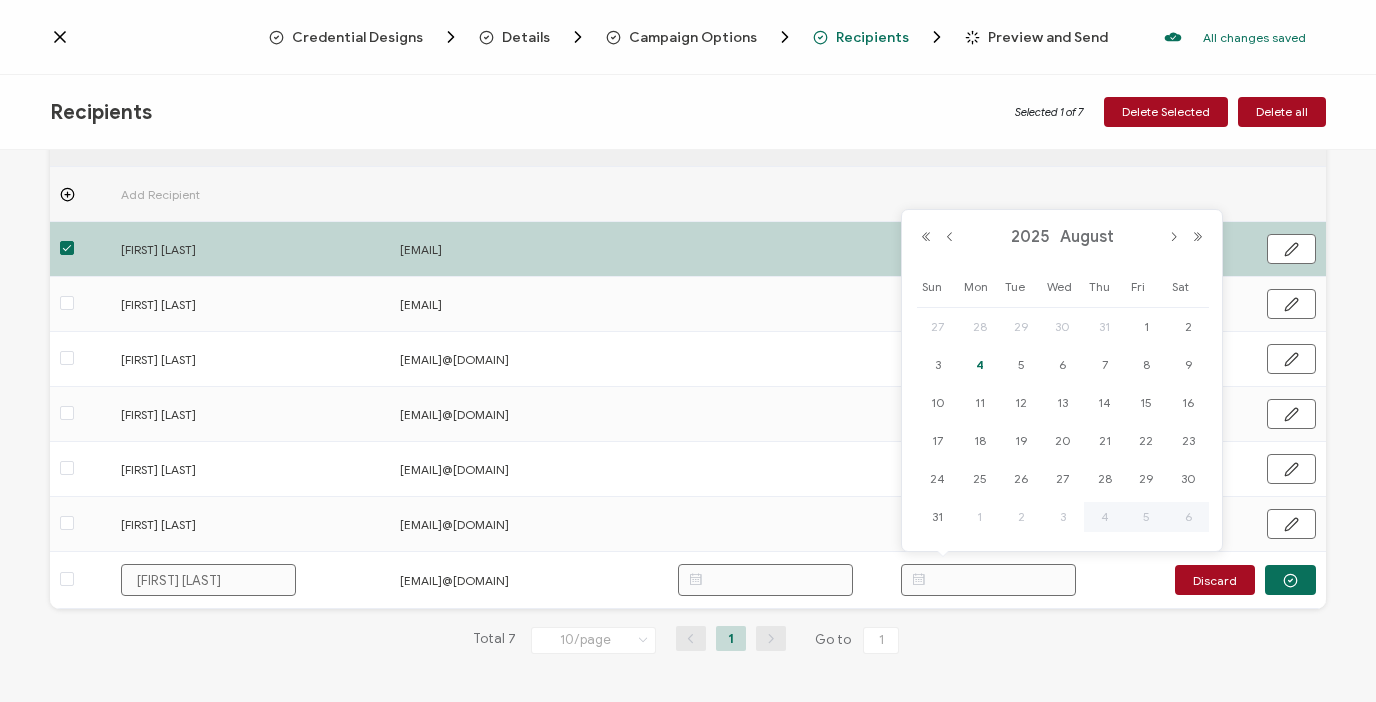 click on "4" at bounding box center (980, 365) 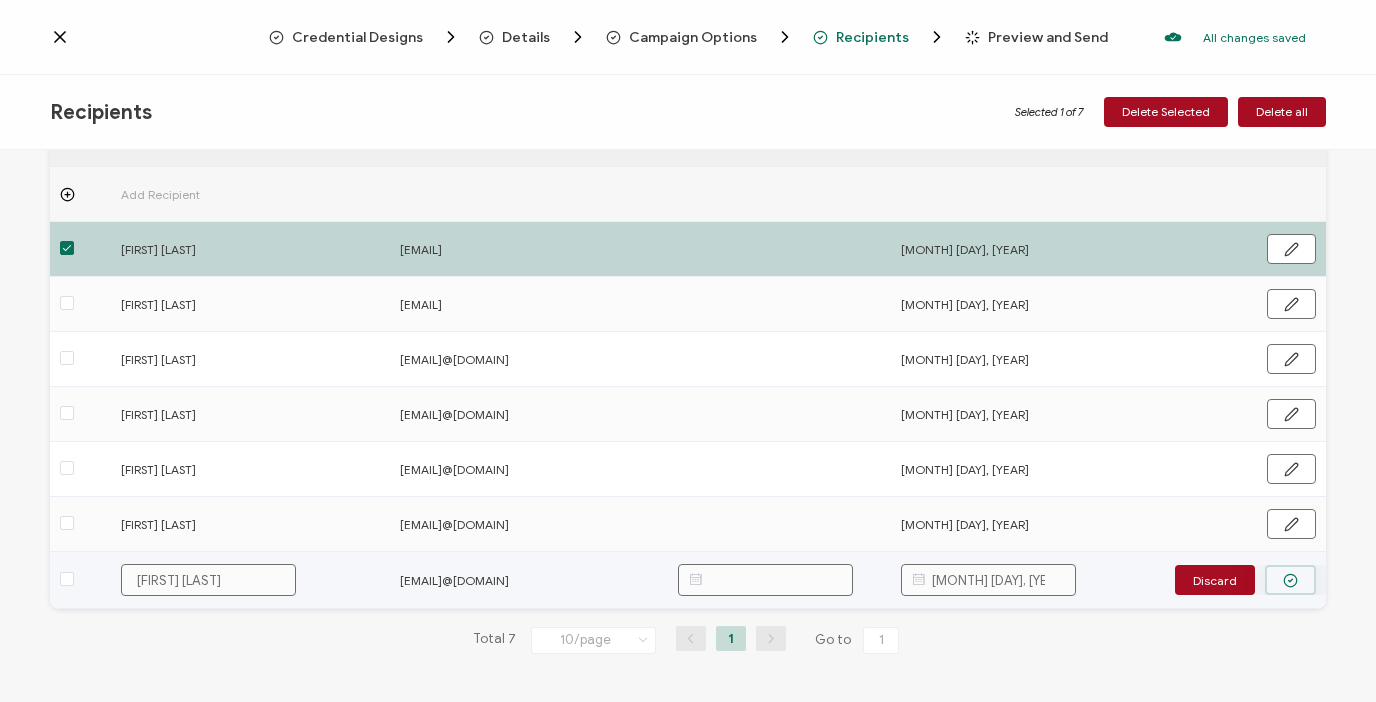 click at bounding box center (1290, 580) 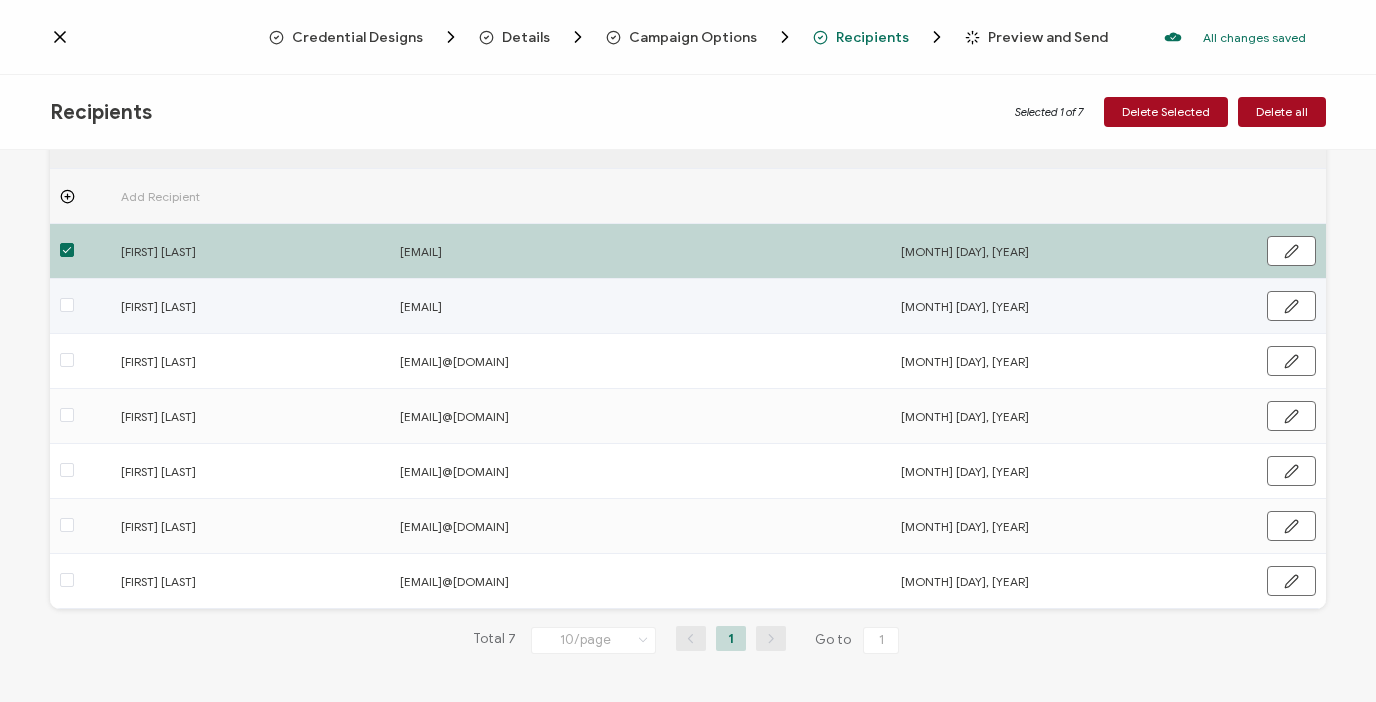 scroll, scrollTop: 0, scrollLeft: 0, axis: both 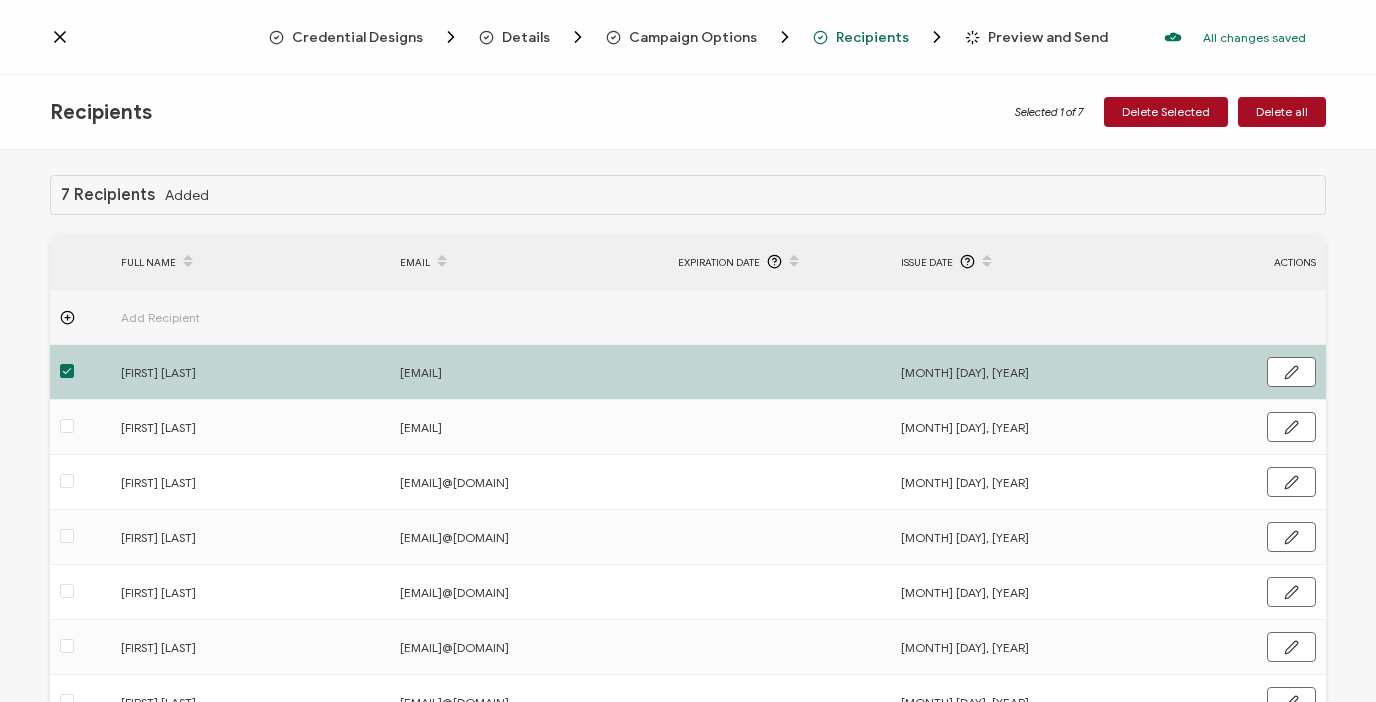 click 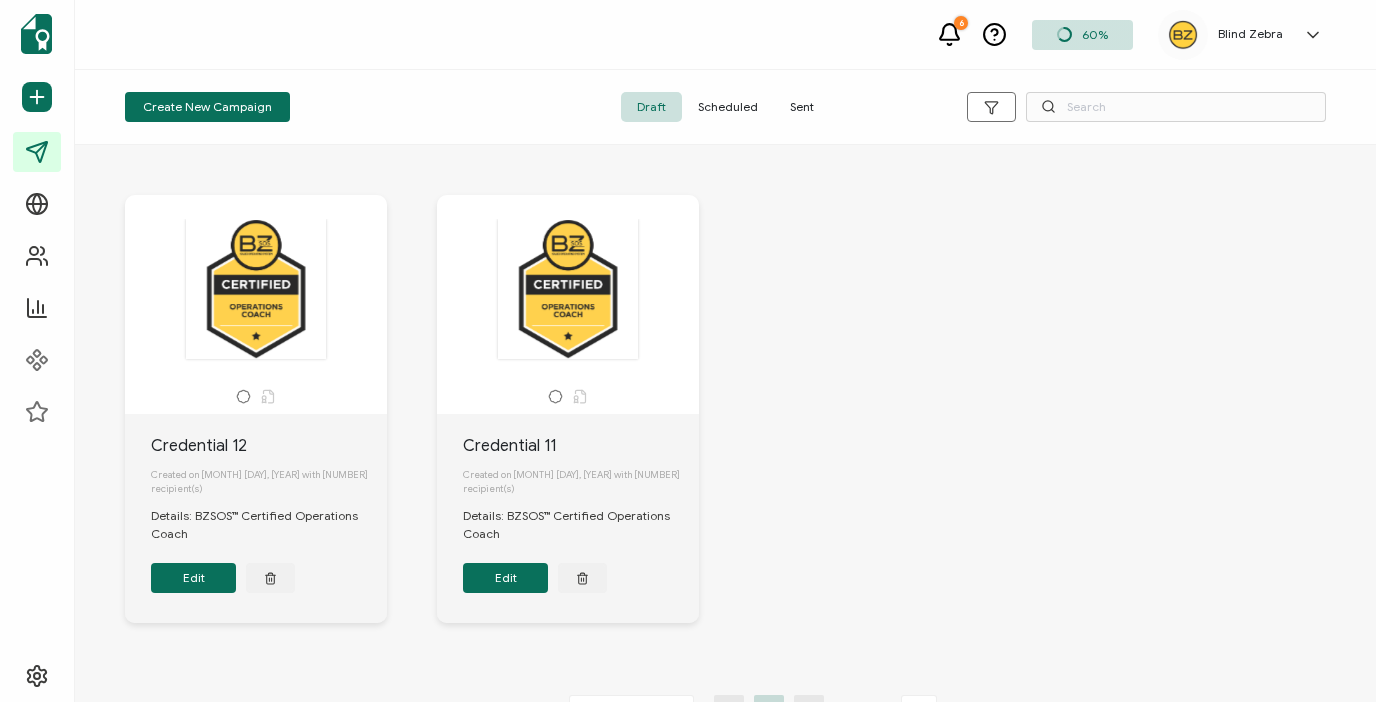 click on "Edit" at bounding box center [193, 578] 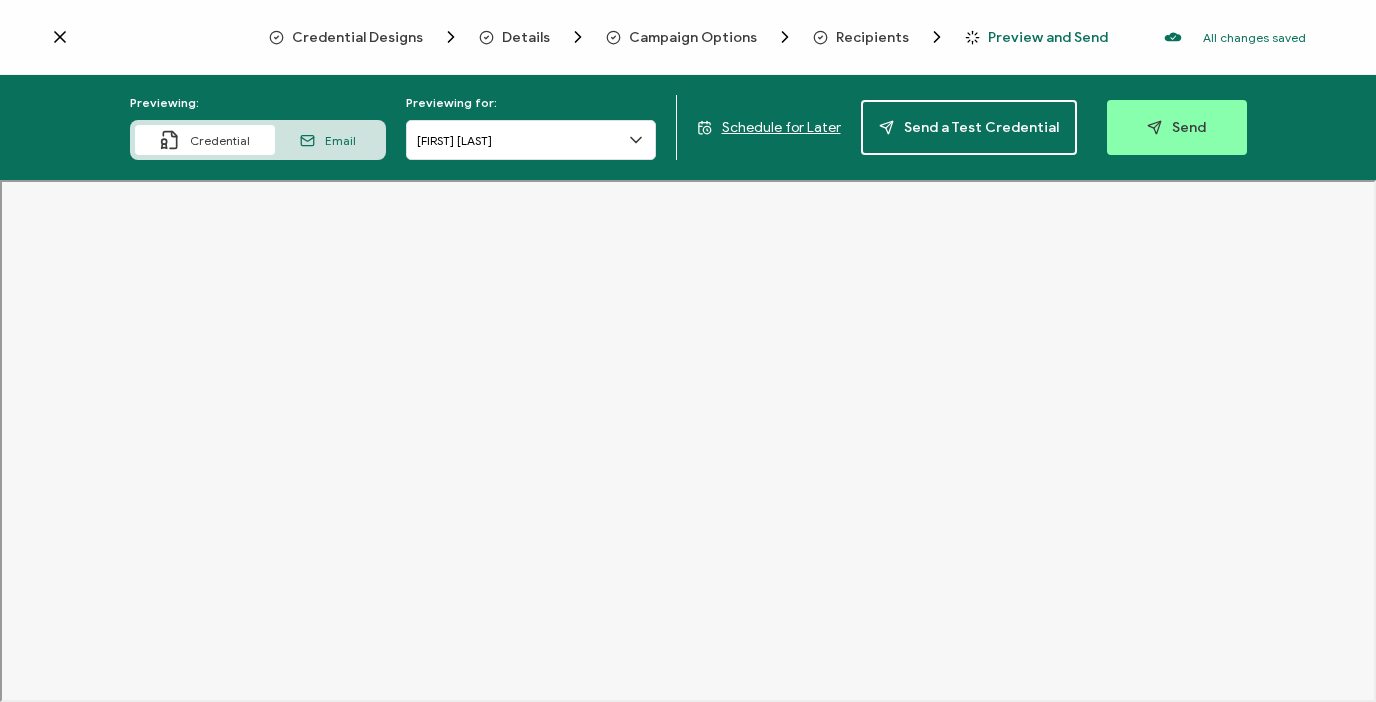 click 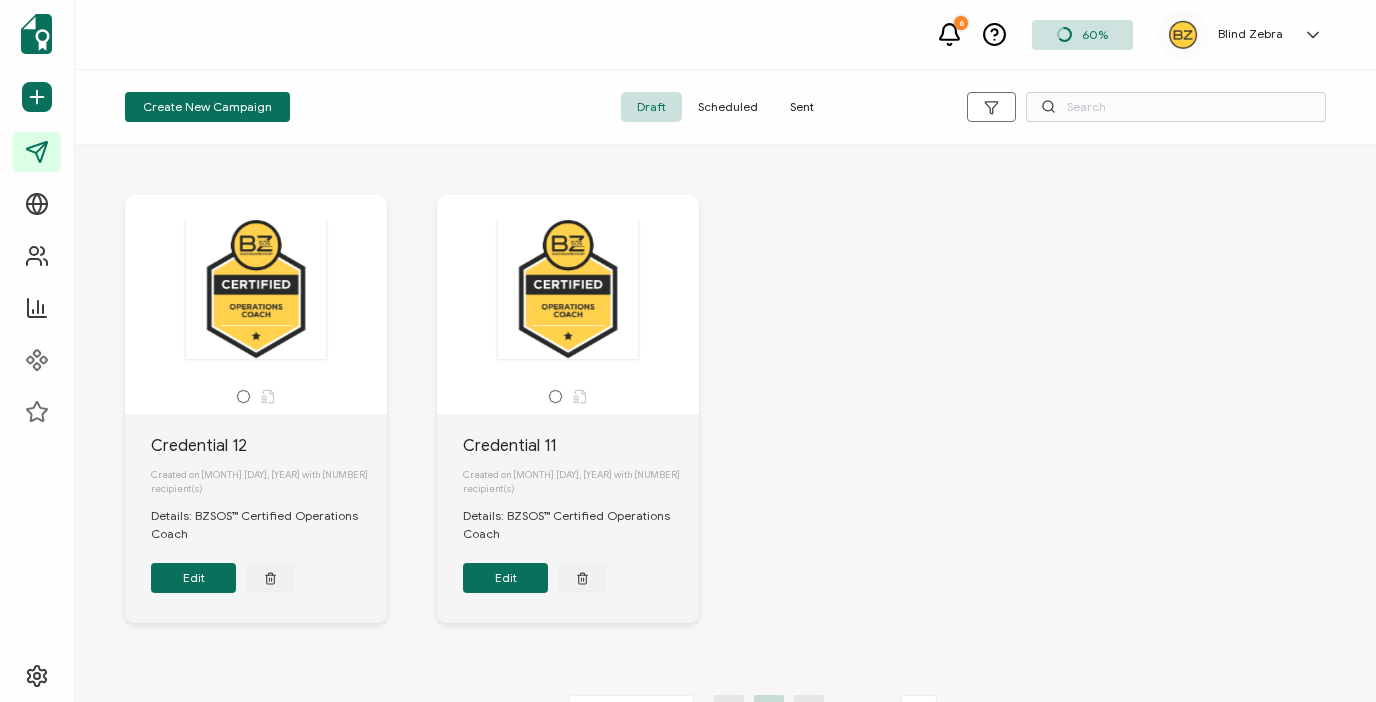 click on "Edit" at bounding box center [505, 578] 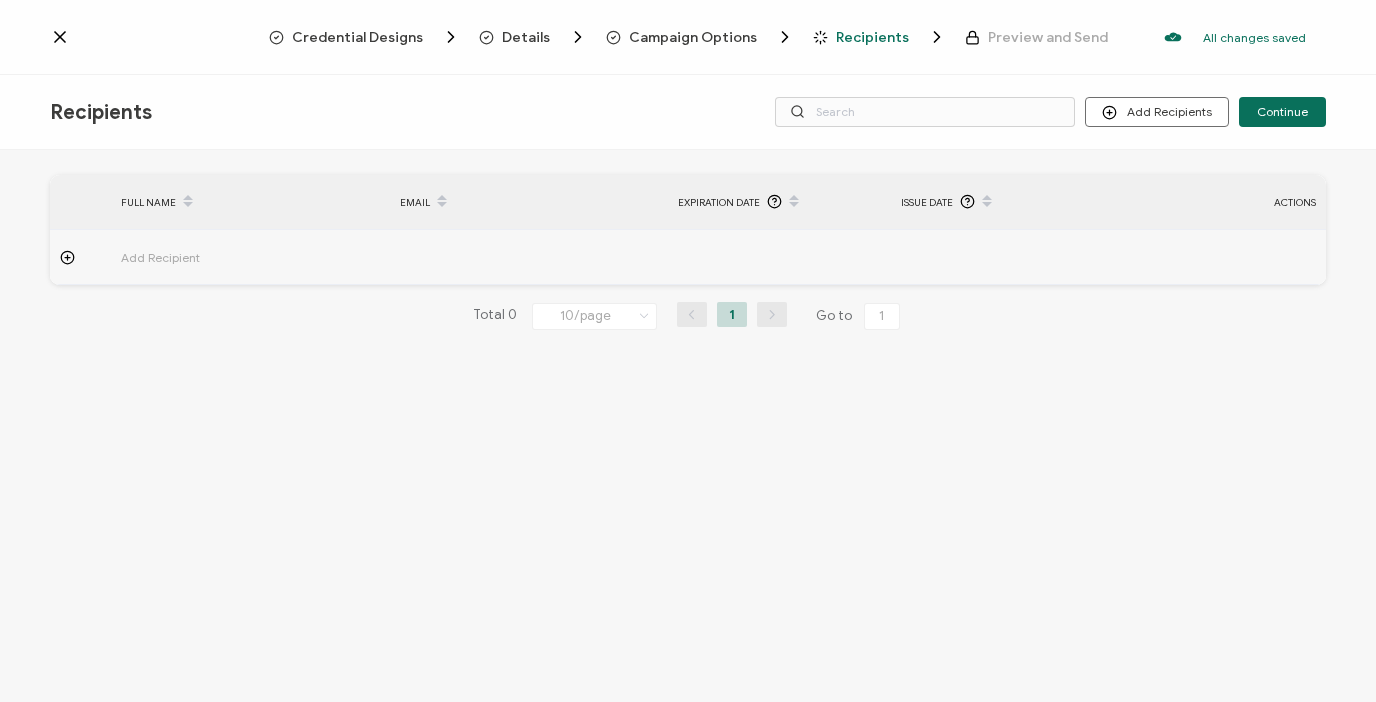 click on "Credential Designs       Details       Campaign Options       Recipients       Preview and Send
All changes saved
We save your content automatically as you keep working.
Changes are saved automatically. Any credentials sent from this campaign will update automatically. To undo modifications, re-edit the relevant element.
All changes saved
Last saved on 08/04/[YEAR] [HOUR]:[MINUTE] [AM/PM]" at bounding box center [688, 37] 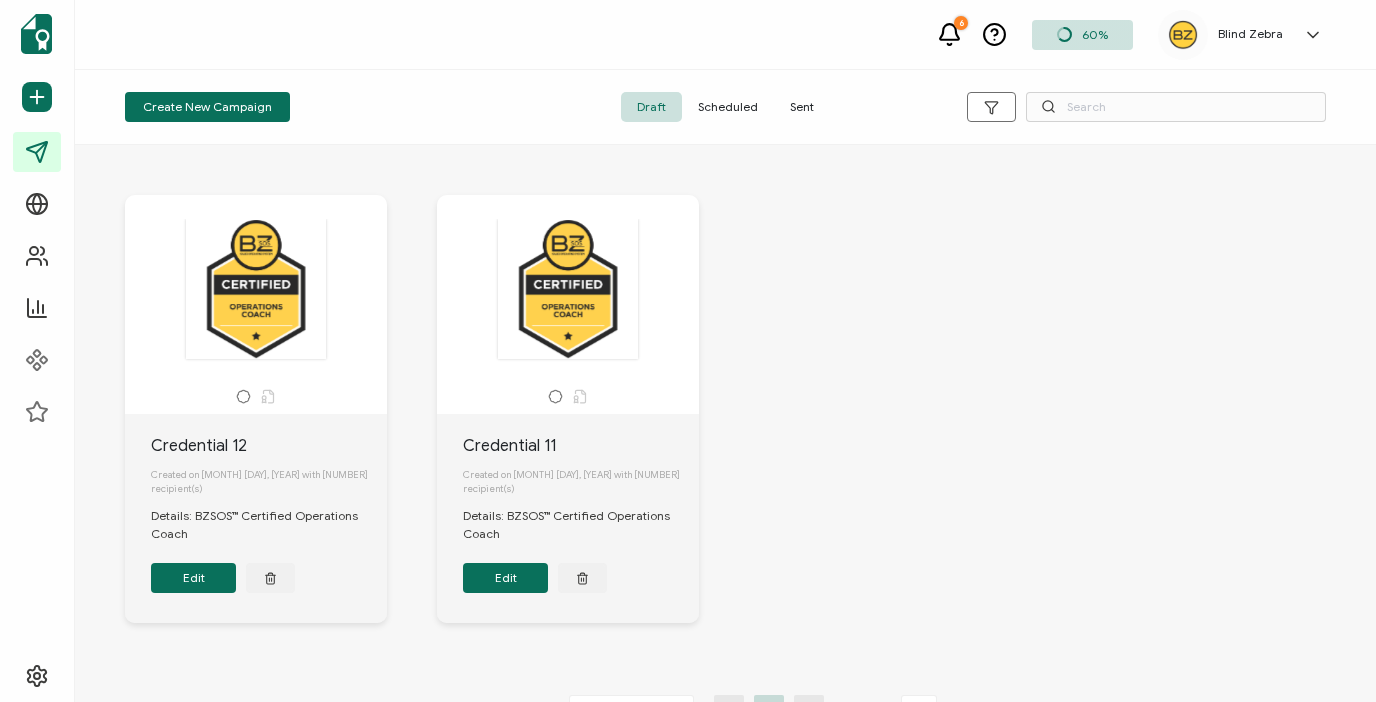 click on "Edit" at bounding box center [505, 578] 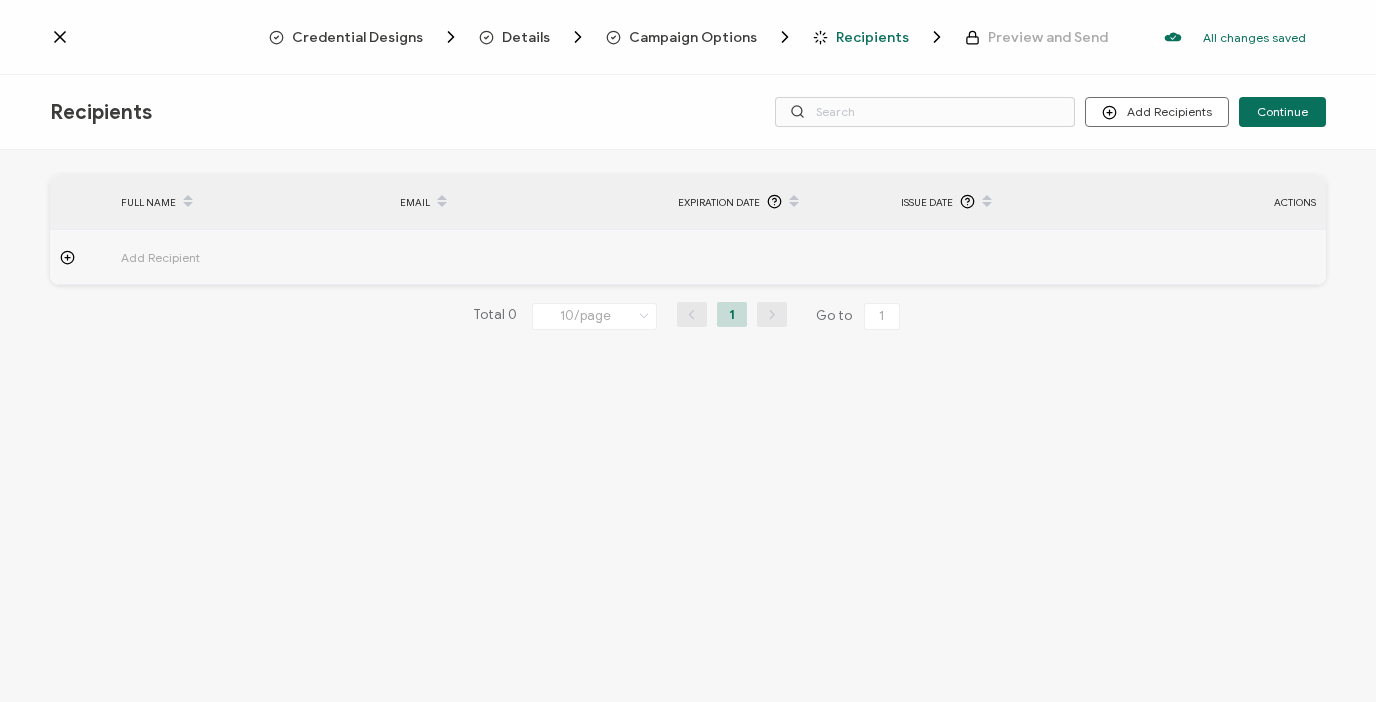 click 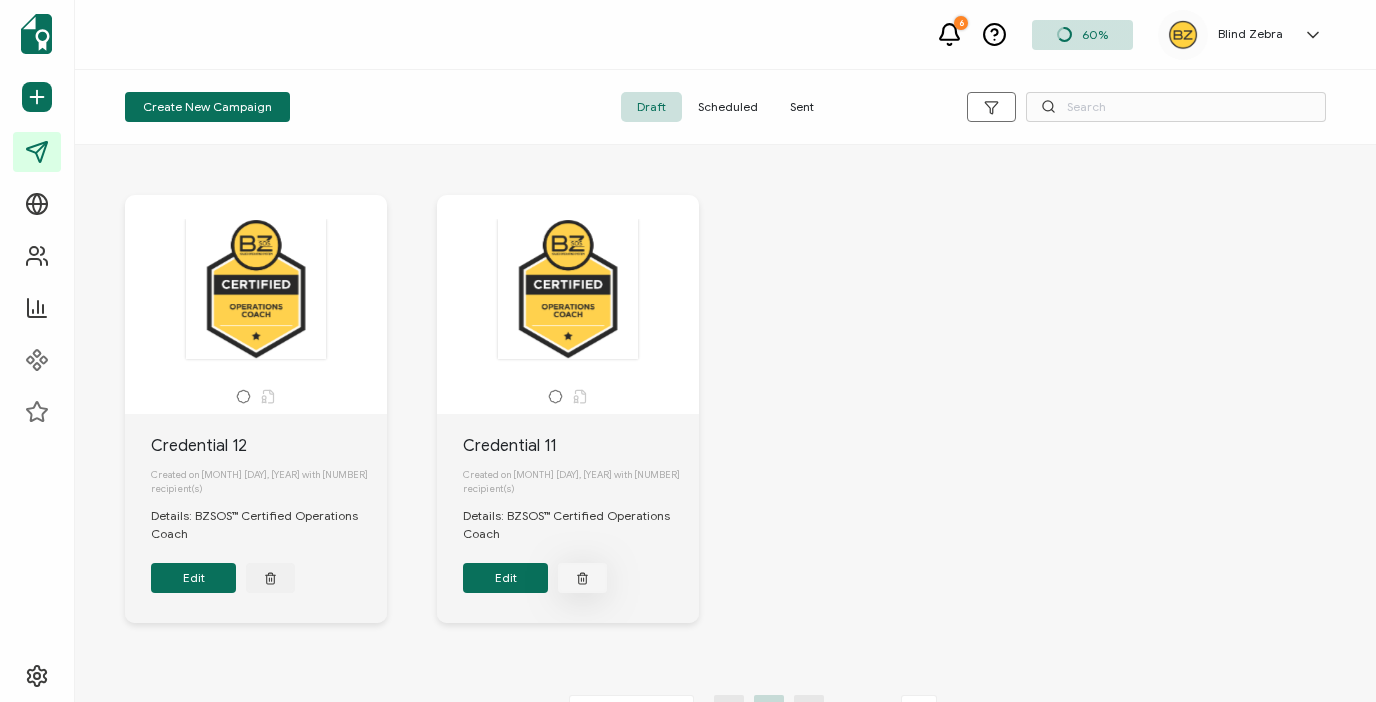 click 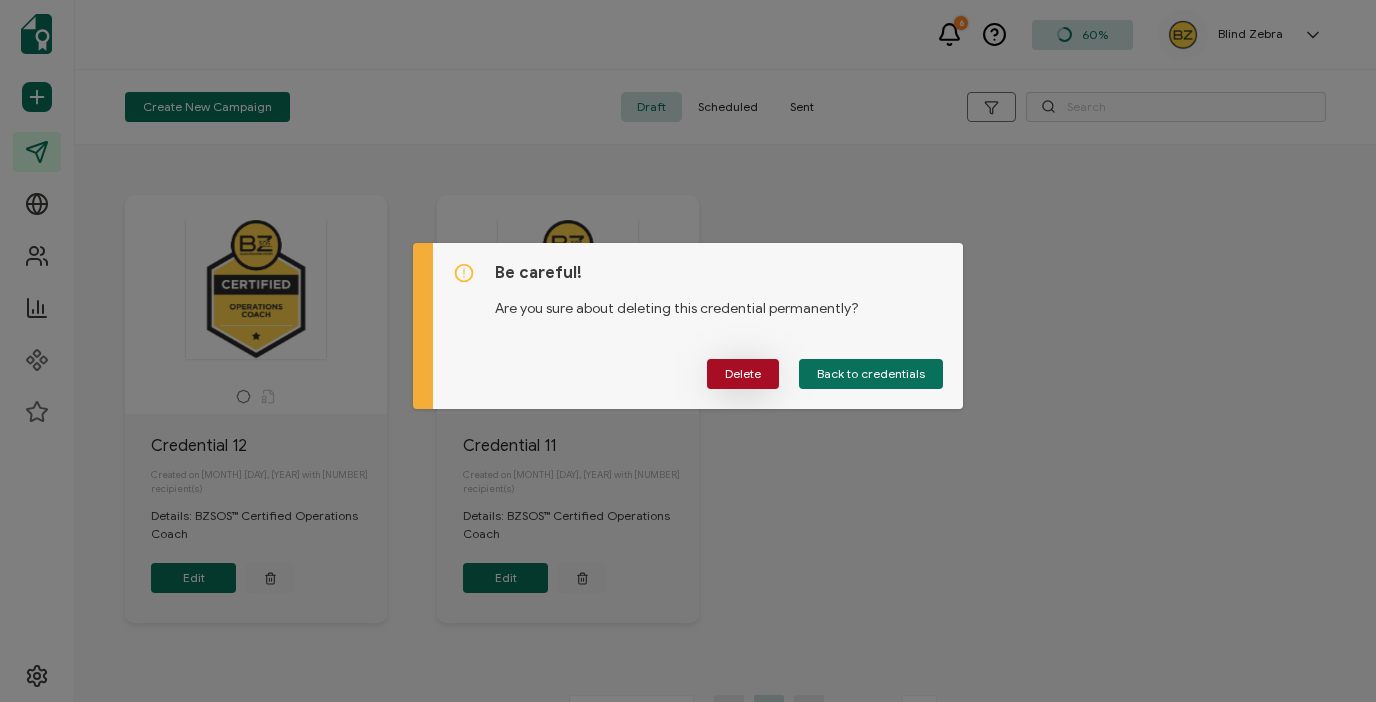 click on "Delete" at bounding box center (743, 374) 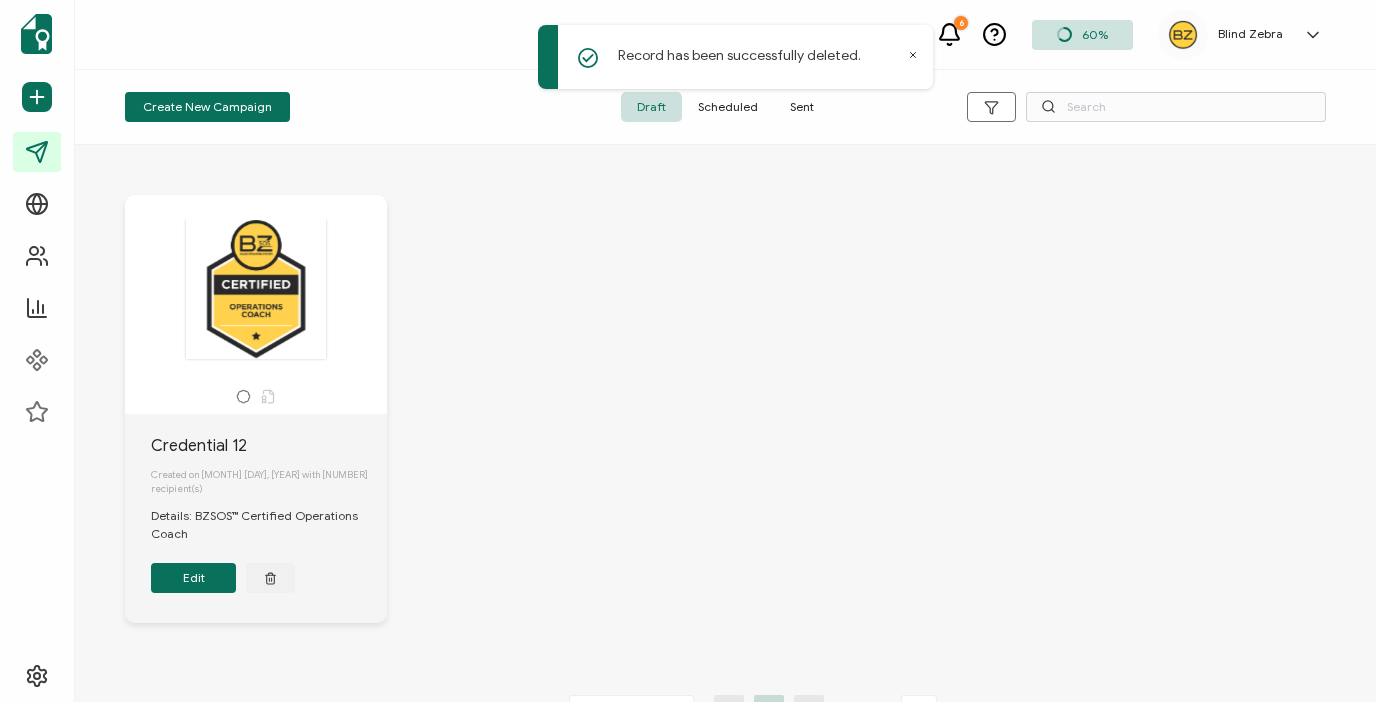 click on "Credential 12" at bounding box center (269, 446) 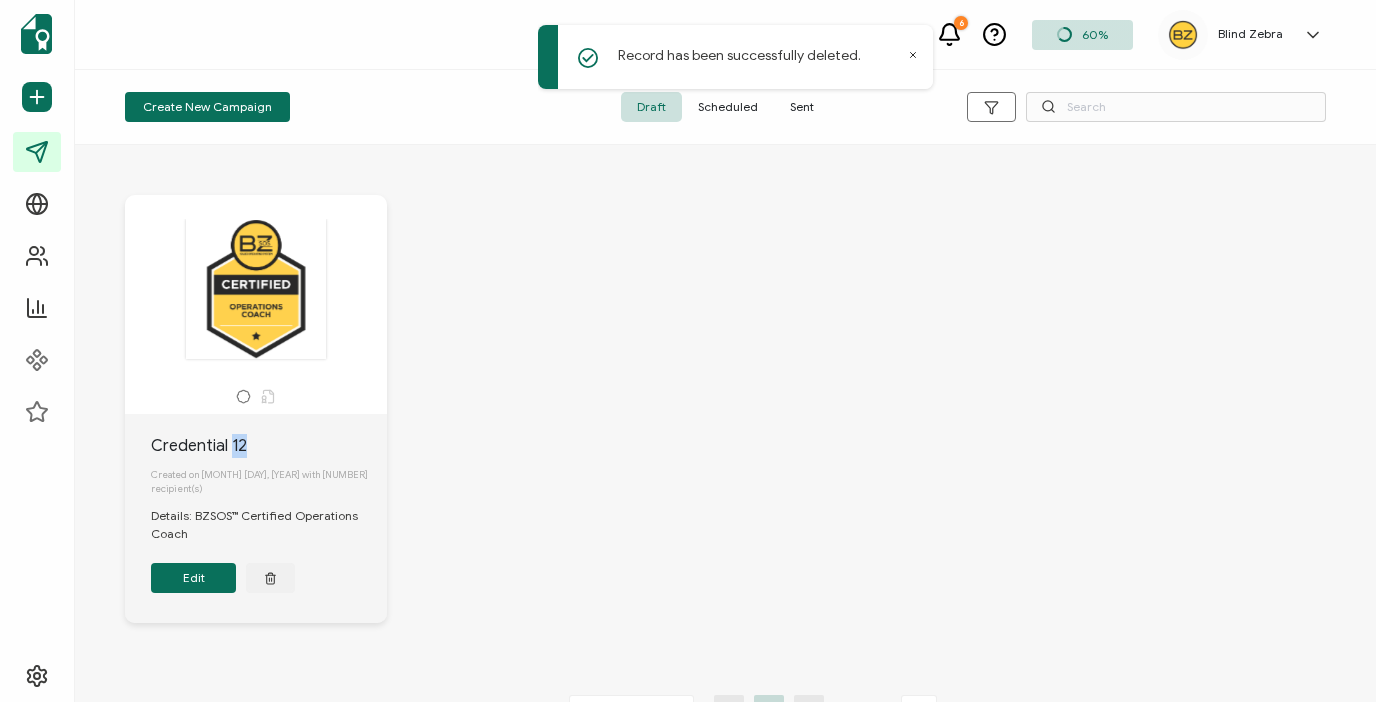 click on "Credential 12" at bounding box center (269, 446) 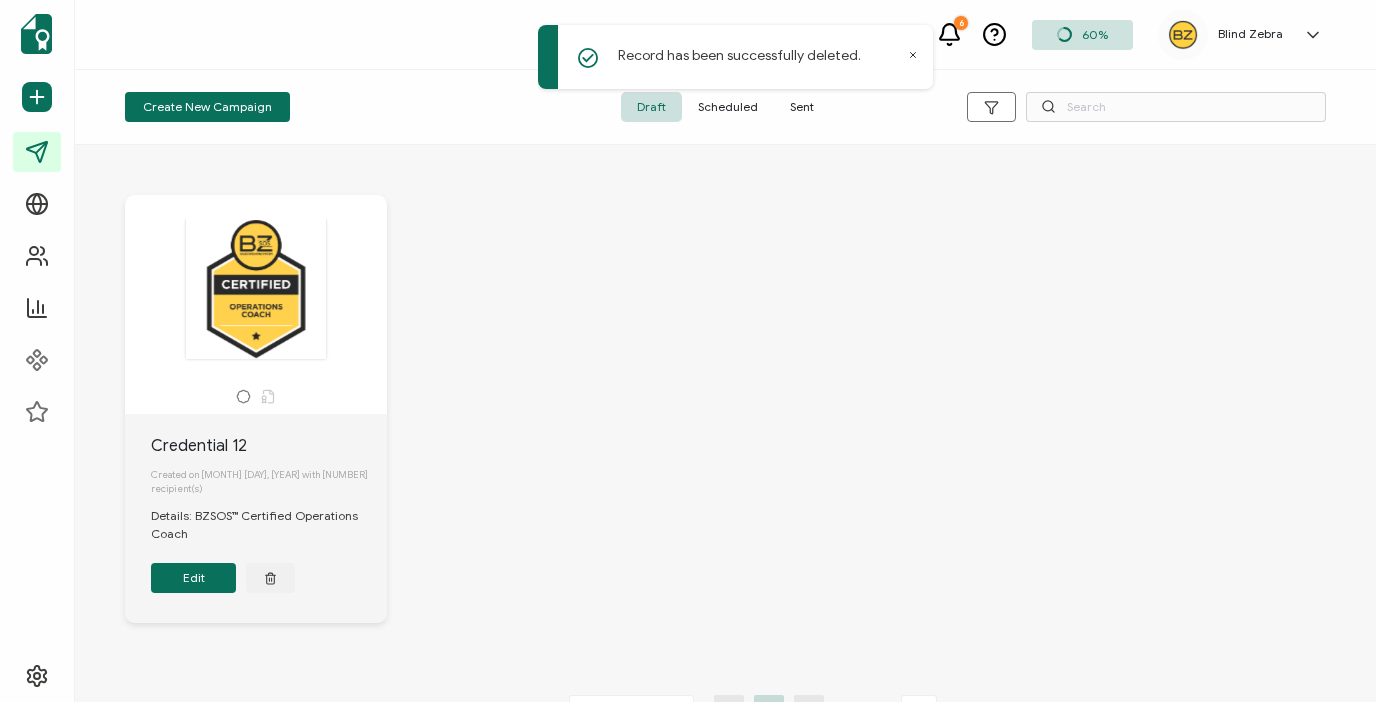 click on "Credential 12" at bounding box center [269, 446] 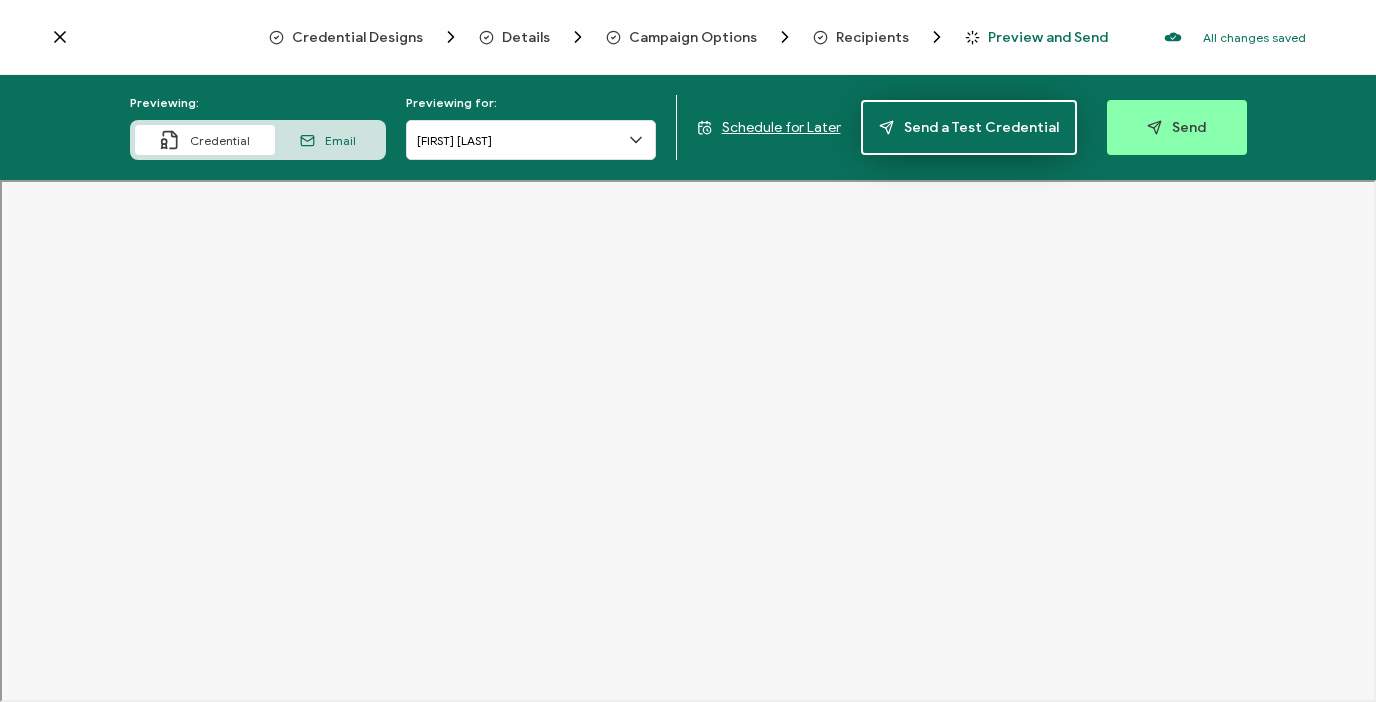 click on "Send a Test Credential" at bounding box center (969, 127) 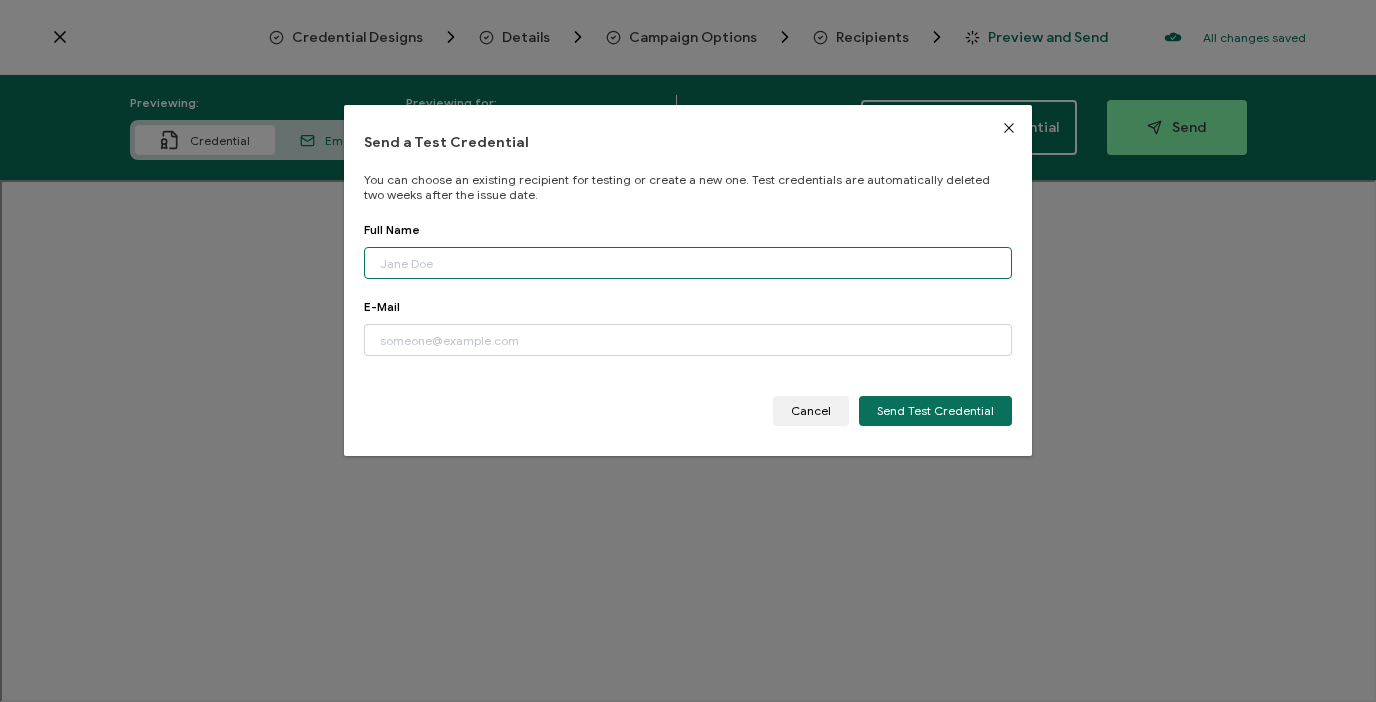 click at bounding box center [688, 263] 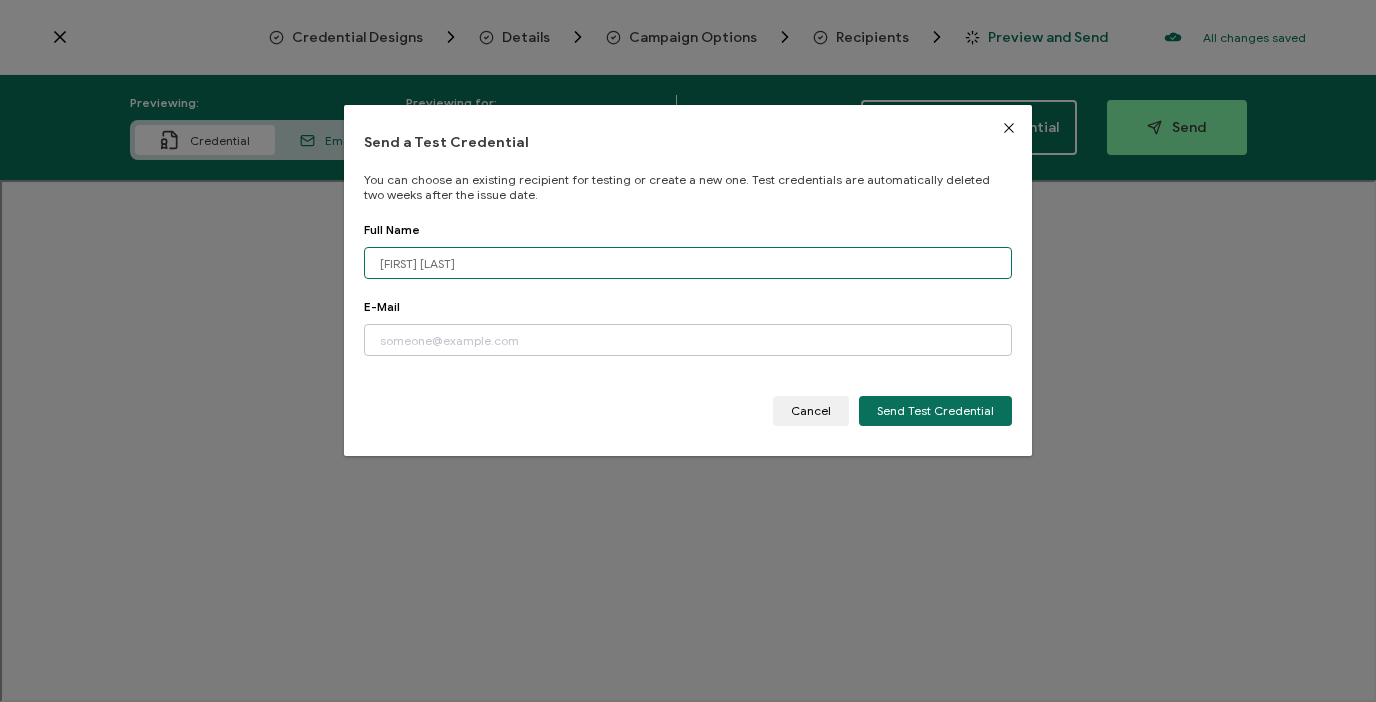 type on "[FIRST] [LAST]" 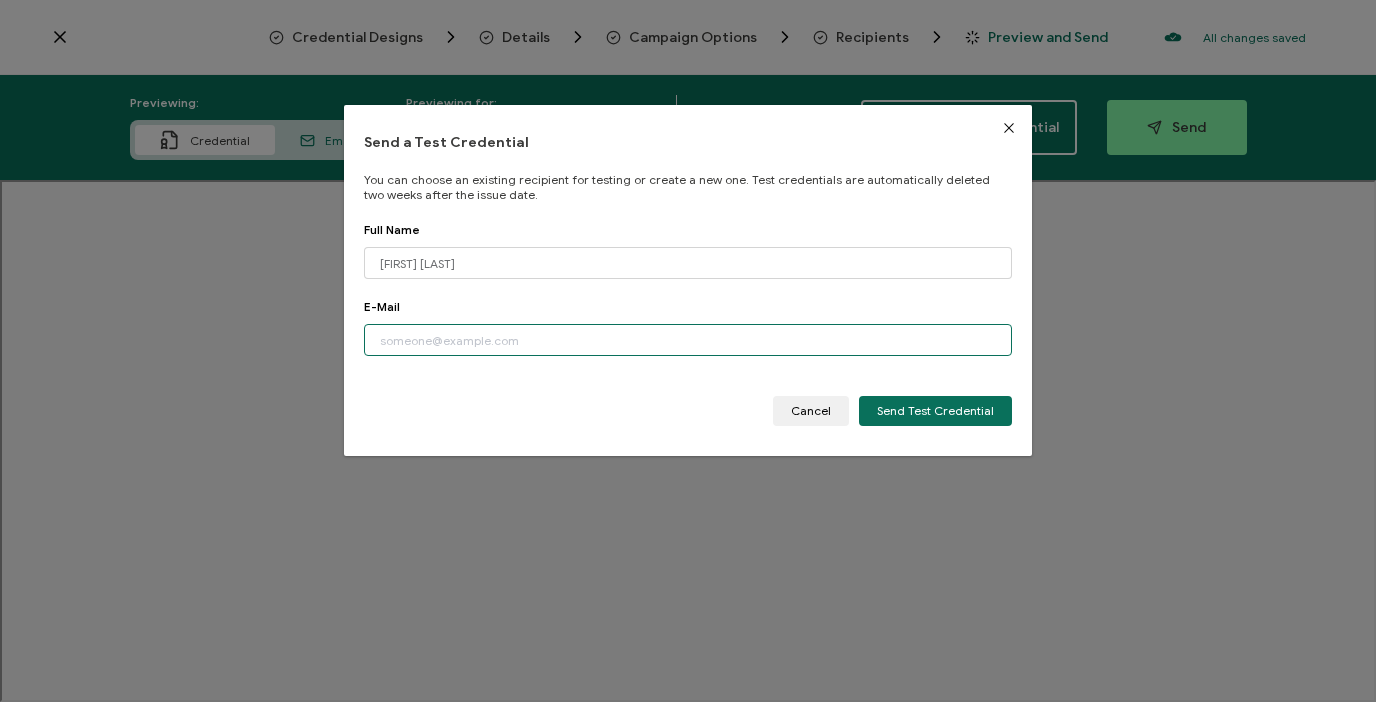 click at bounding box center [688, 340] 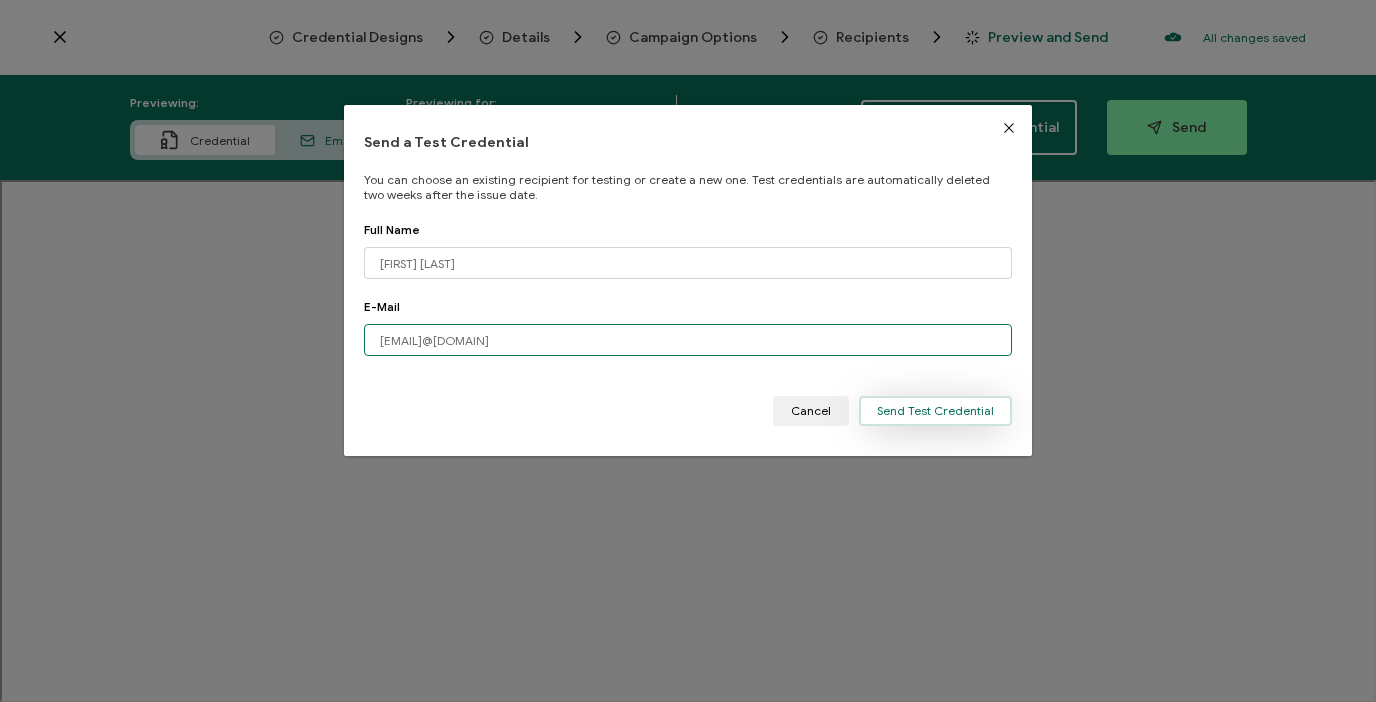 type on "[EMAIL]@[DOMAIN]" 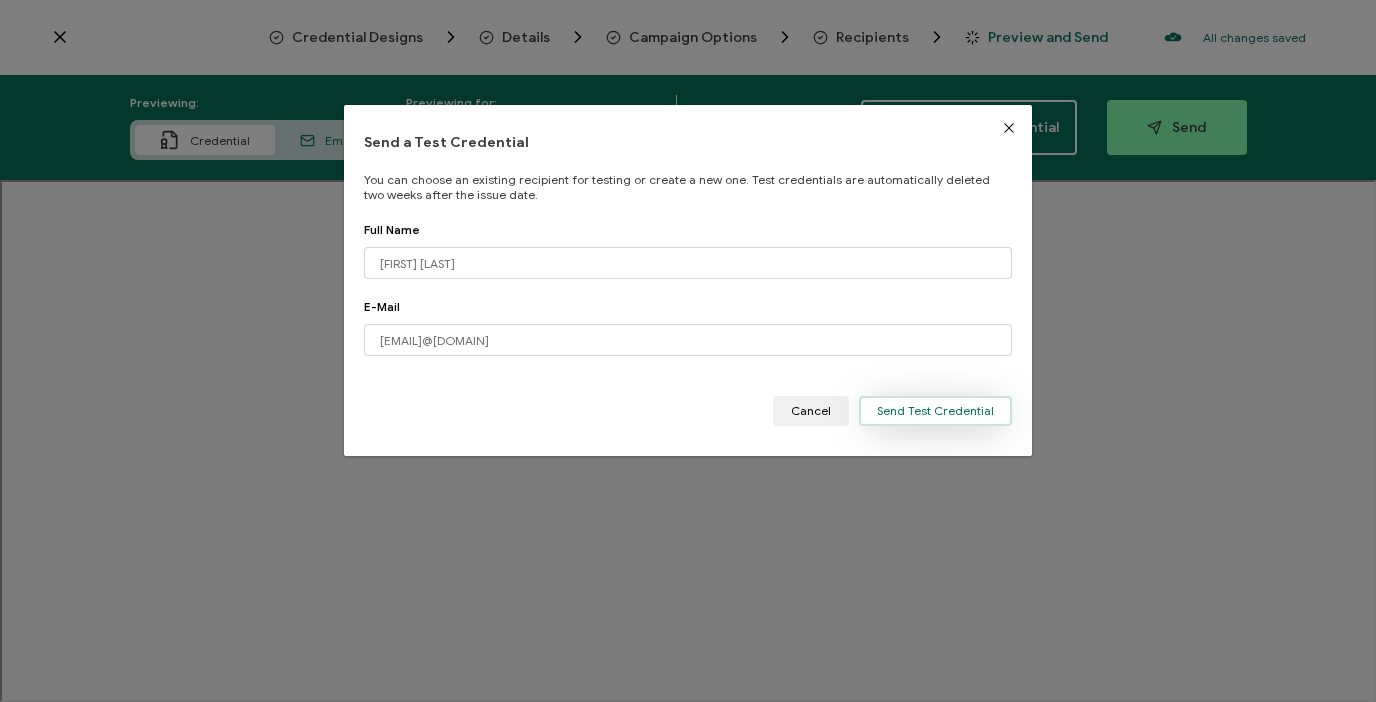 click on "Send Test Credential" at bounding box center (935, 411) 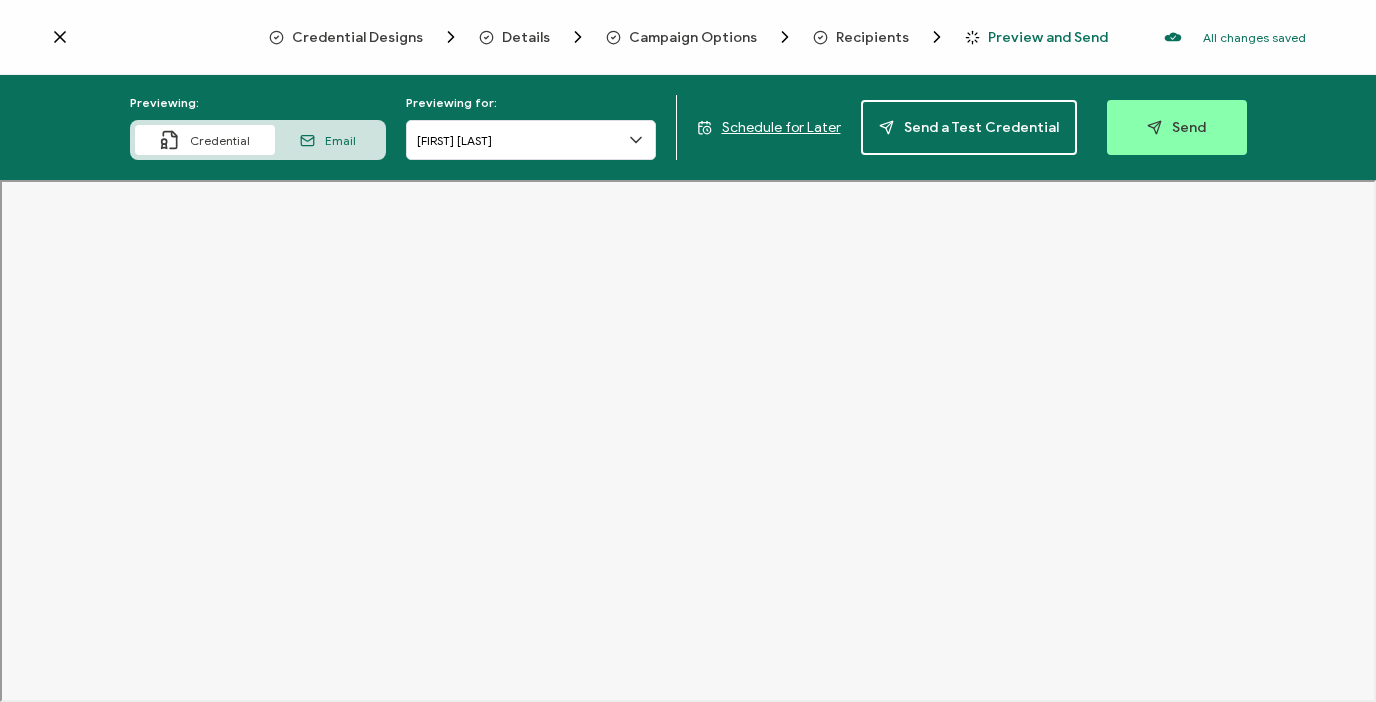 click 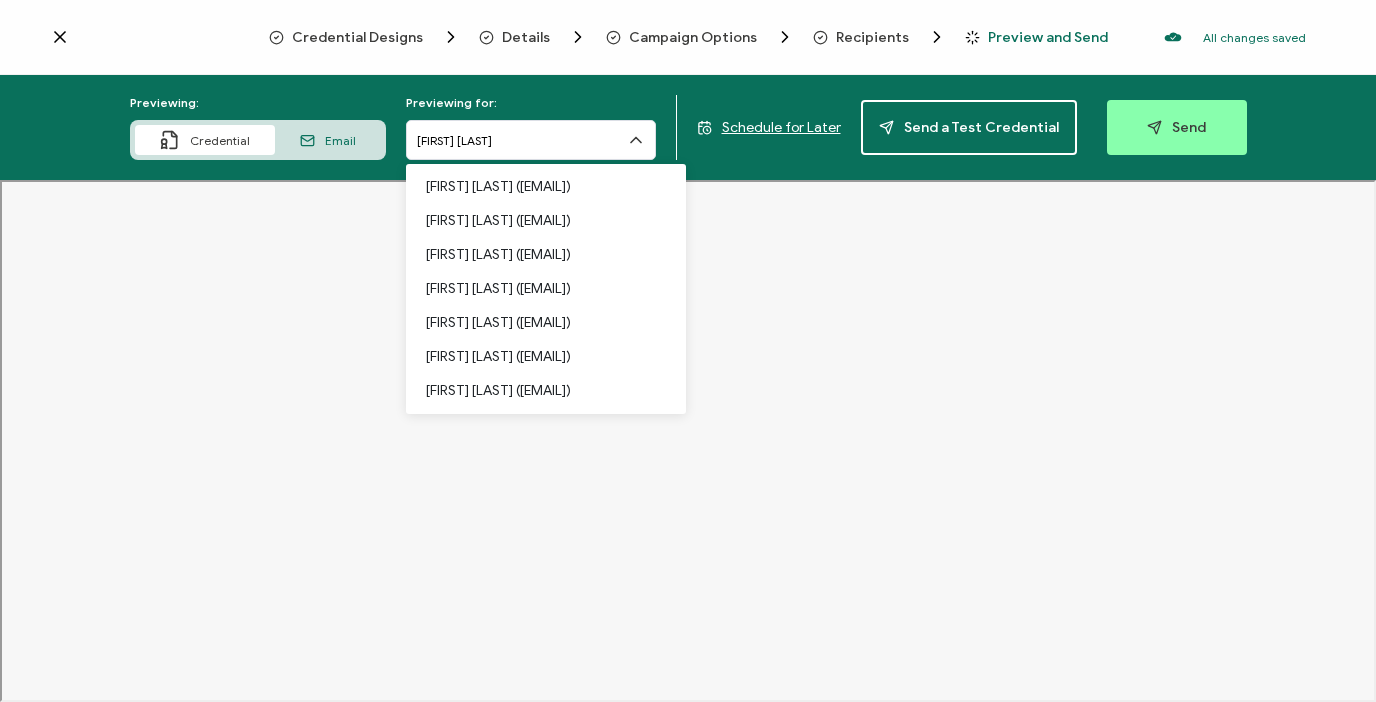 click on "Previewing:     Credential     Email   Previewing for:   [FIRST] [LAST]
[FIRST] [LAST] ([EMAIL])
[FIRST] [LAST] ([EMAIL])
[FIRST] [LAST] ([EMAIL])
[FIRST] [LAST] ([EMAIL])
[FIRST] [LAST] ([EMAIL])
[FIRST] [LAST] ([EMAIL])
[FIRST] [LAST] ([EMAIL])
Schedule for Later
Send a Test Credential
Send" at bounding box center [688, 127] 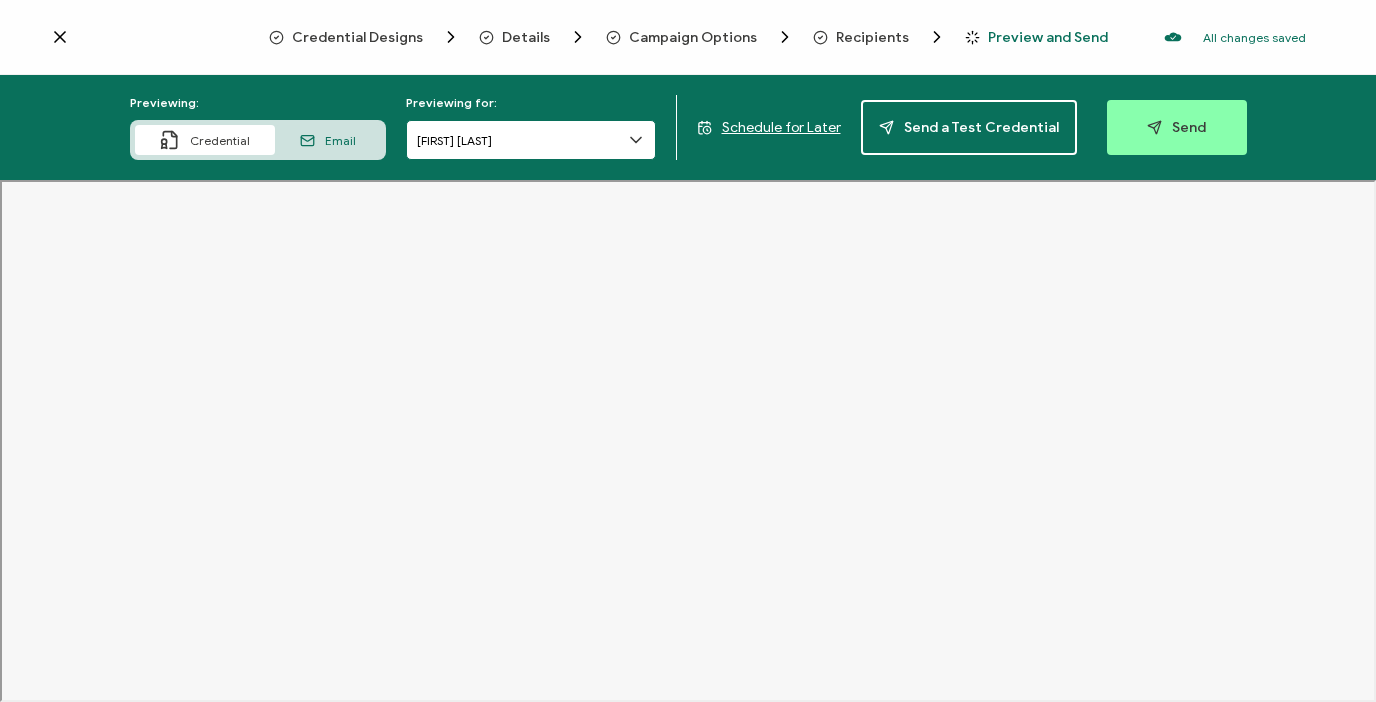 click on "[FIRST] [LAST]" at bounding box center [531, 140] 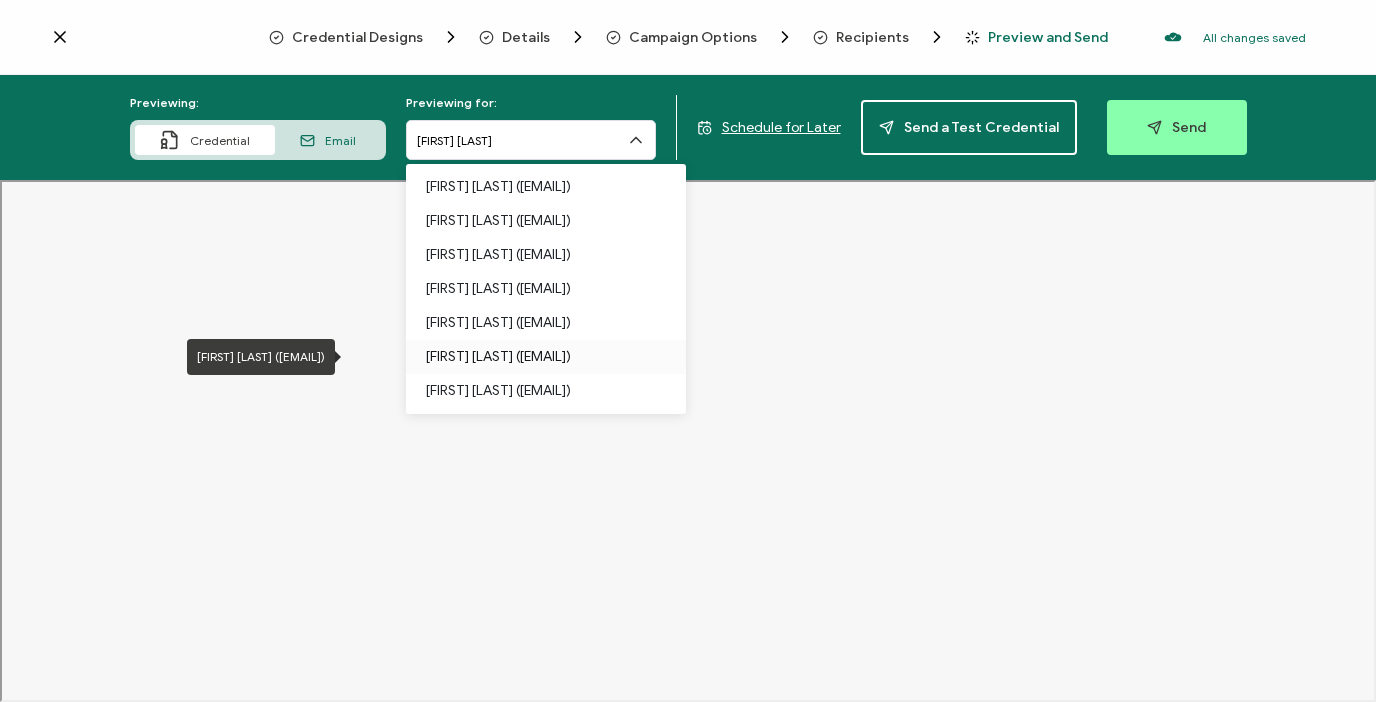 click on "[FIRST] [LAST] ([EMAIL])" at bounding box center (546, 357) 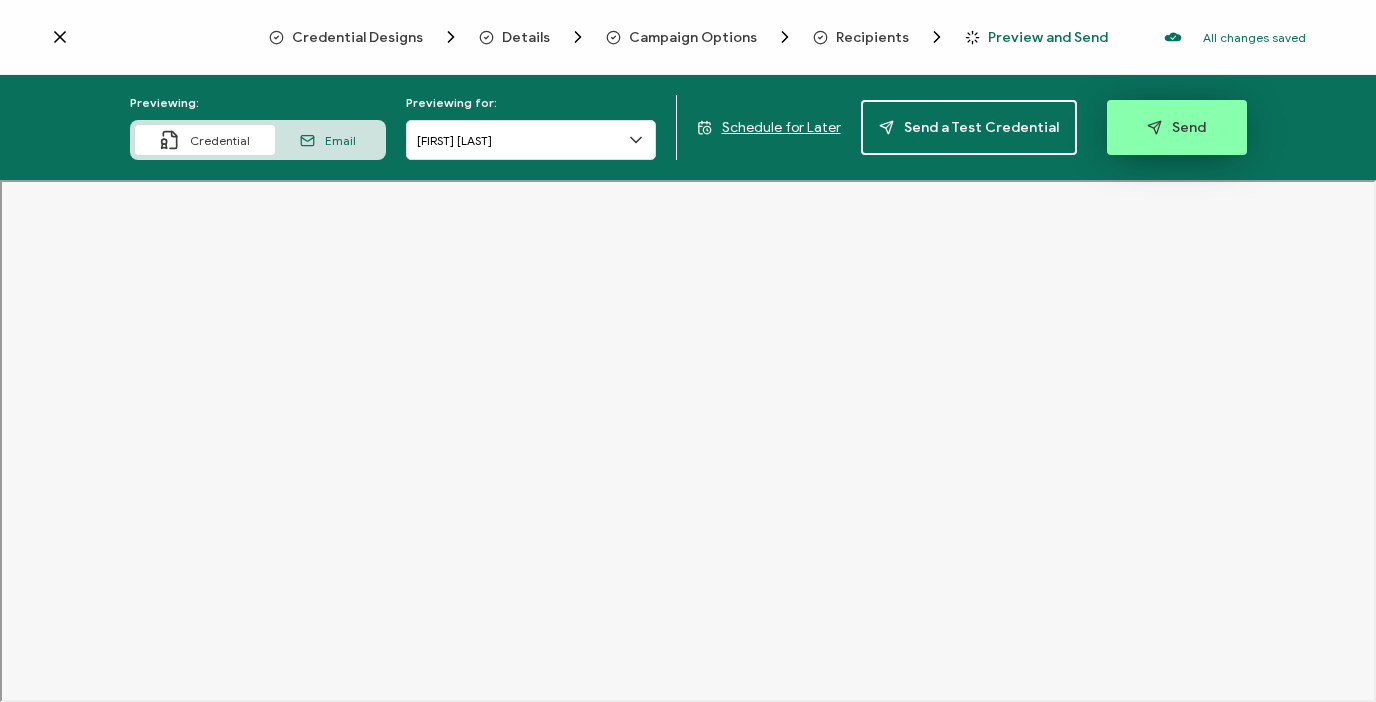 click on "Send" at bounding box center (1176, 127) 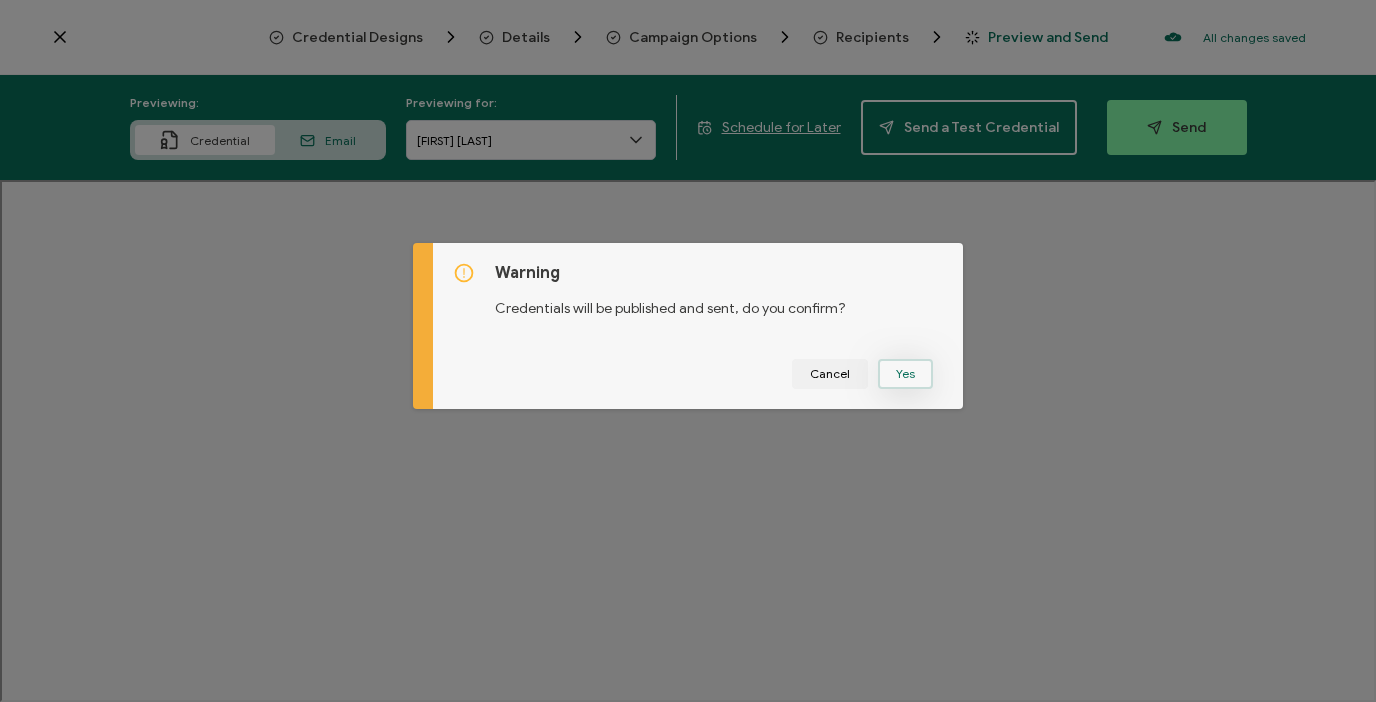 click on "Yes" at bounding box center [905, 374] 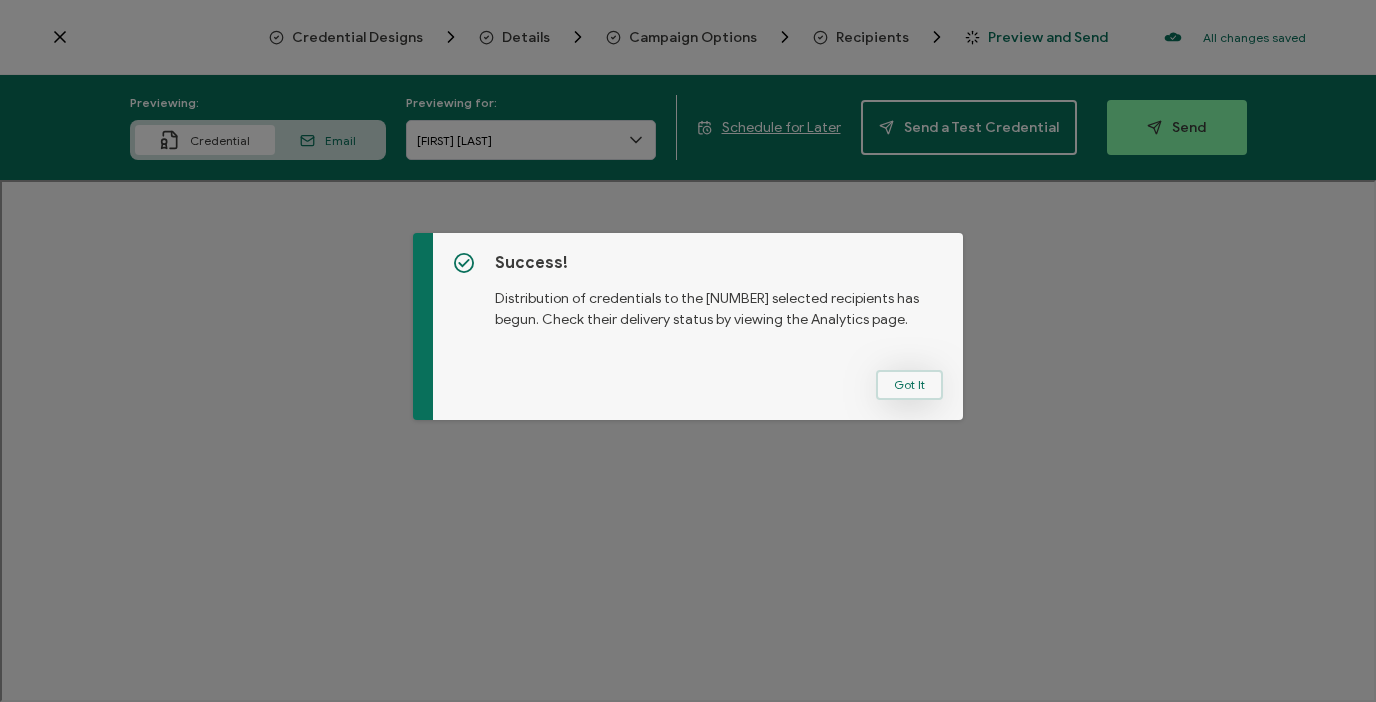 click on "Got It" at bounding box center [909, 385] 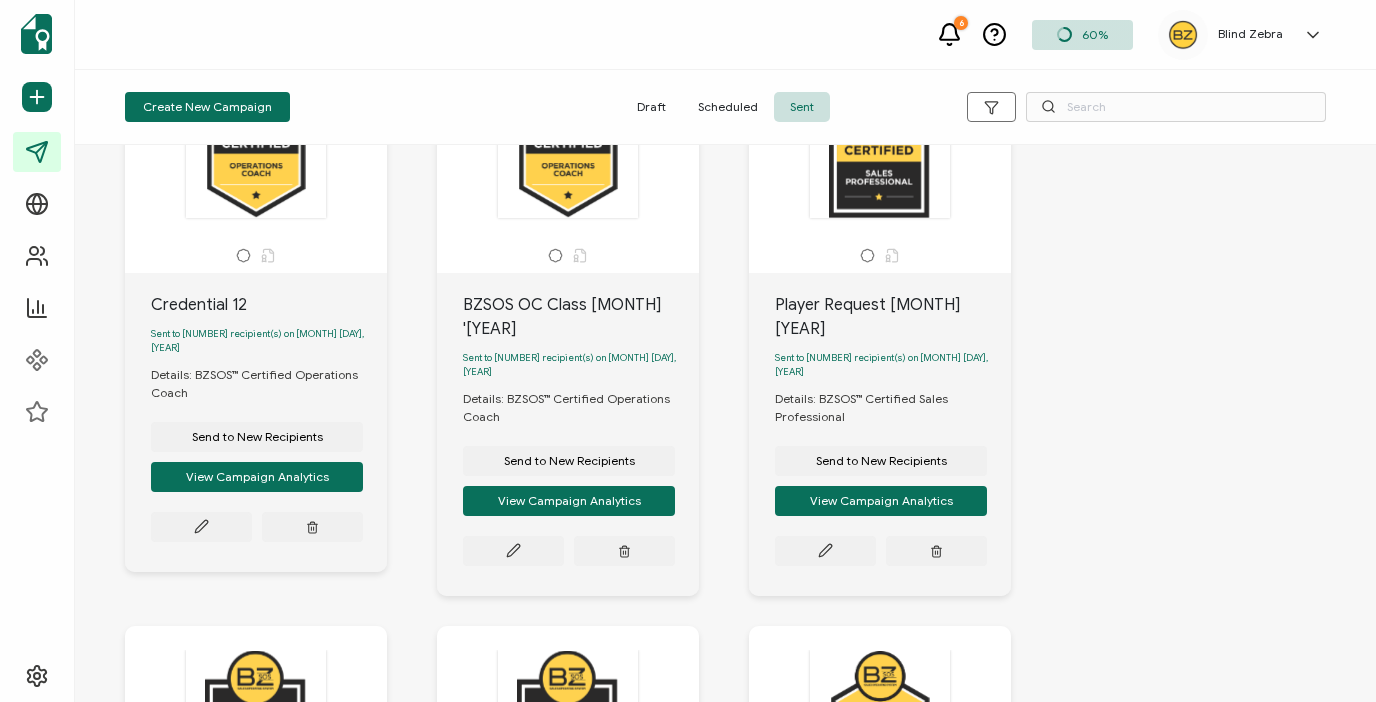 scroll, scrollTop: 166, scrollLeft: 0, axis: vertical 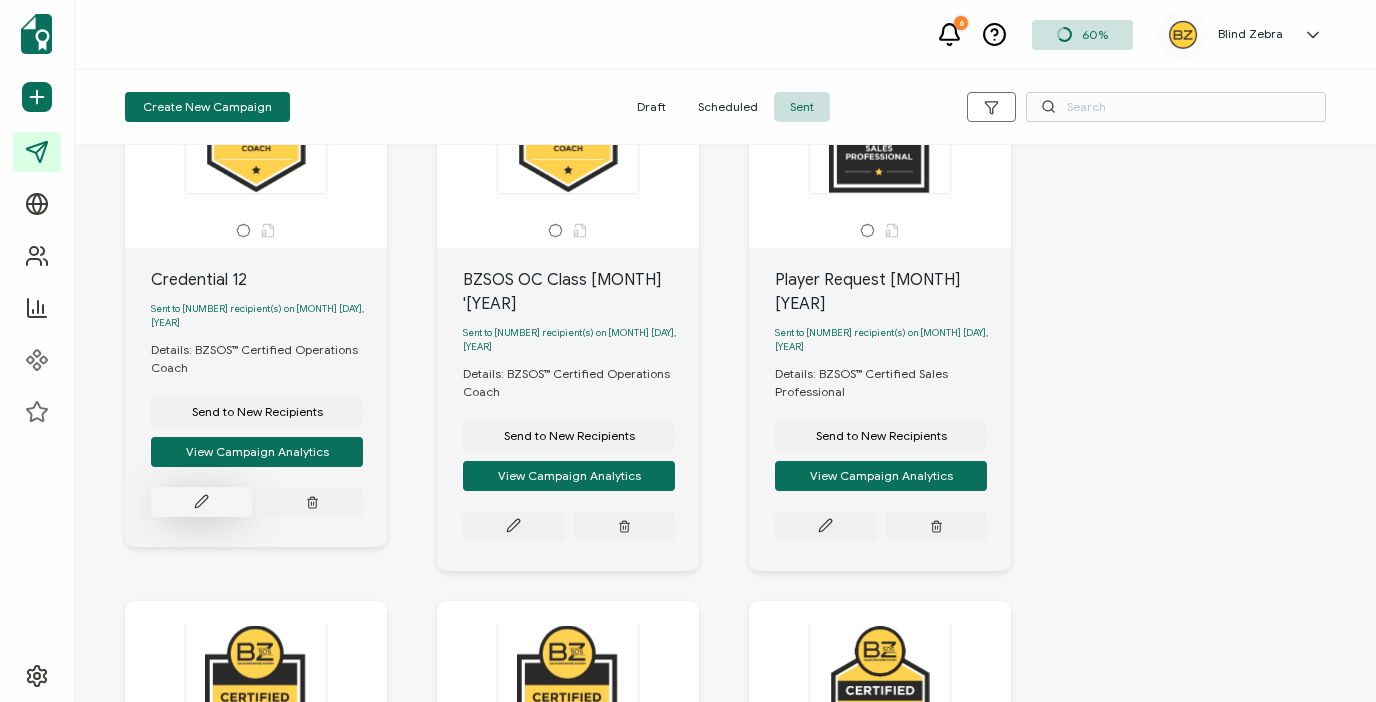 click at bounding box center [201, 502] 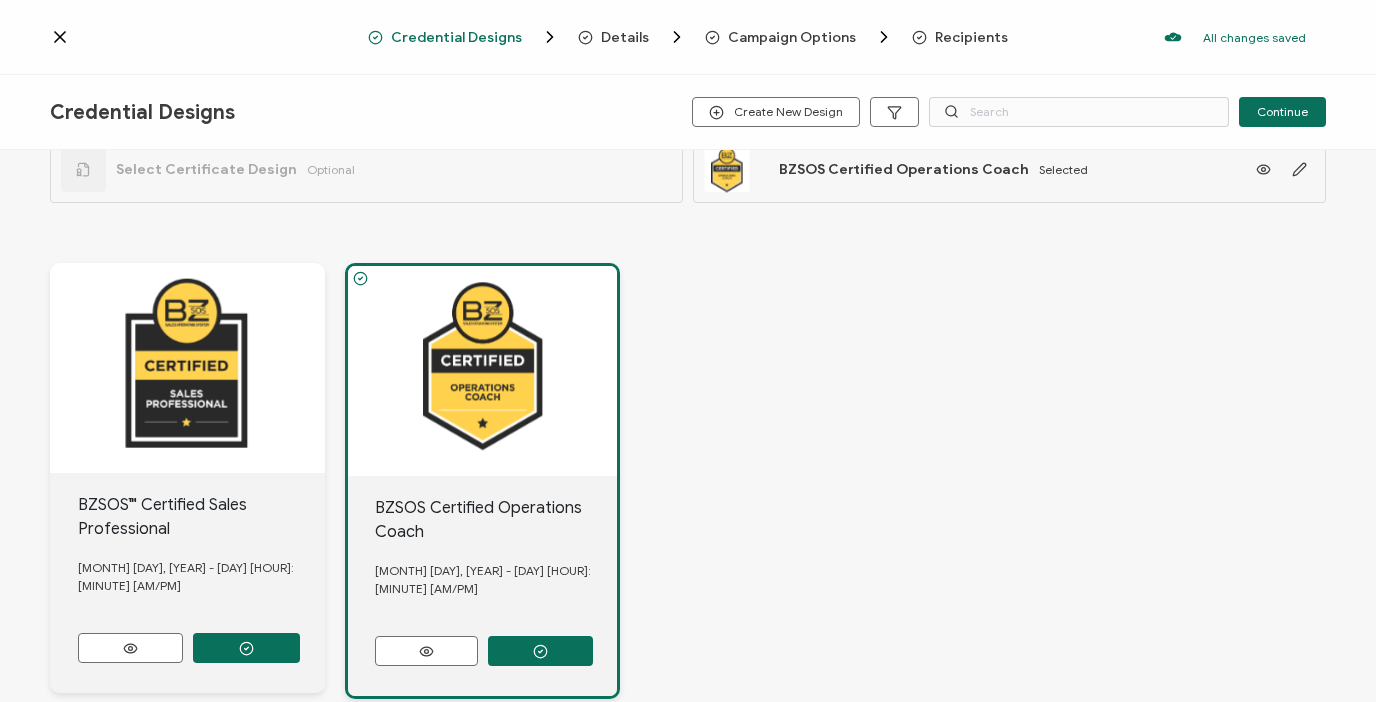 scroll, scrollTop: 0, scrollLeft: 0, axis: both 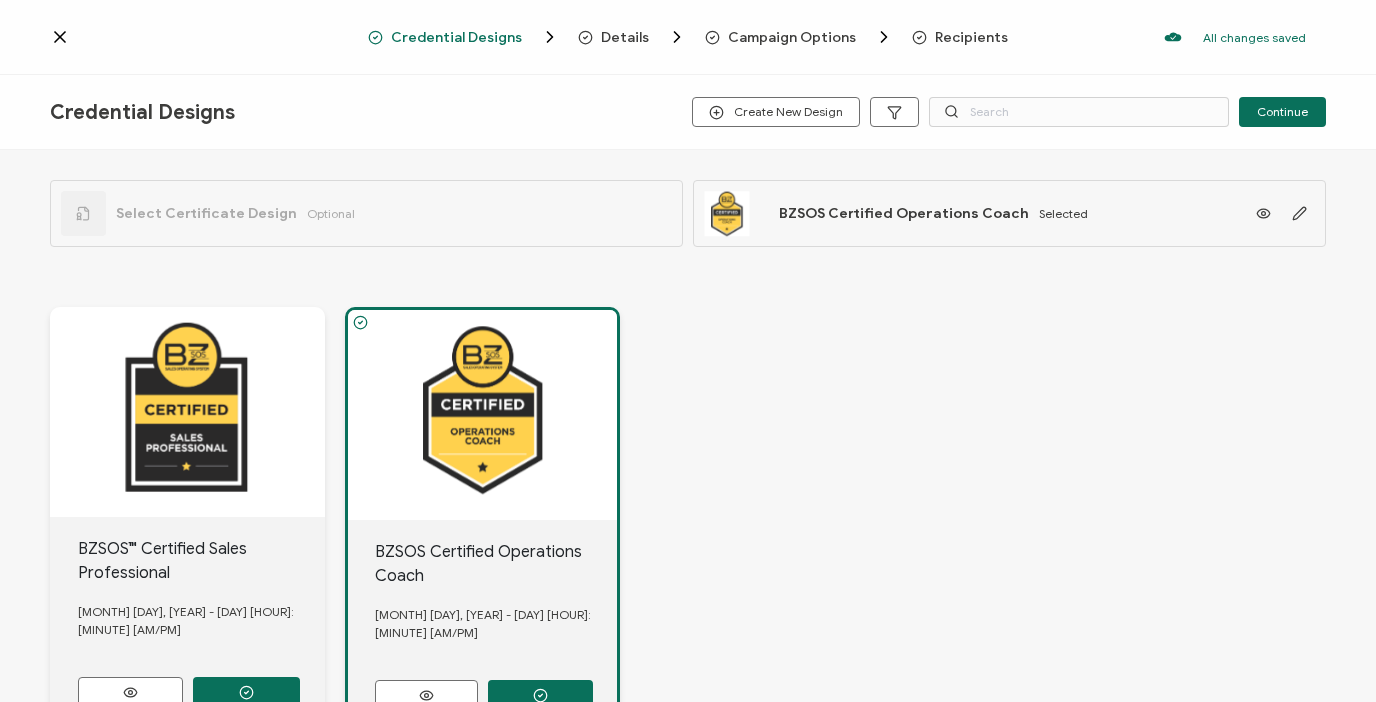 click at bounding box center [209, 37] 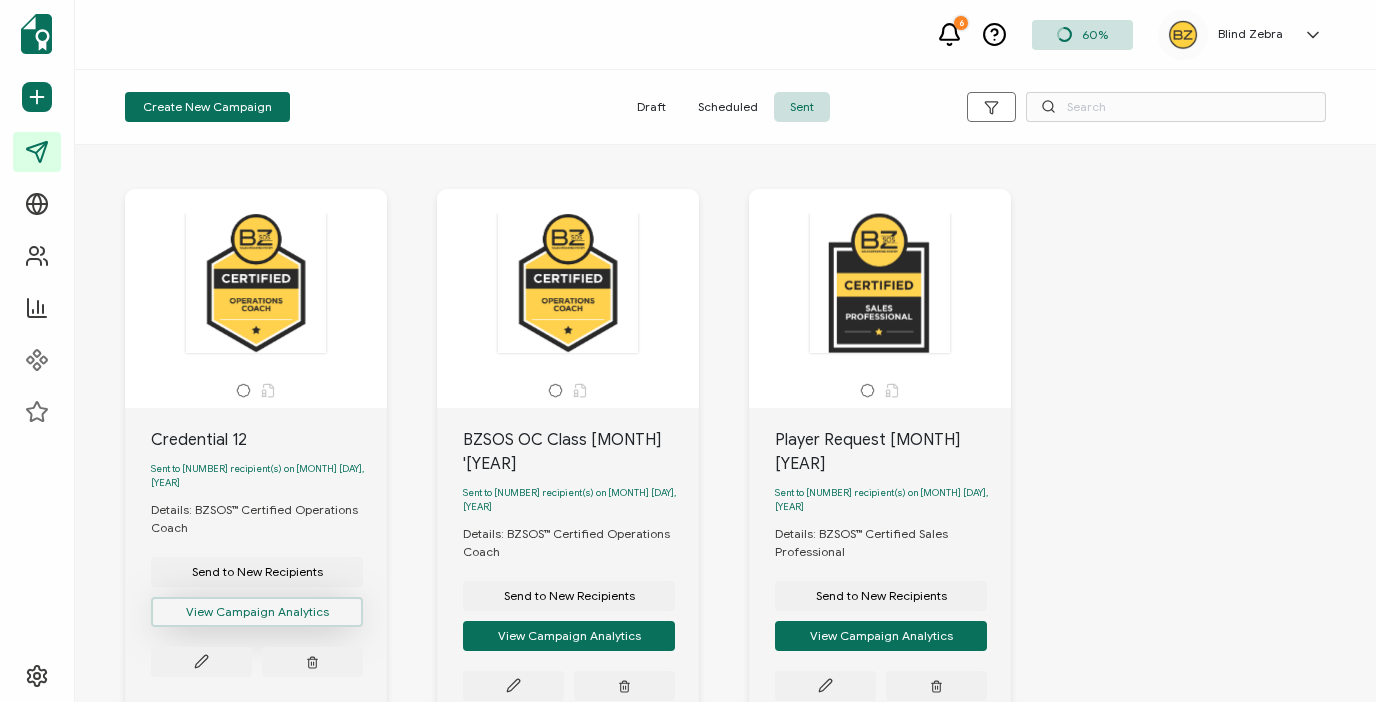 scroll, scrollTop: 0, scrollLeft: 0, axis: both 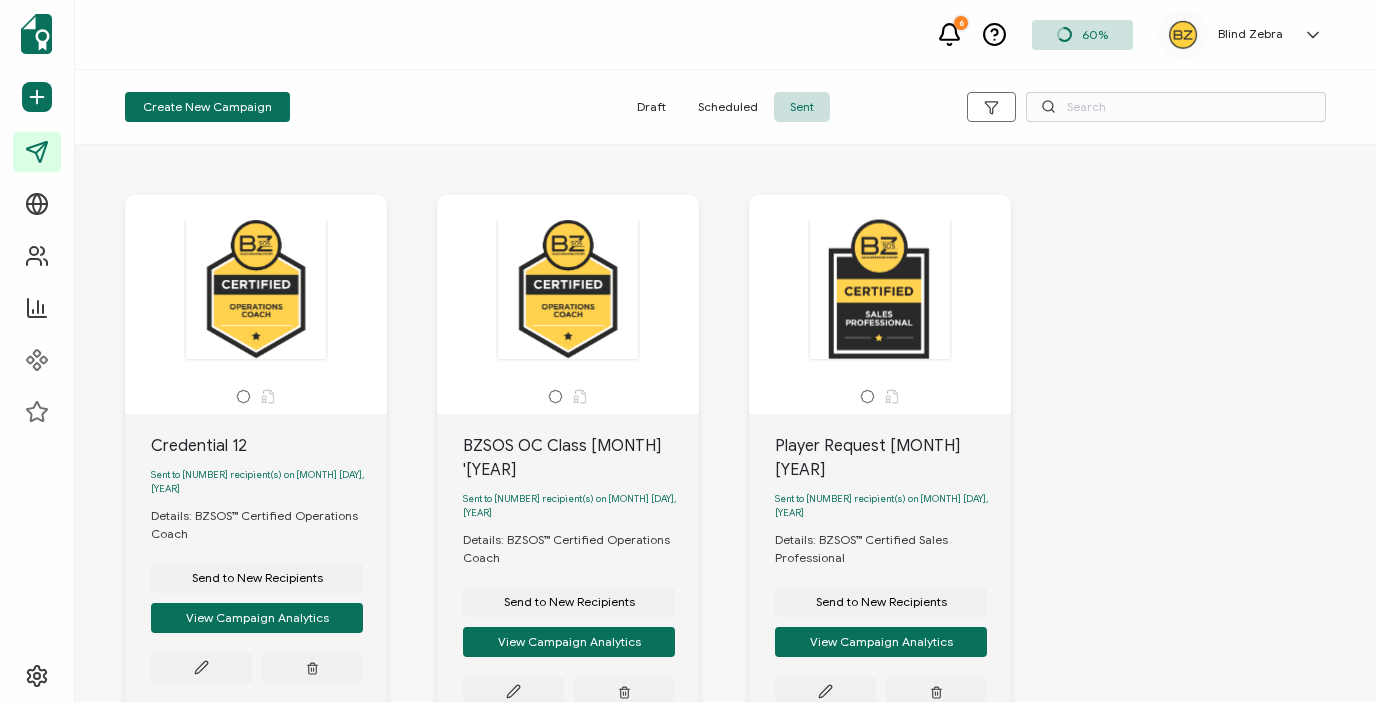 click on "Credential 12" at bounding box center (269, 446) 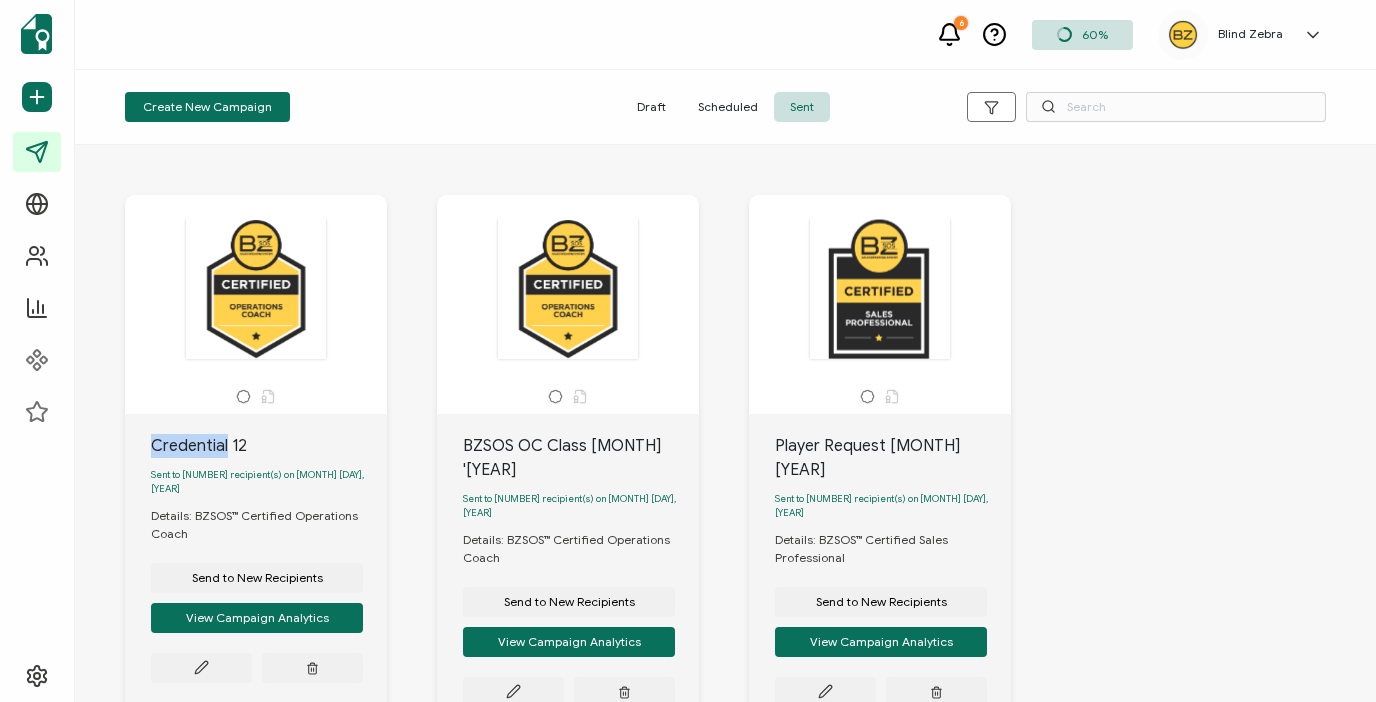click on "Credential 12" at bounding box center (269, 446) 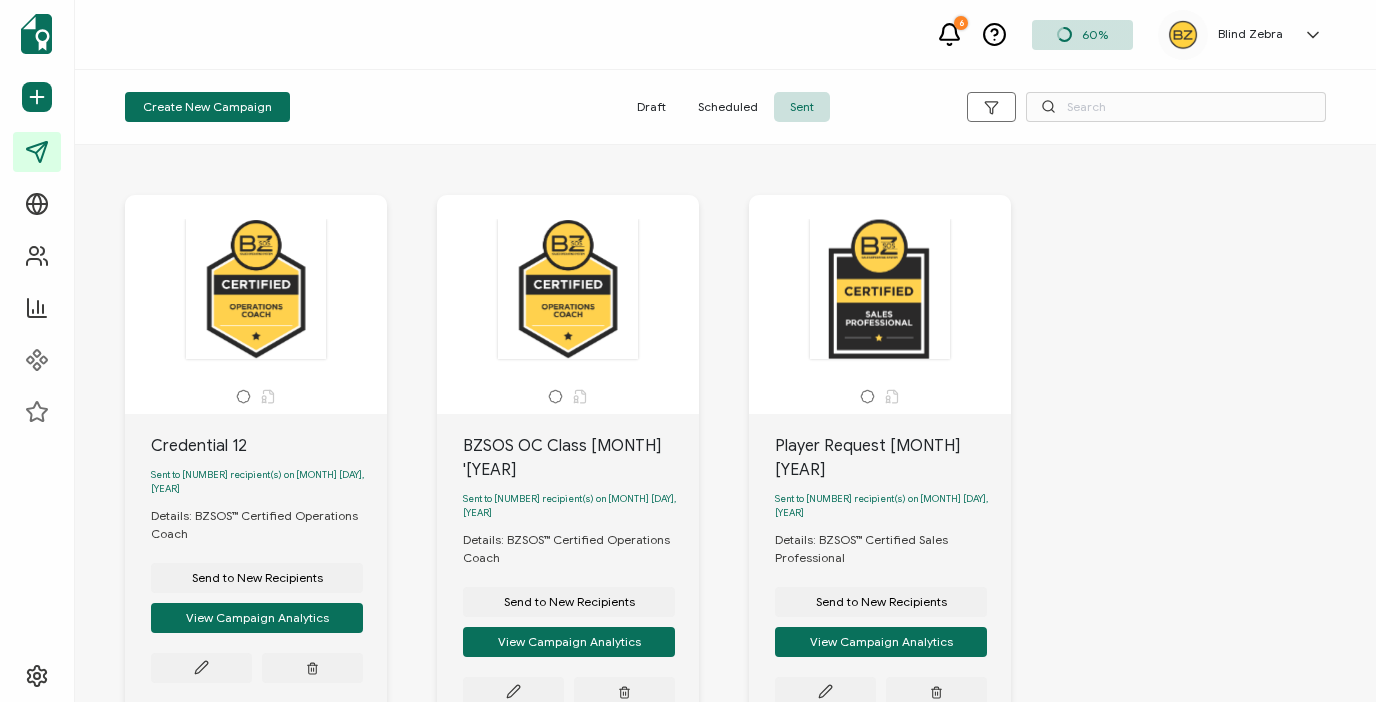 click on "Credential 12" at bounding box center (269, 446) 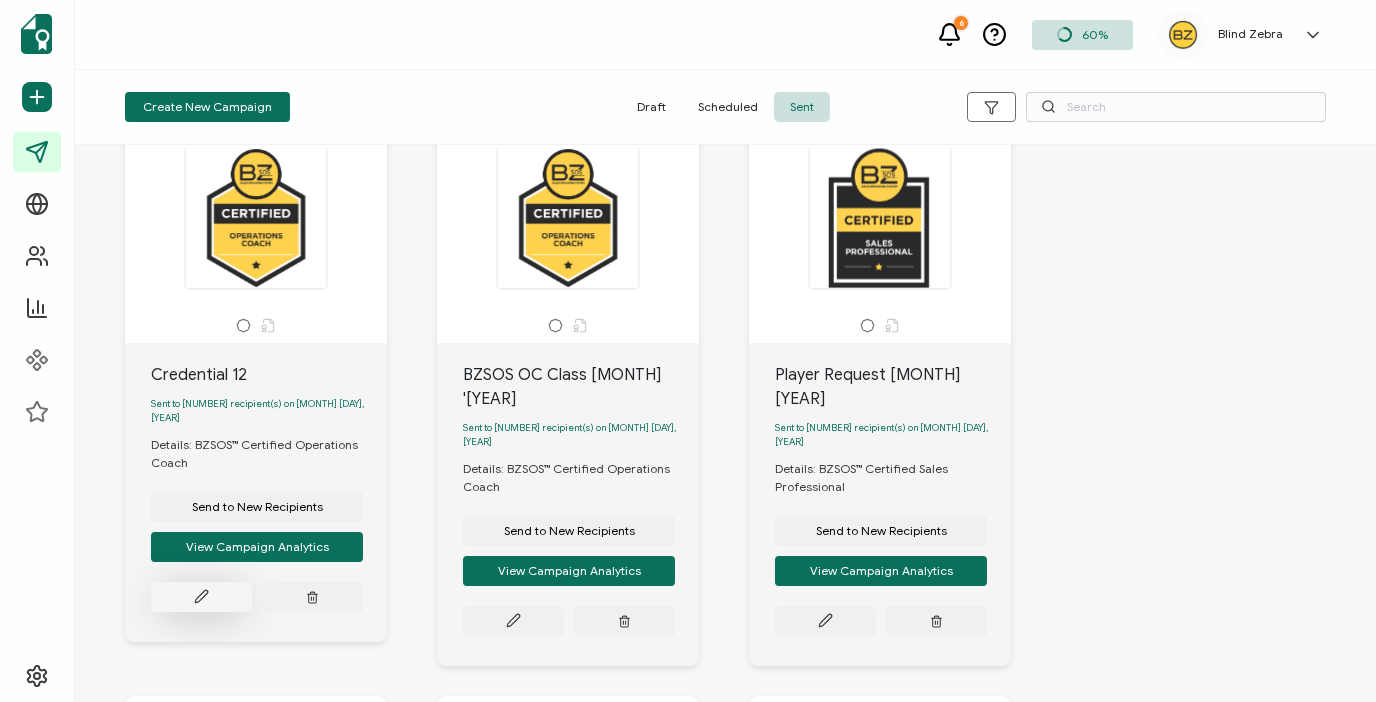 scroll, scrollTop: 0, scrollLeft: 0, axis: both 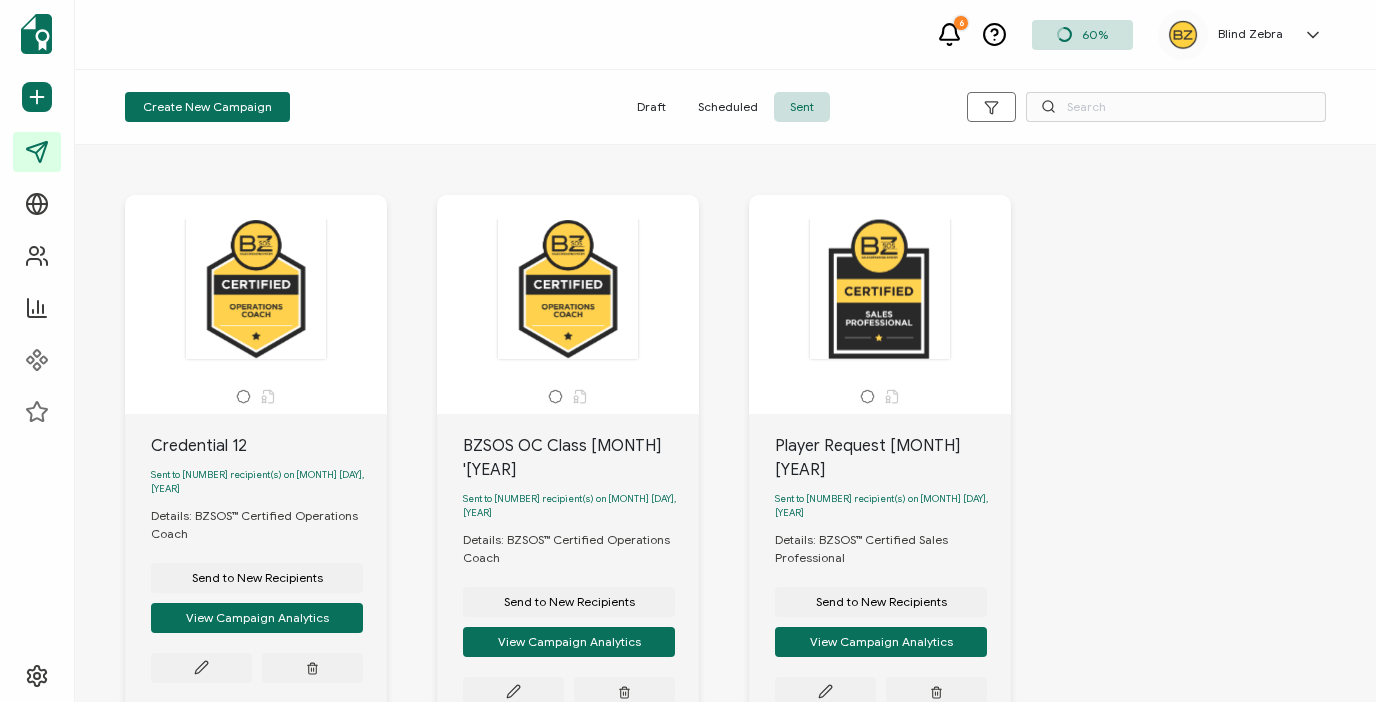 click on "Scheduled" at bounding box center (728, 107) 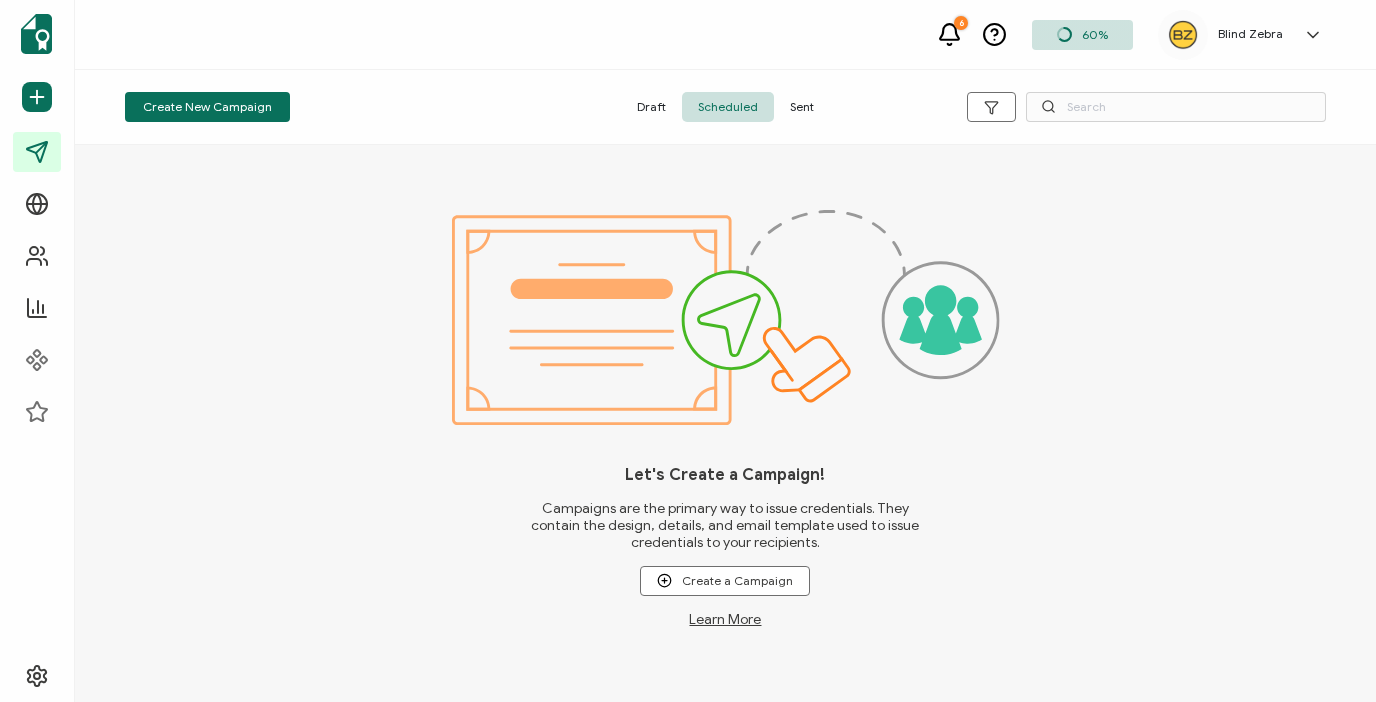 click on "Draft" at bounding box center (651, 107) 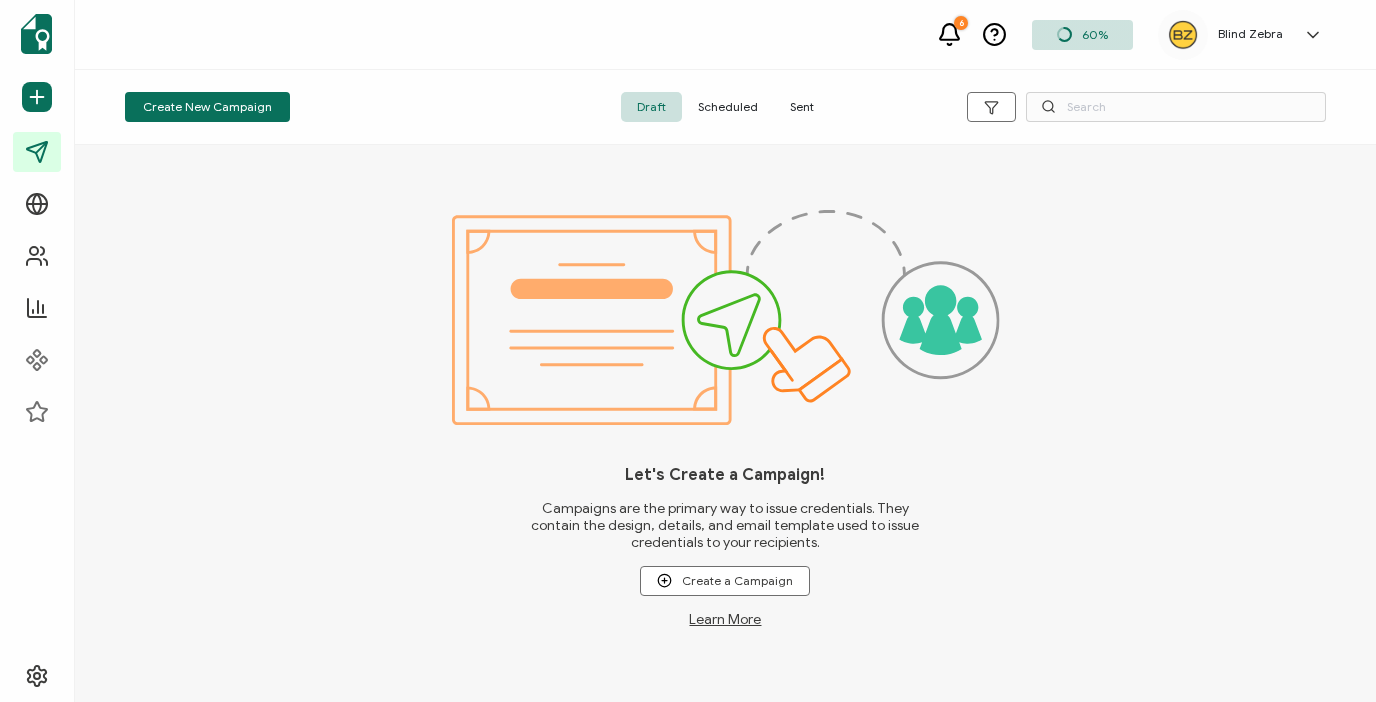click on "Create New Campaign
Draft
Scheduled
Sent" at bounding box center [725, 107] 